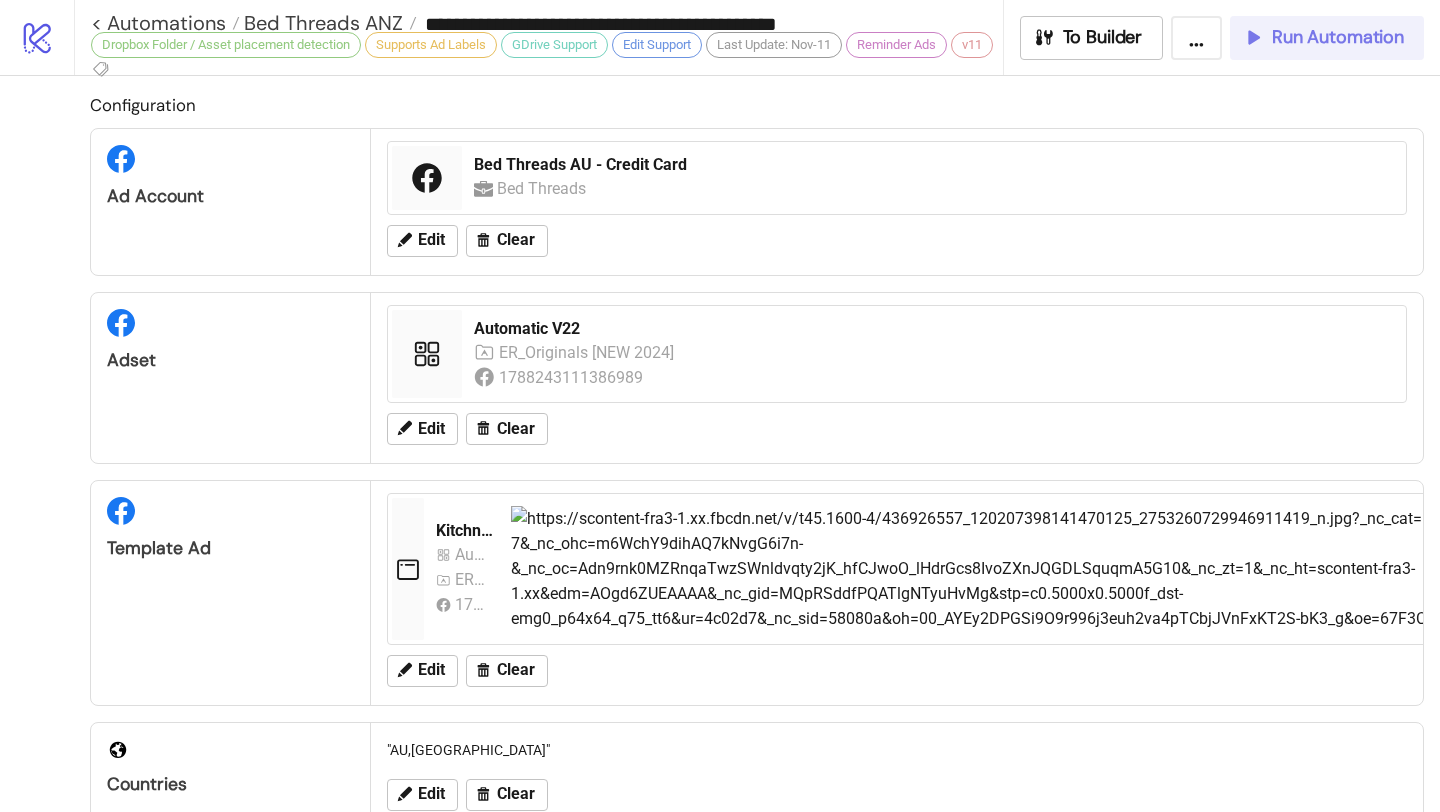 scroll, scrollTop: 0, scrollLeft: 0, axis: both 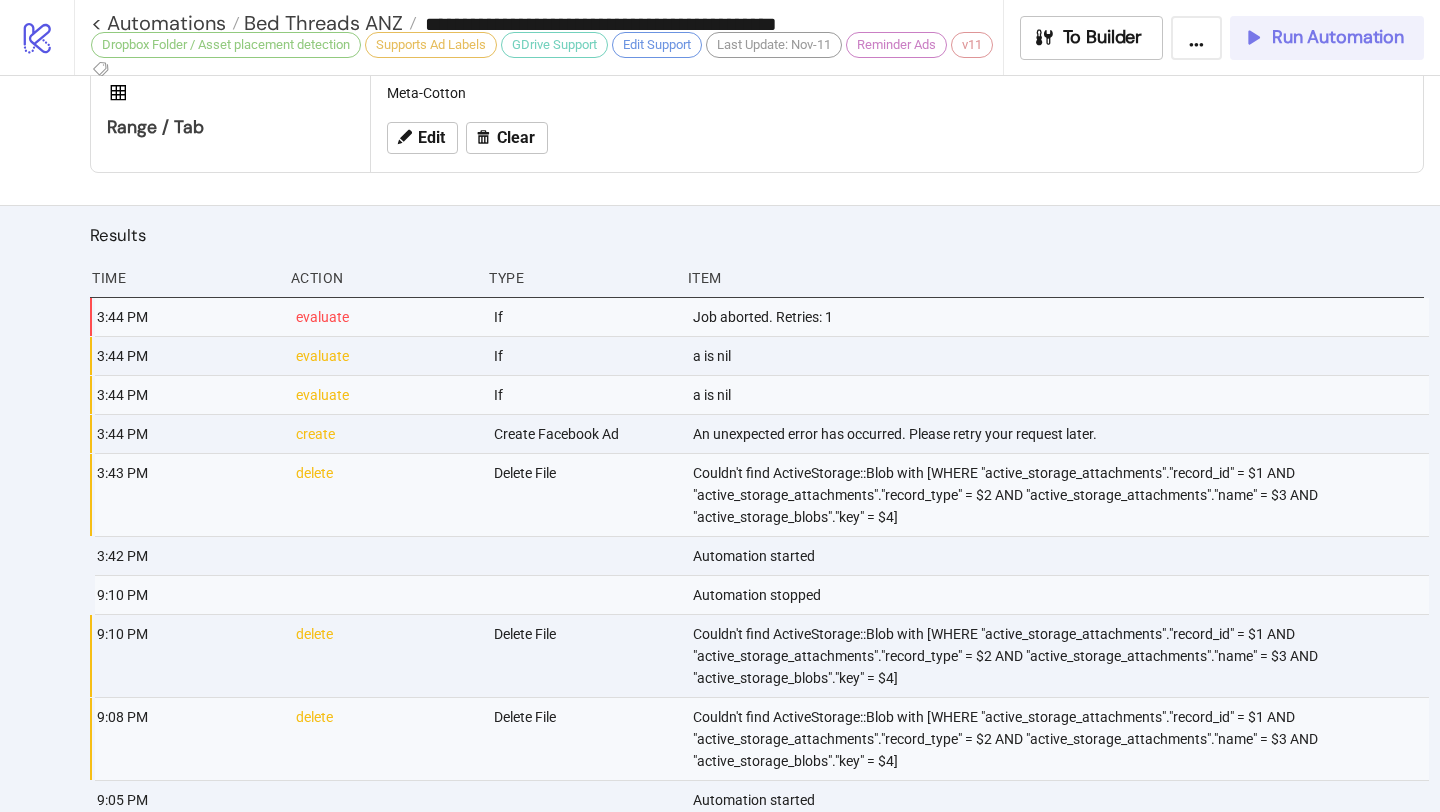click on "Run Automation" at bounding box center [1327, 38] 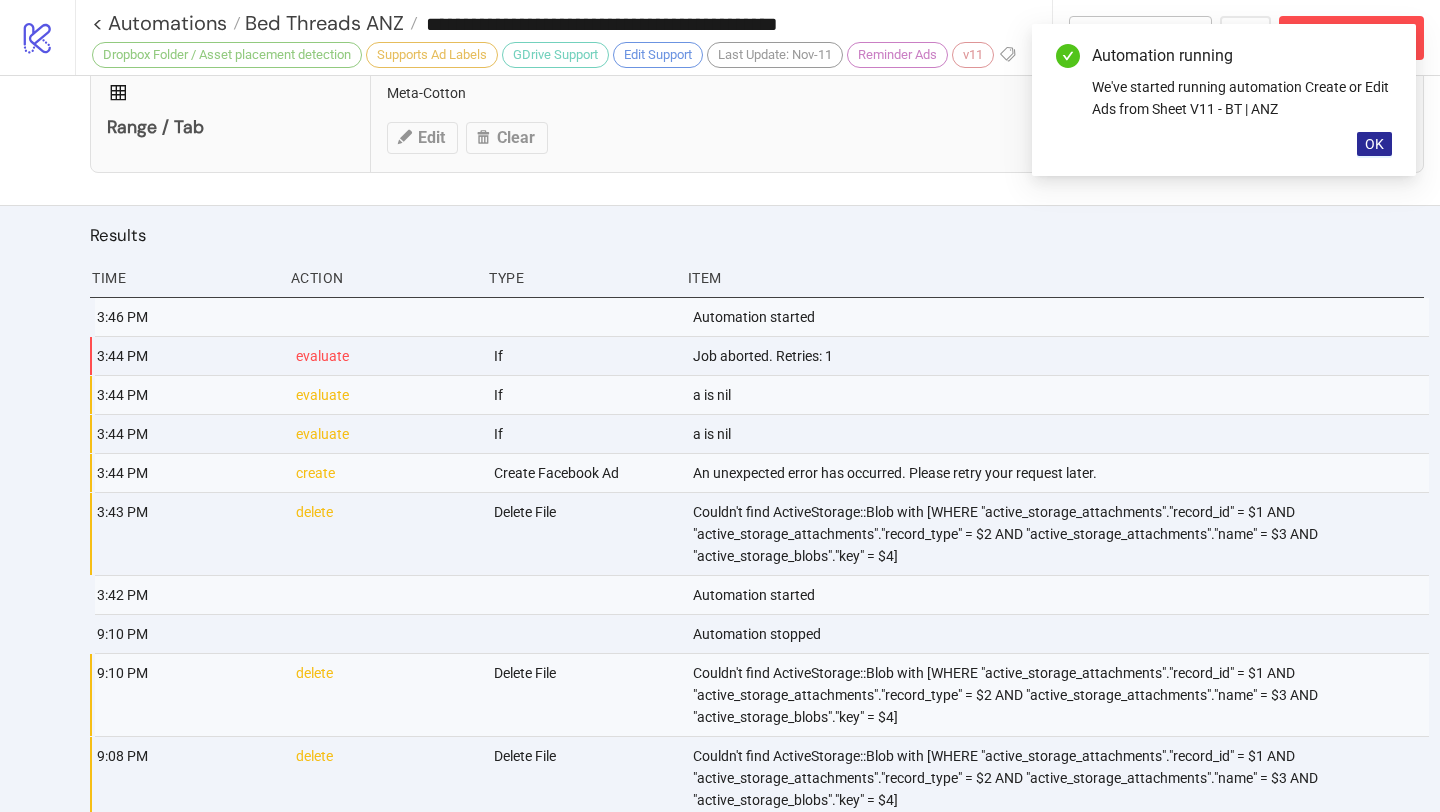 click on "OK" at bounding box center [1374, 144] 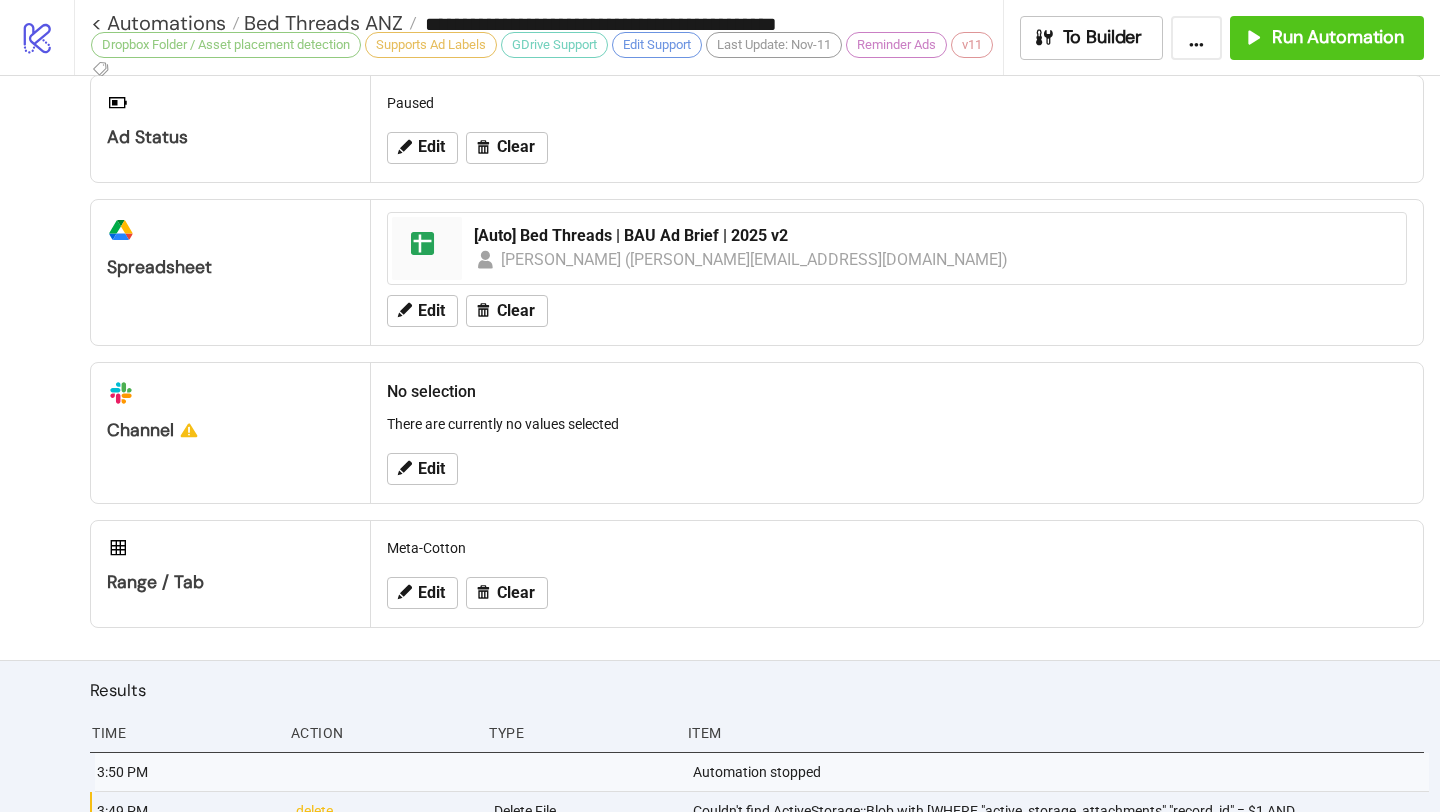 scroll, scrollTop: 887, scrollLeft: 0, axis: vertical 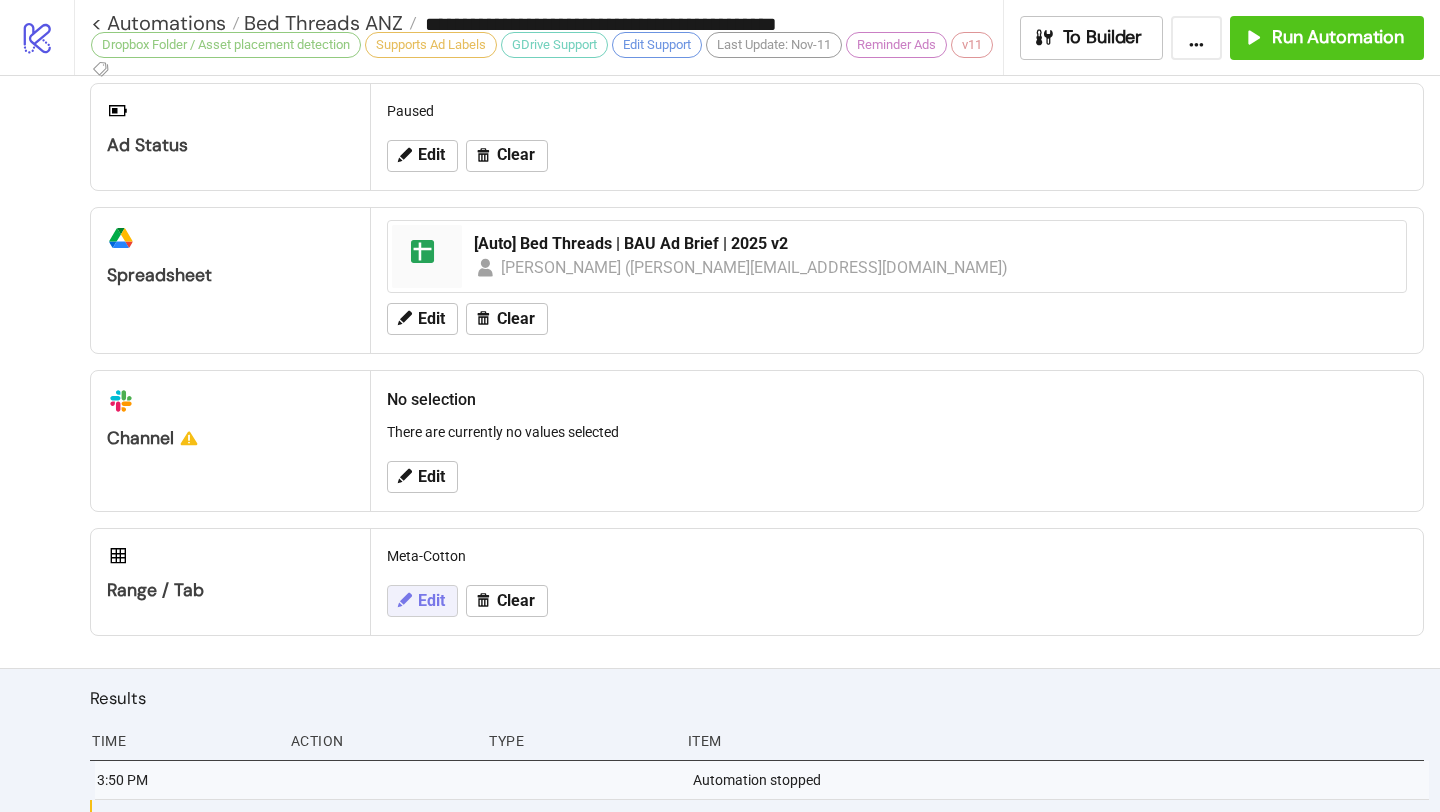 click on "Edit" at bounding box center [431, 601] 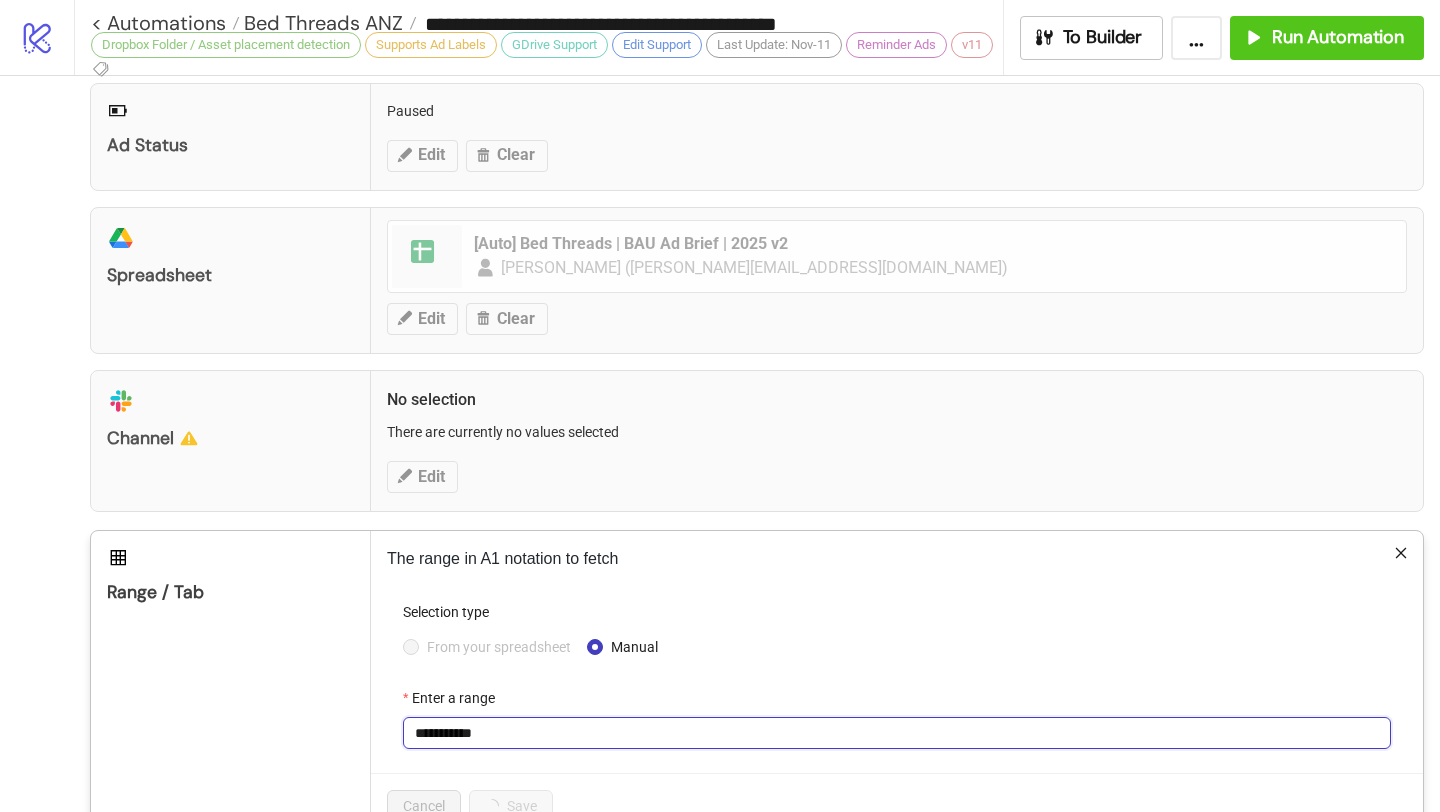 click on "**********" at bounding box center (897, 733) 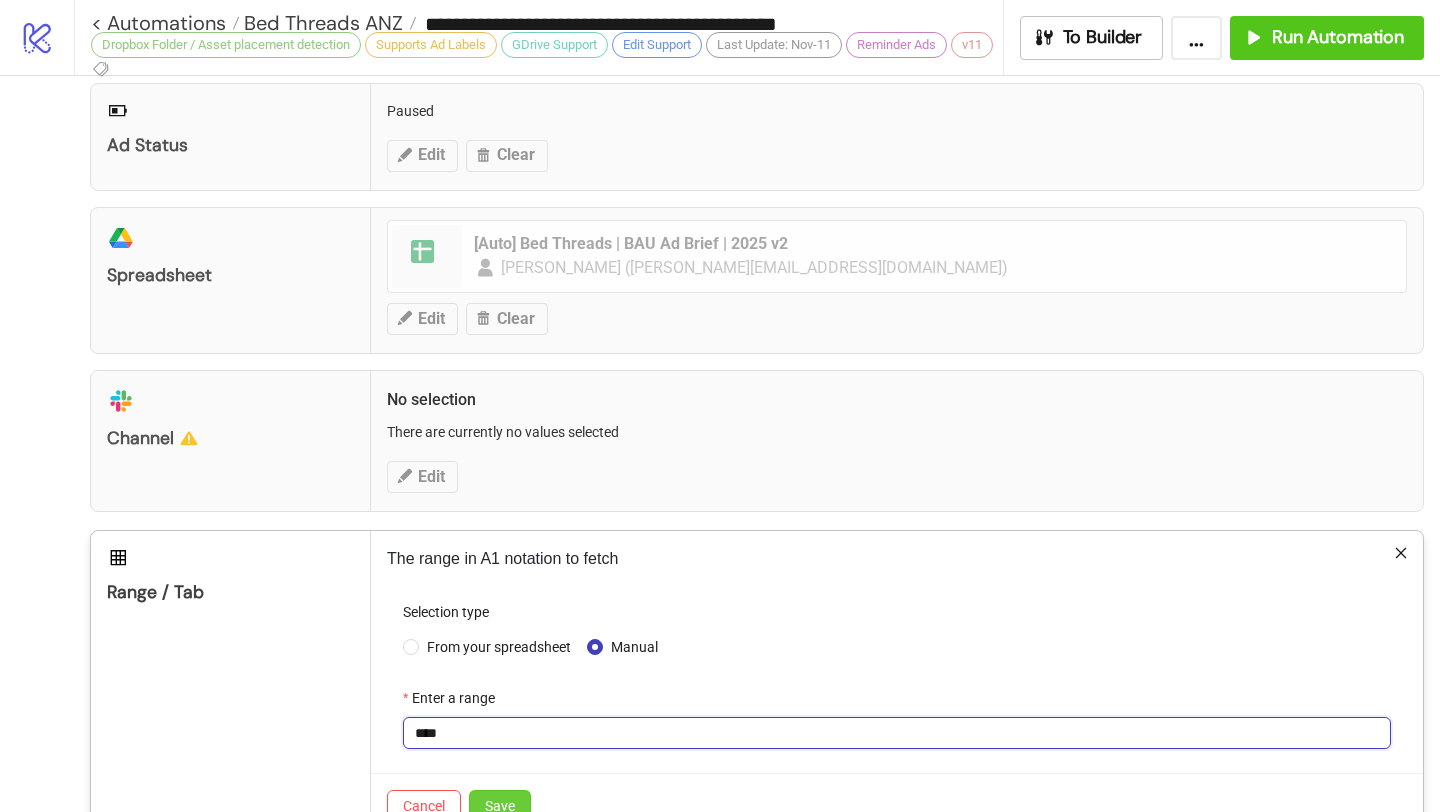 type on "****" 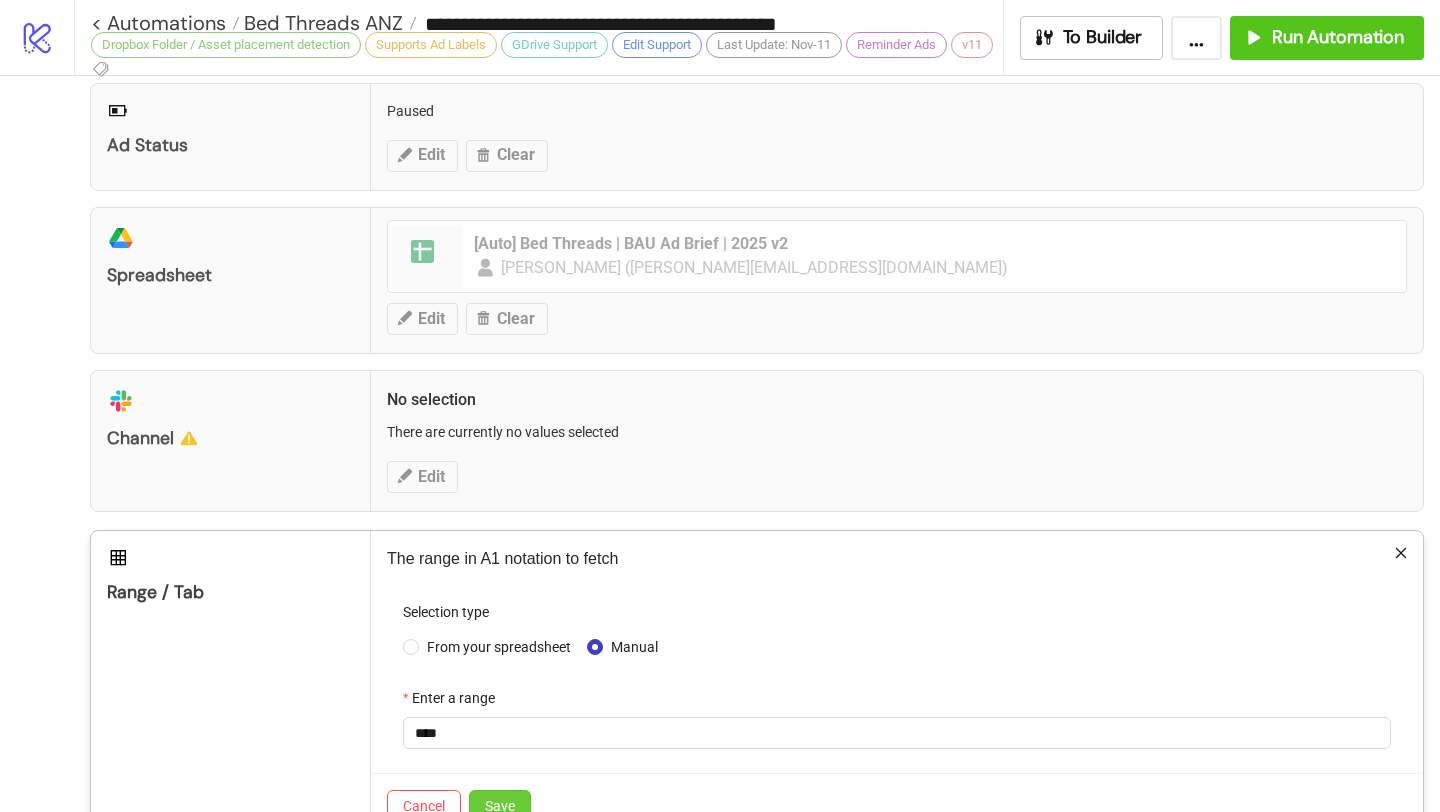 click on "Save" at bounding box center (500, 806) 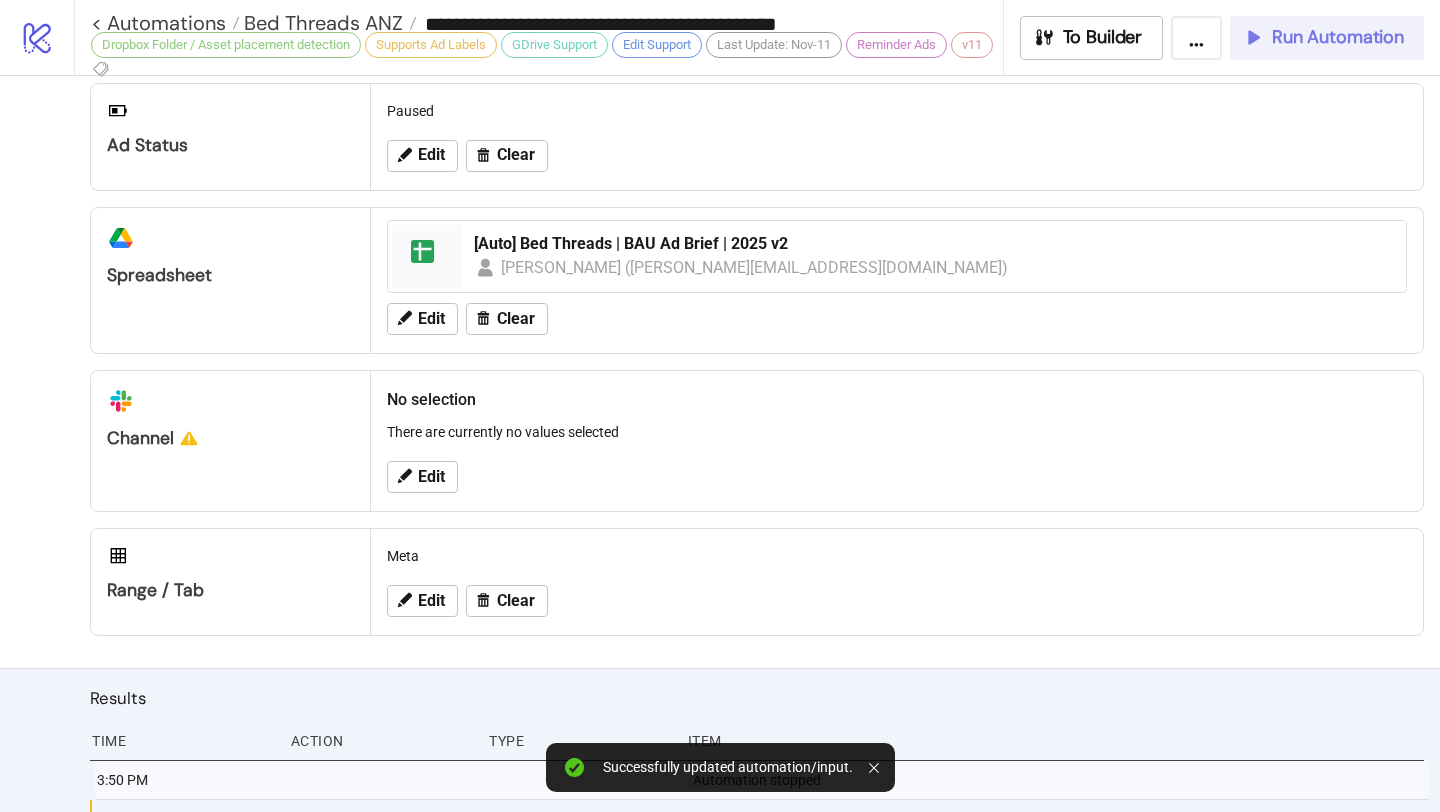 click on "Run Automation" at bounding box center (1338, 37) 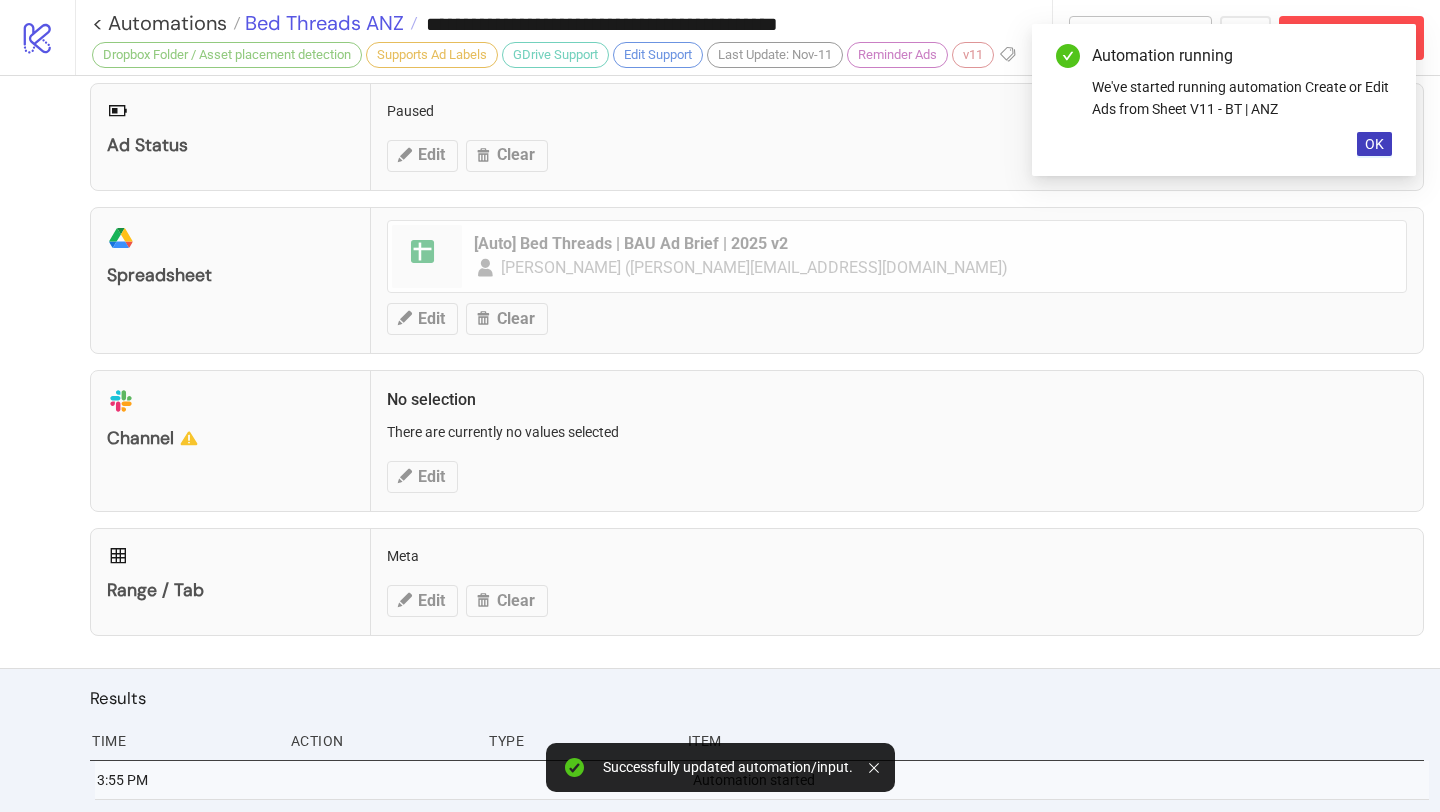 click on "Bed Threads ANZ" at bounding box center [322, 23] 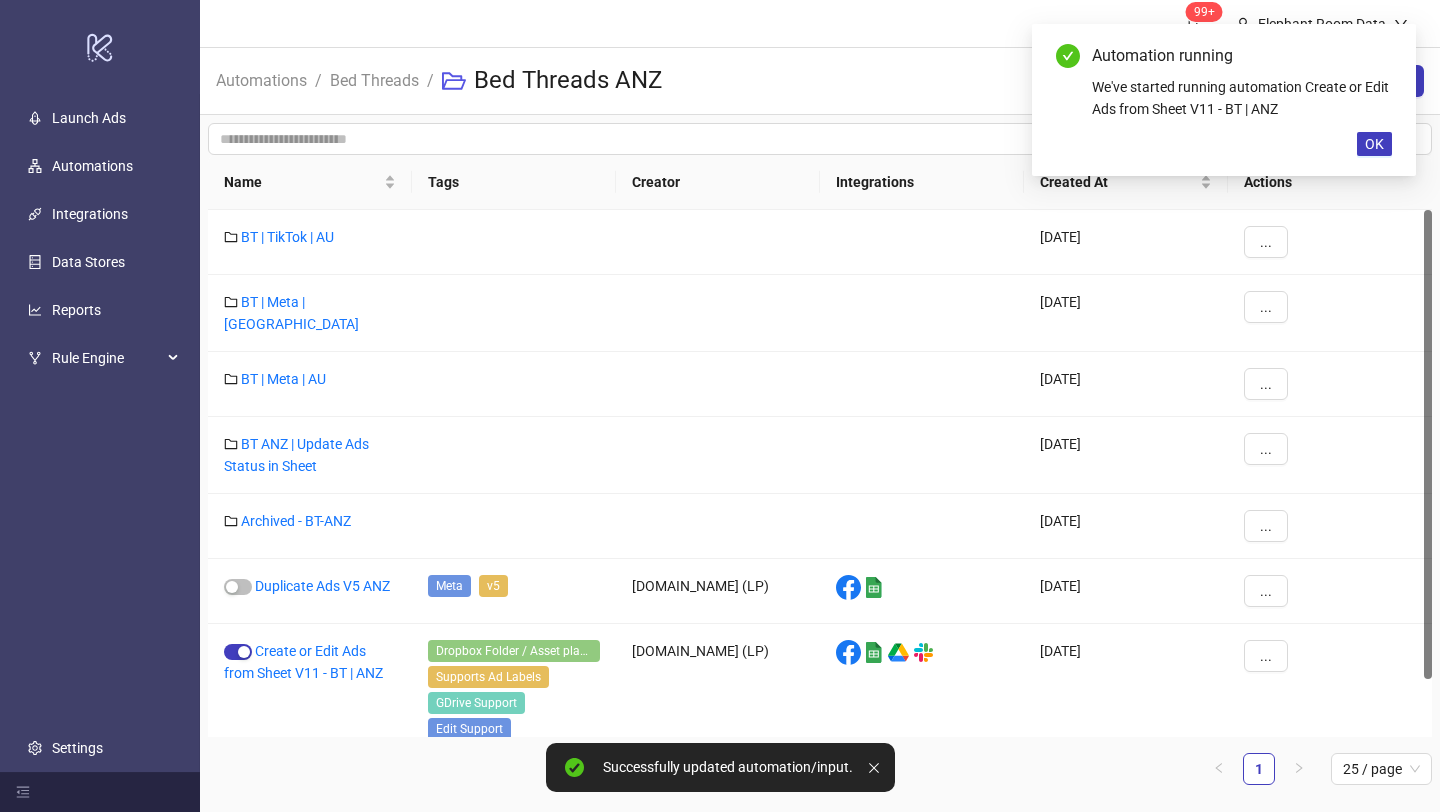 click on "Bed Threads" at bounding box center (374, 81) 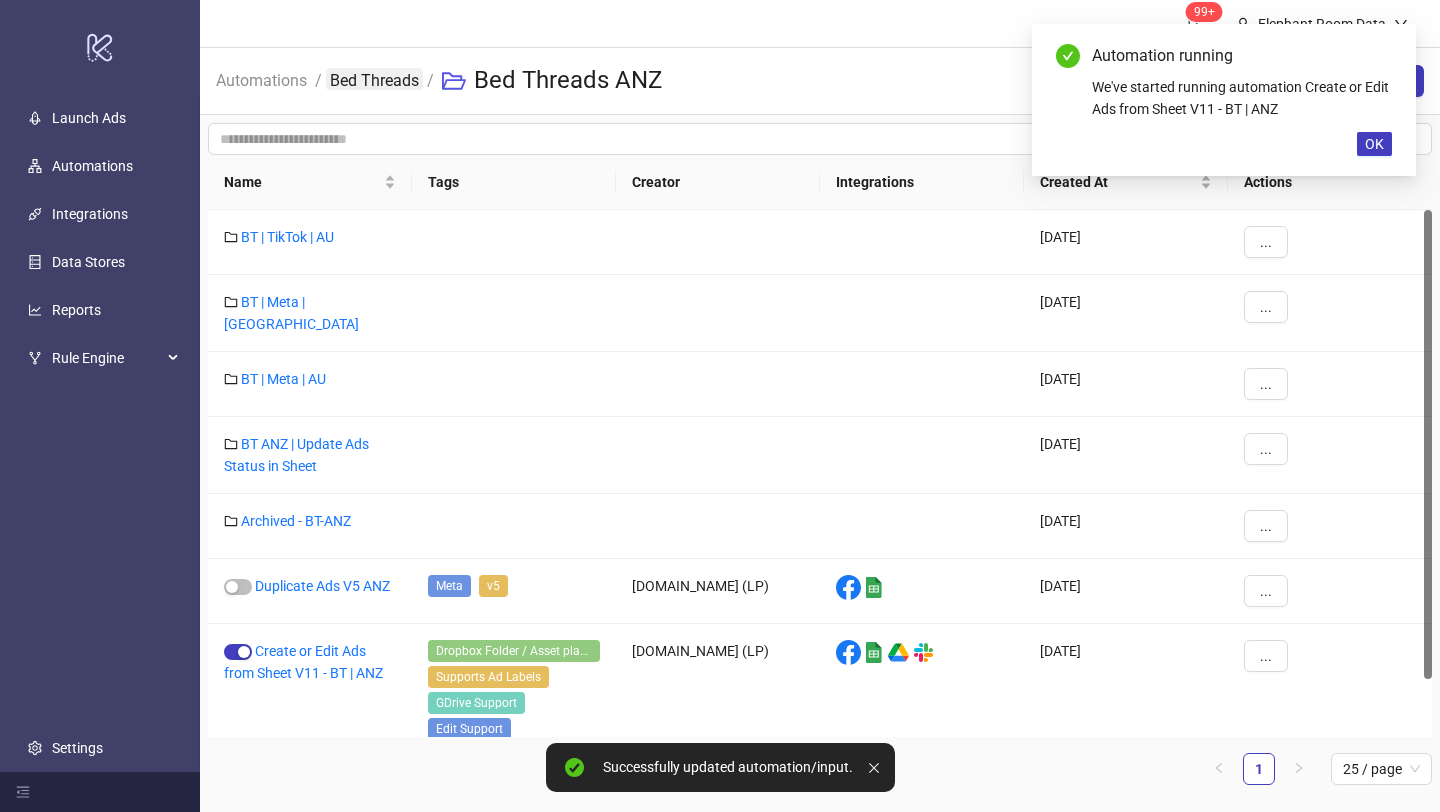 click on "Bed Threads" at bounding box center (374, 79) 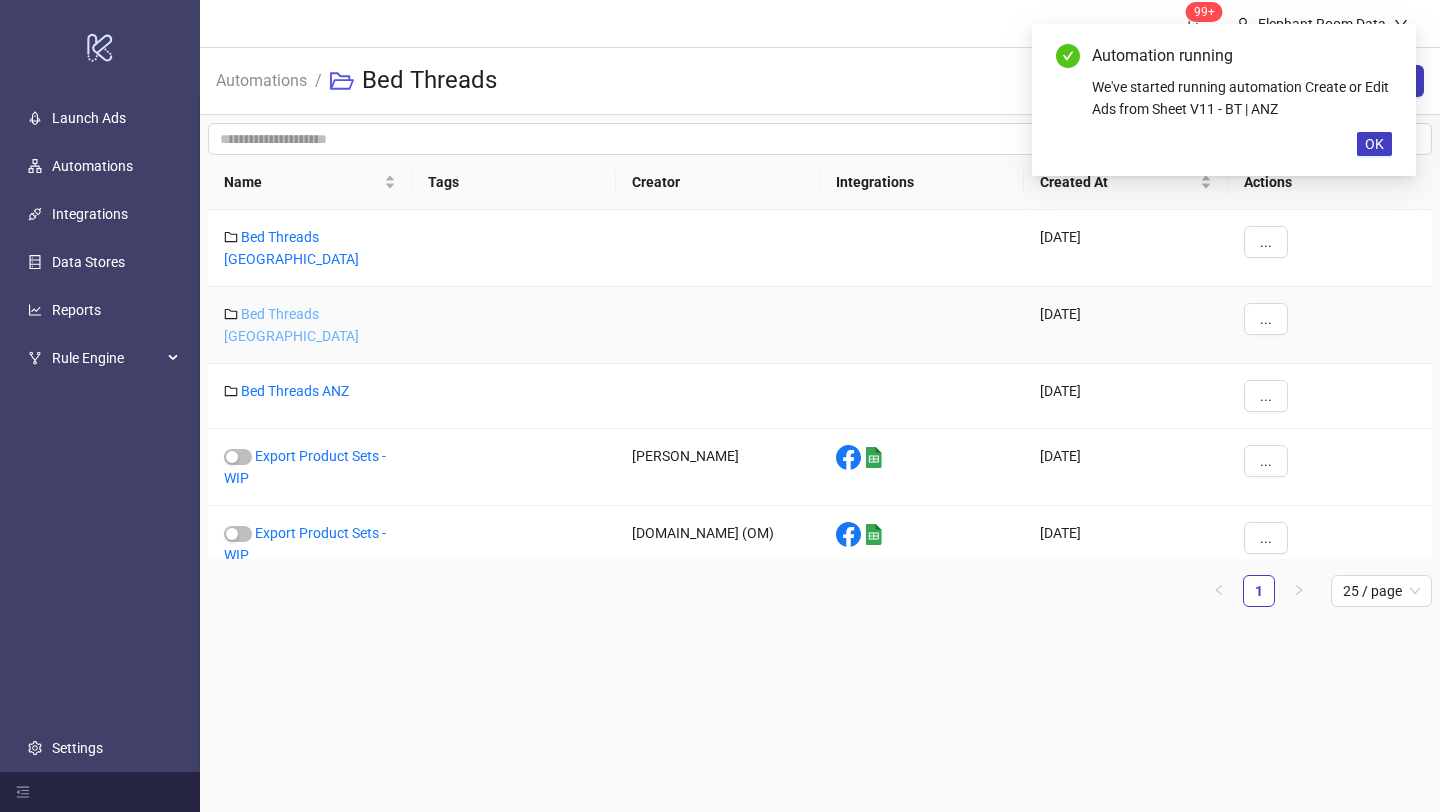click on "Bed Threads [GEOGRAPHIC_DATA]" at bounding box center [291, 325] 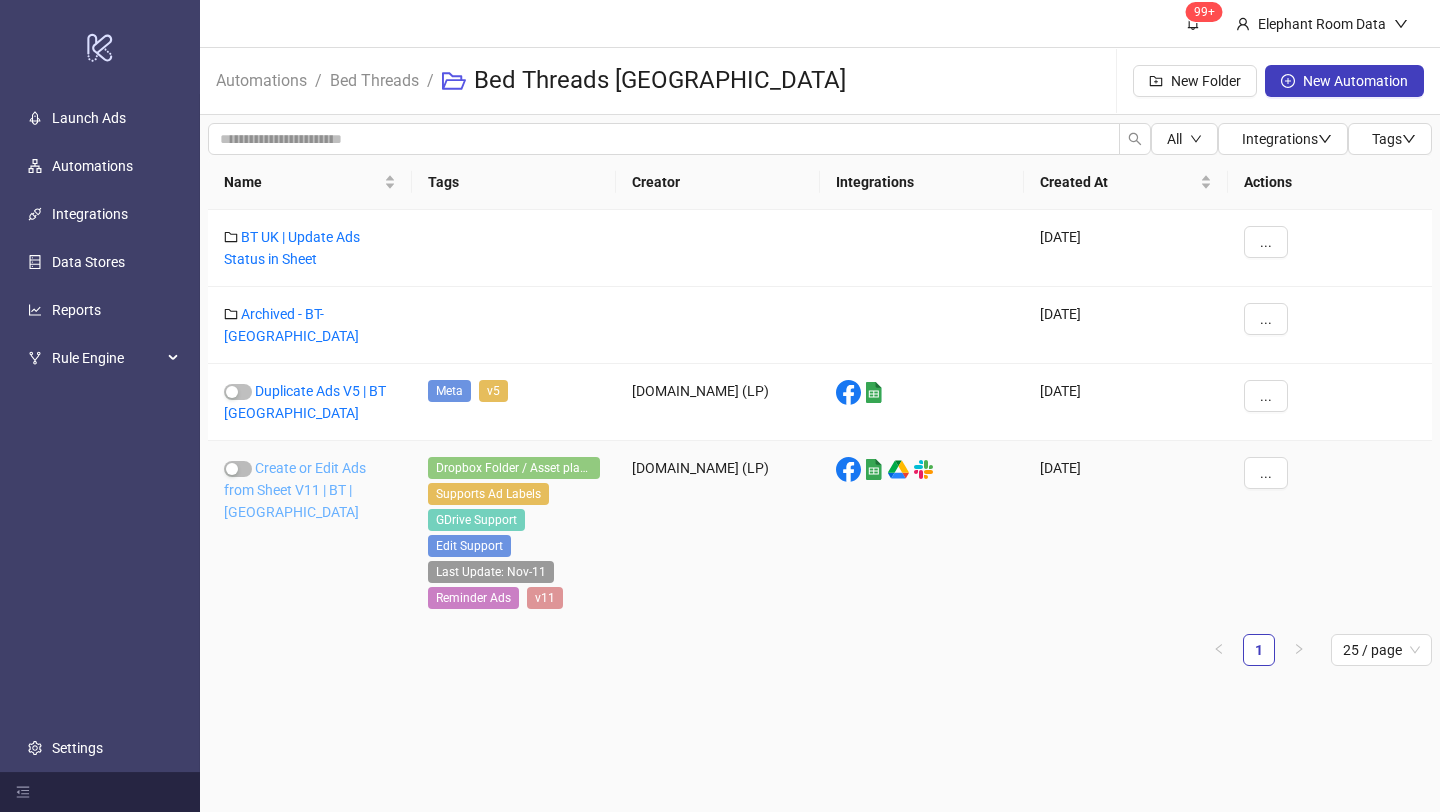 click on "Create or Edit Ads from Sheet V11  |  BT | [GEOGRAPHIC_DATA]" at bounding box center [295, 490] 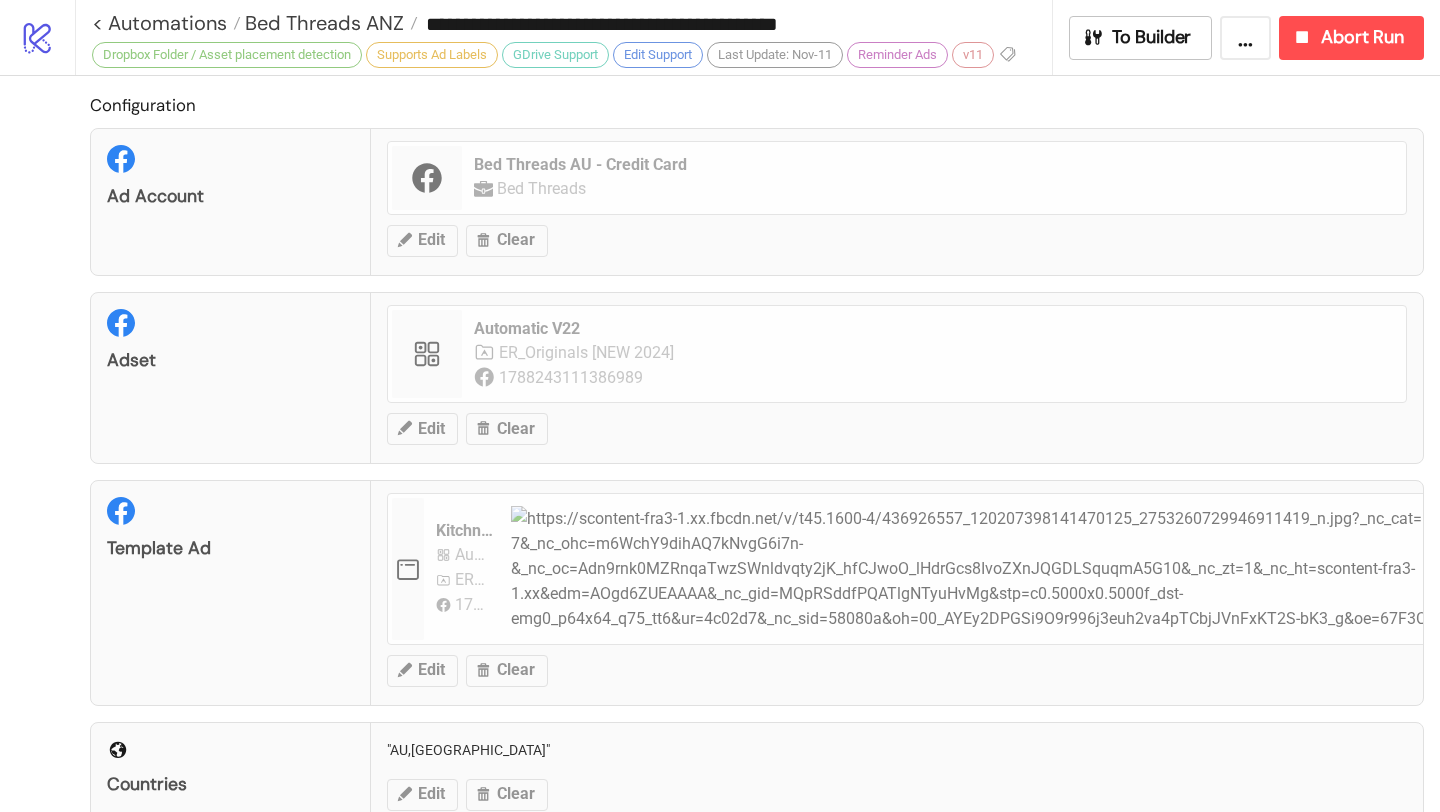 type on "**********" 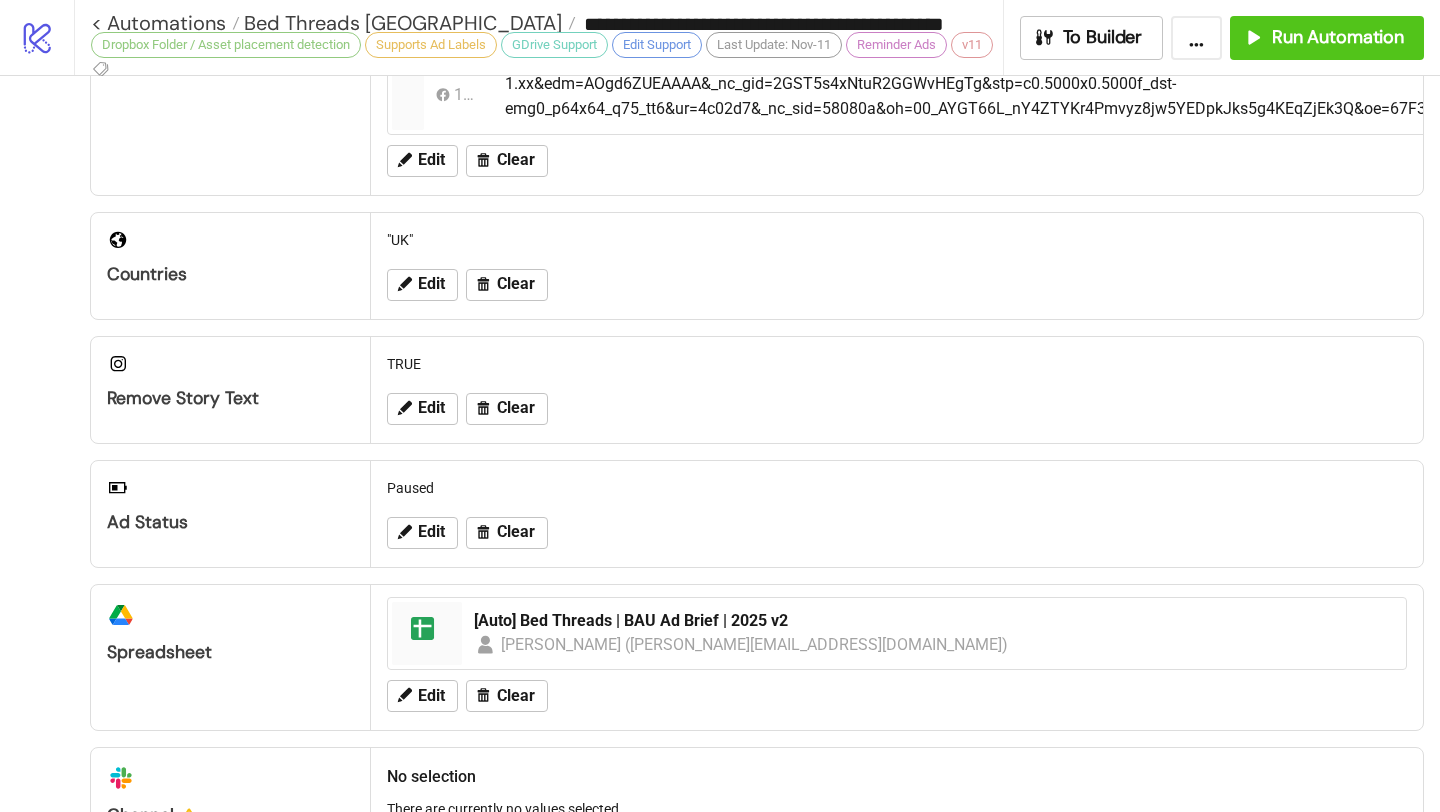 scroll, scrollTop: 790, scrollLeft: 0, axis: vertical 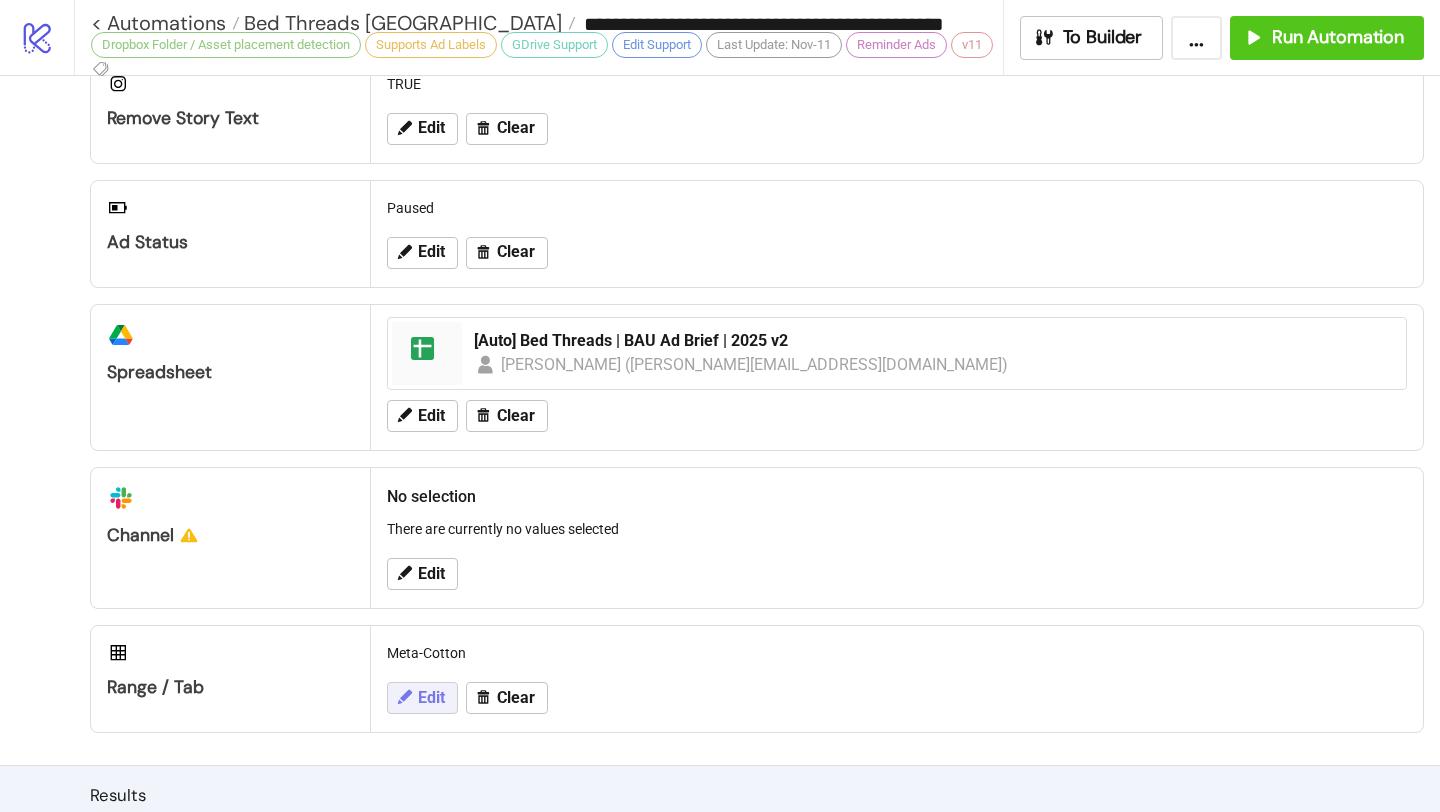 click on "Edit" at bounding box center [431, 698] 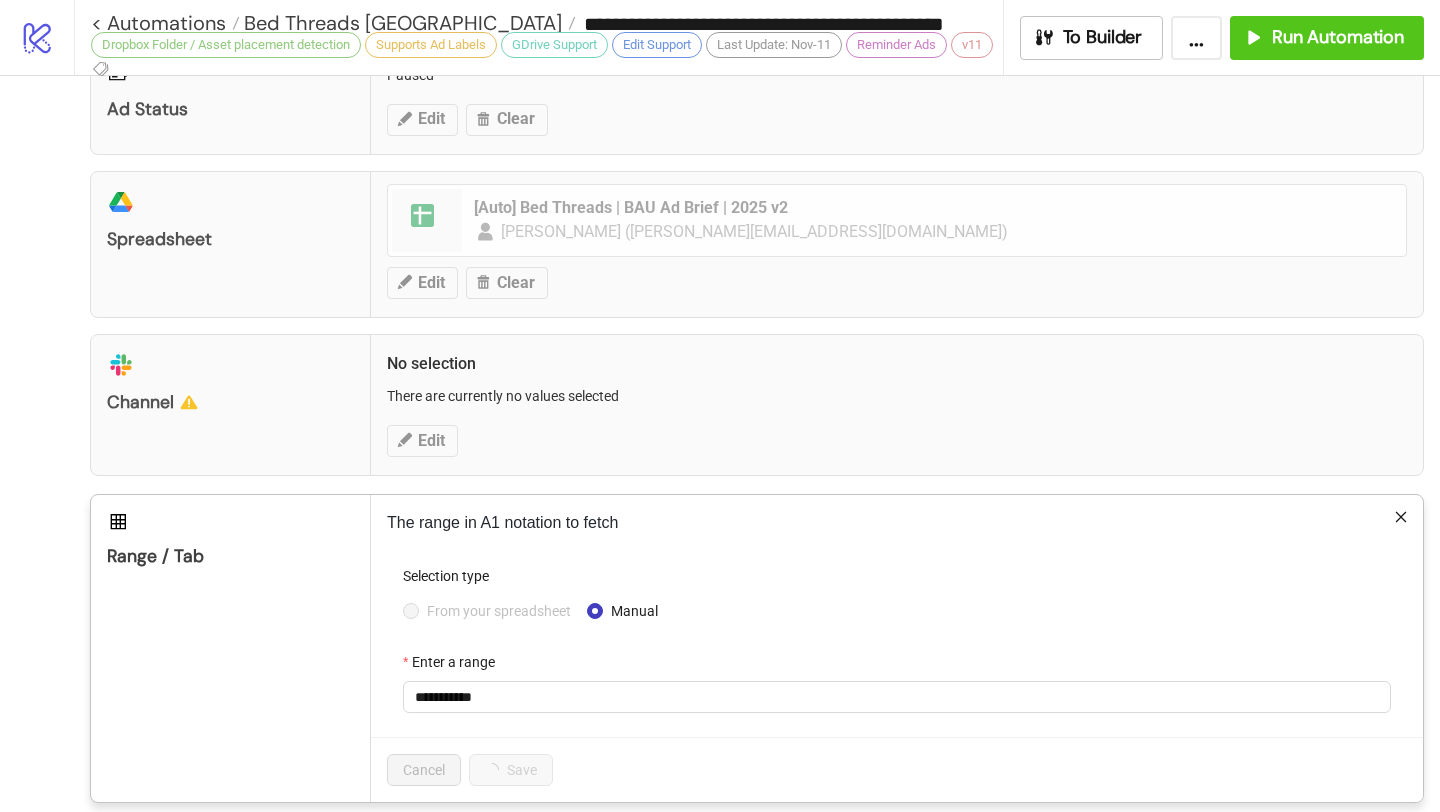 scroll, scrollTop: 1130, scrollLeft: 0, axis: vertical 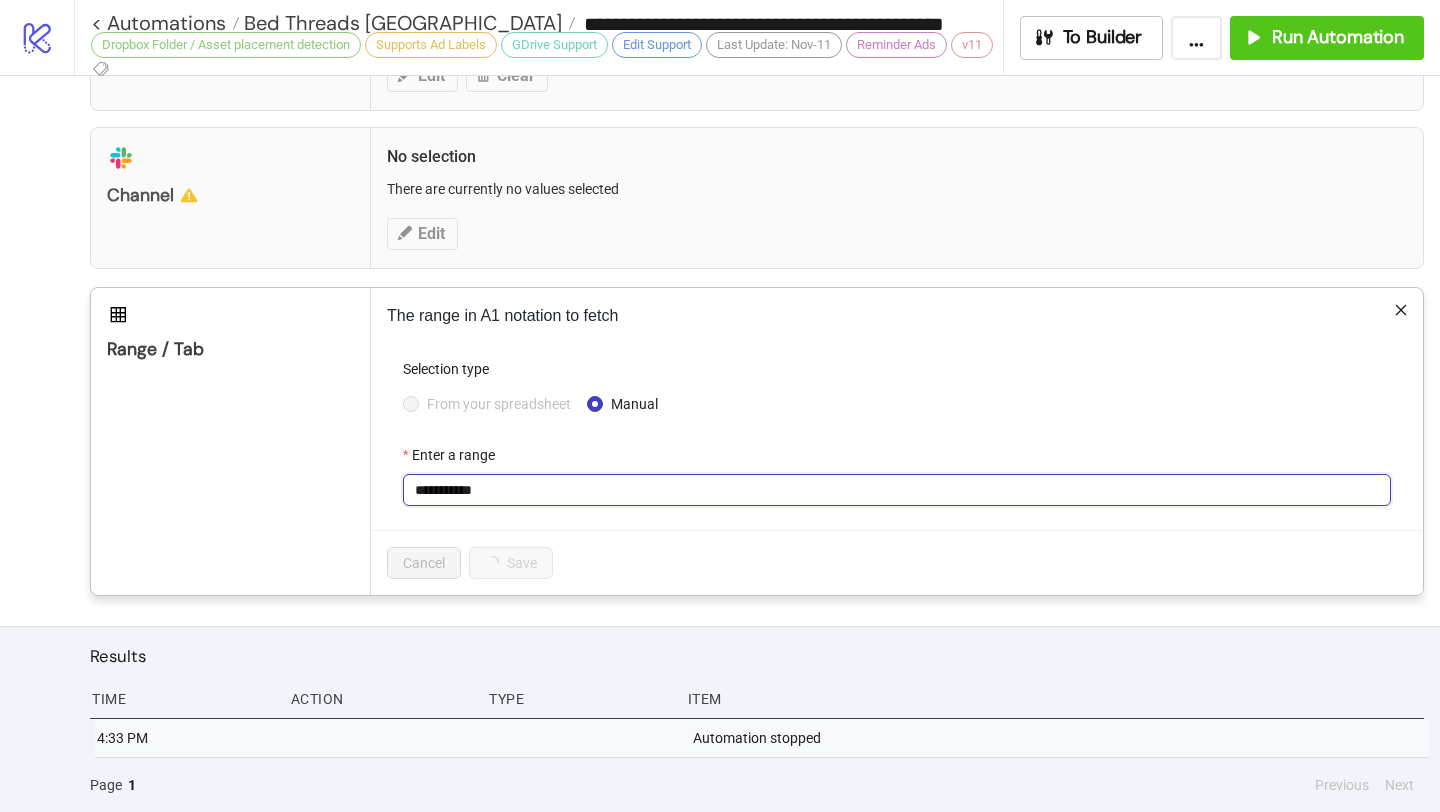 click on "**********" at bounding box center [897, 490] 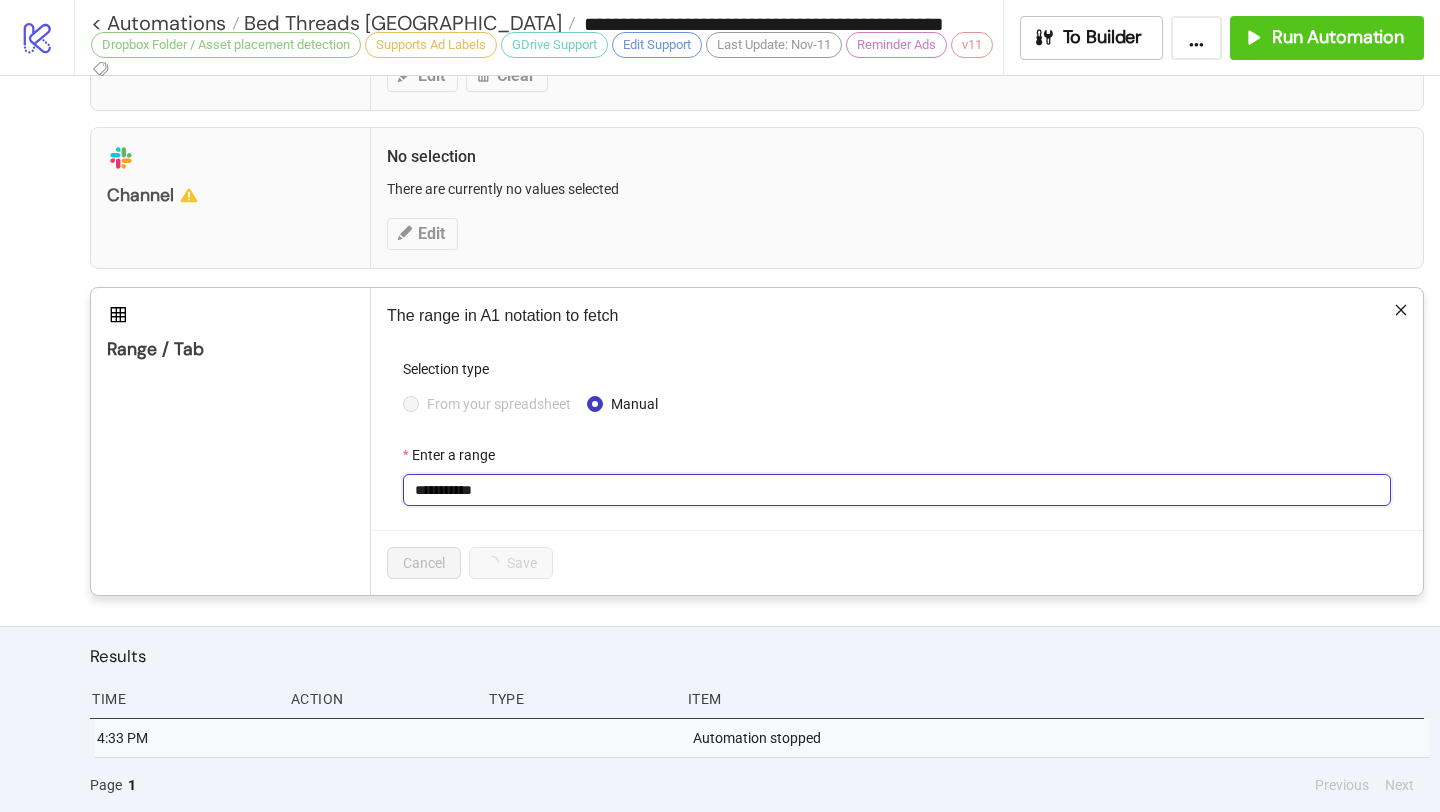 drag, startPoint x: 446, startPoint y: 490, endPoint x: 543, endPoint y: 493, distance: 97.04638 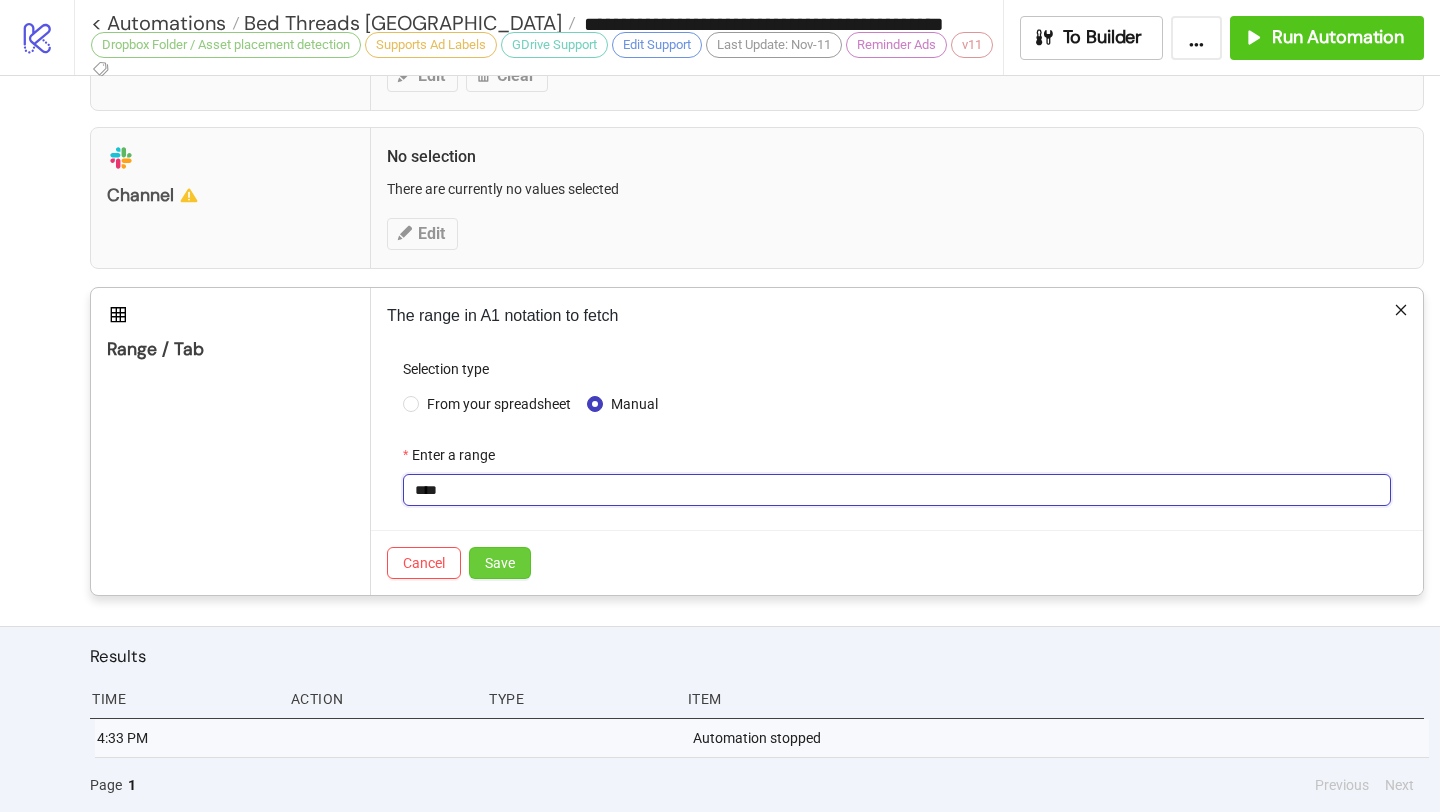 type on "****" 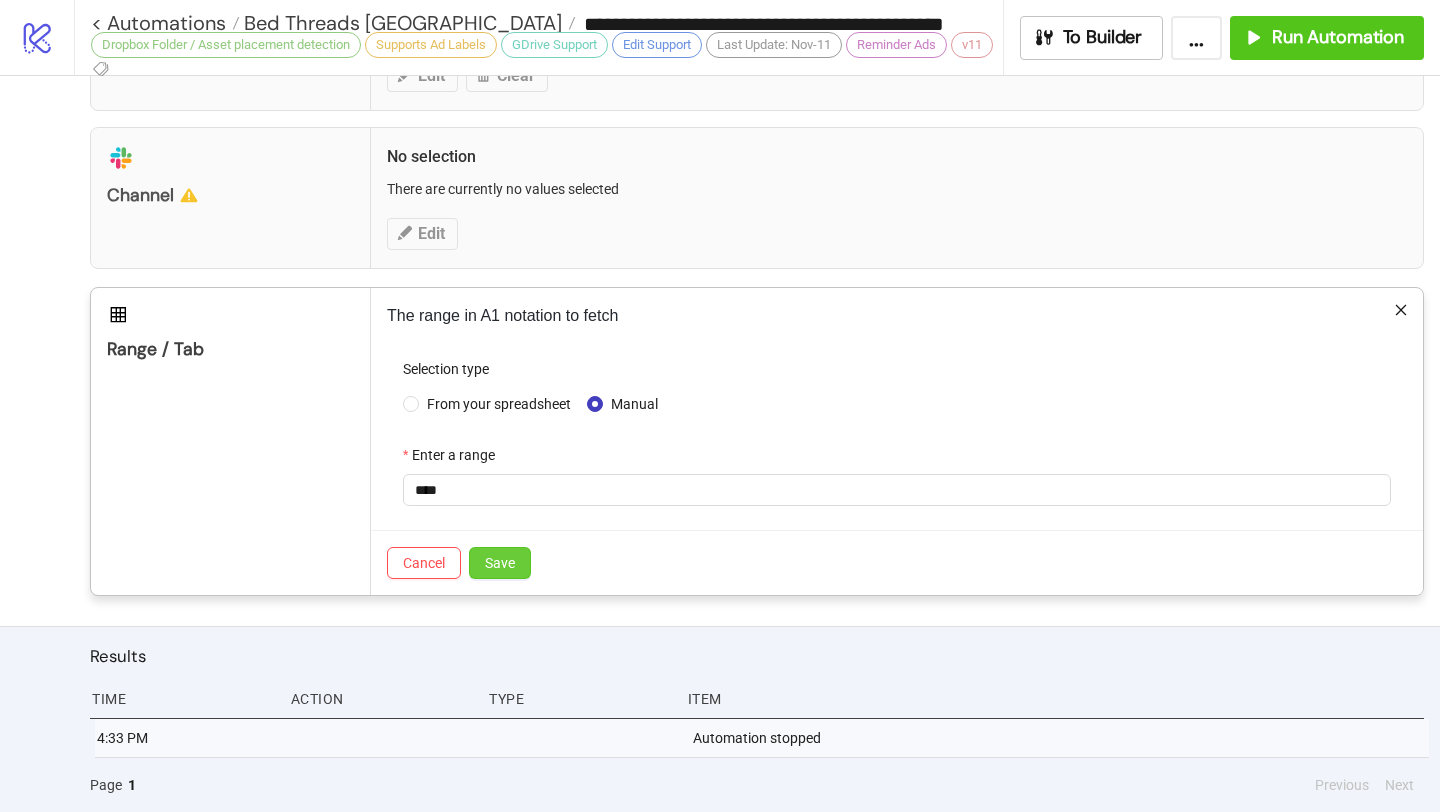 click on "Save" at bounding box center [500, 563] 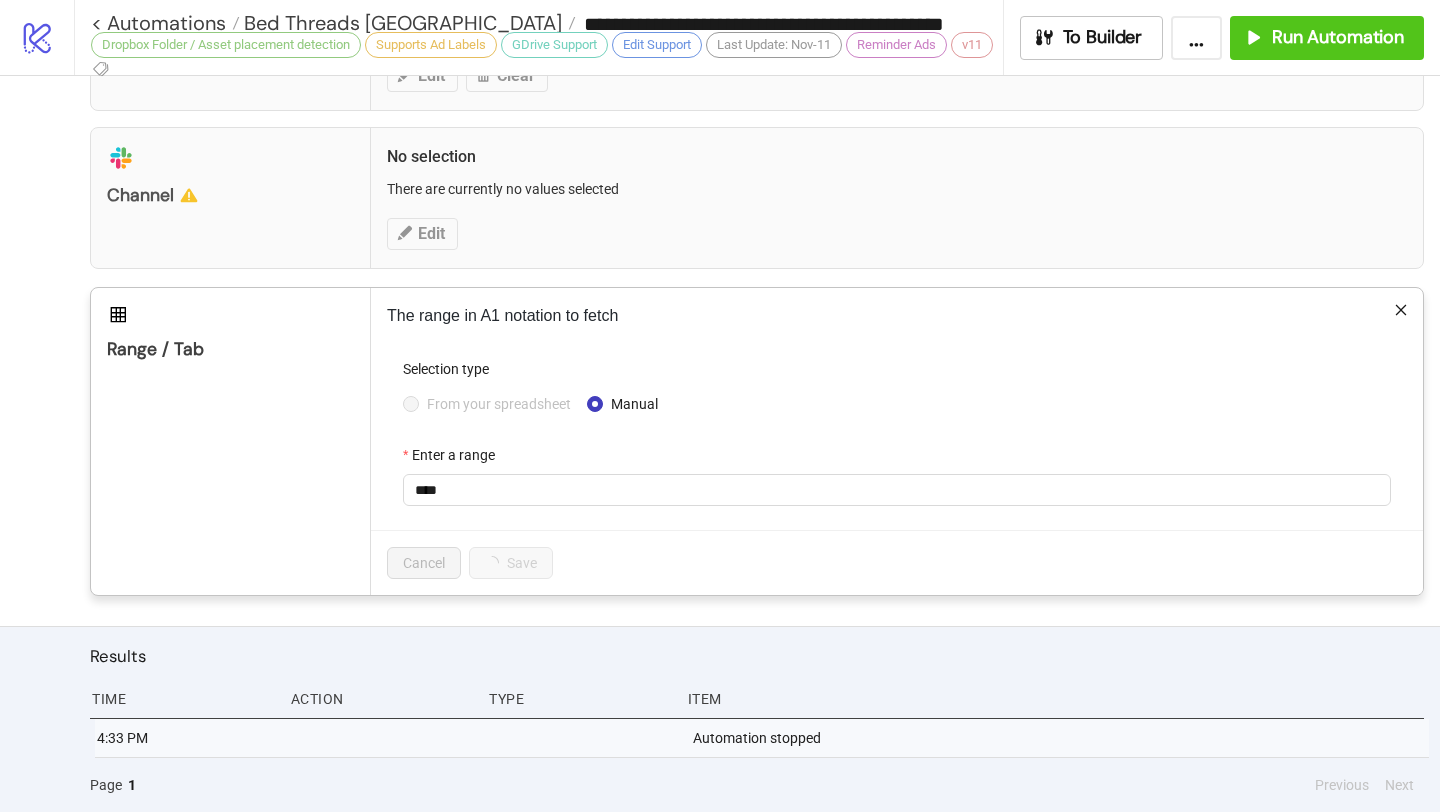 scroll, scrollTop: 929, scrollLeft: 0, axis: vertical 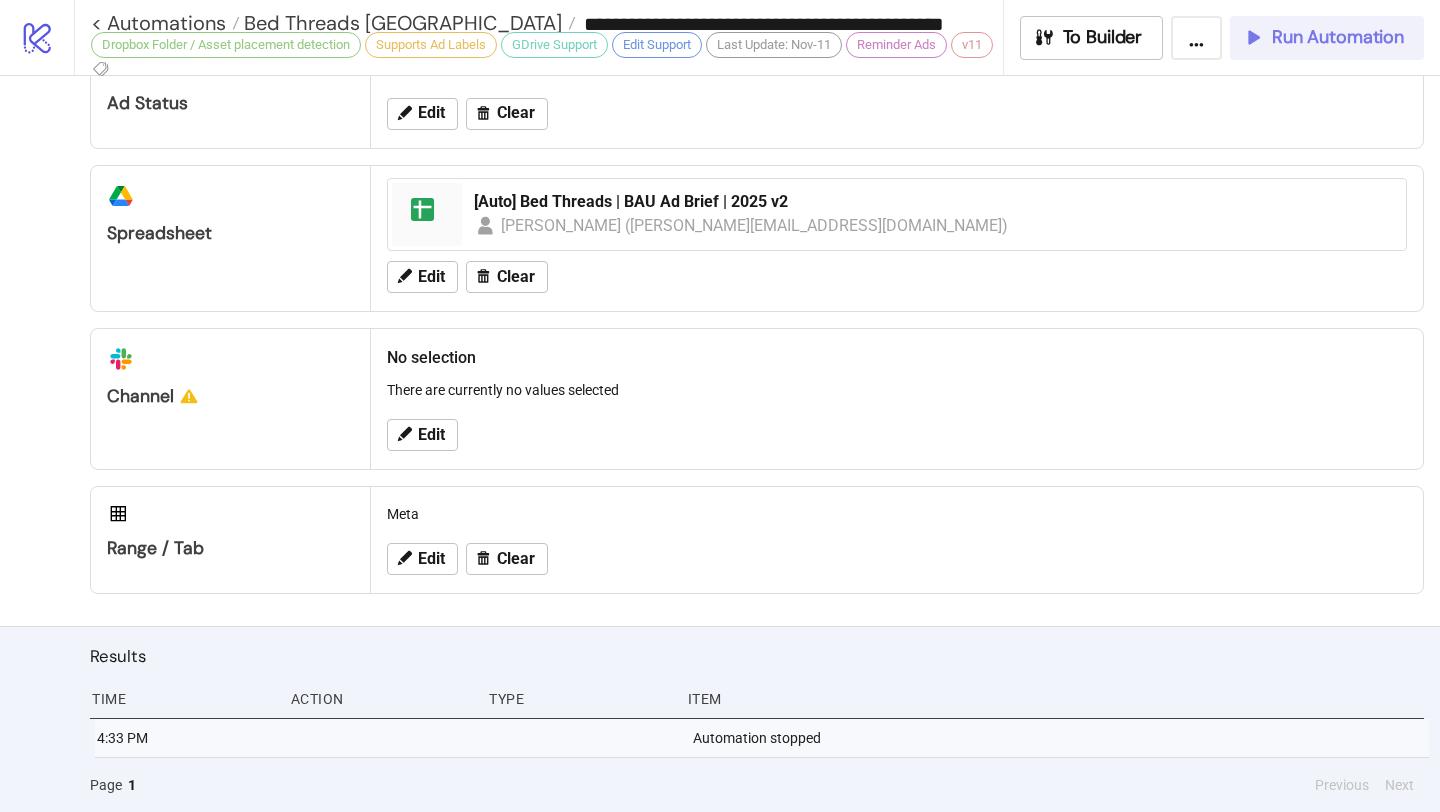 click on "Run Automation" at bounding box center (1338, 37) 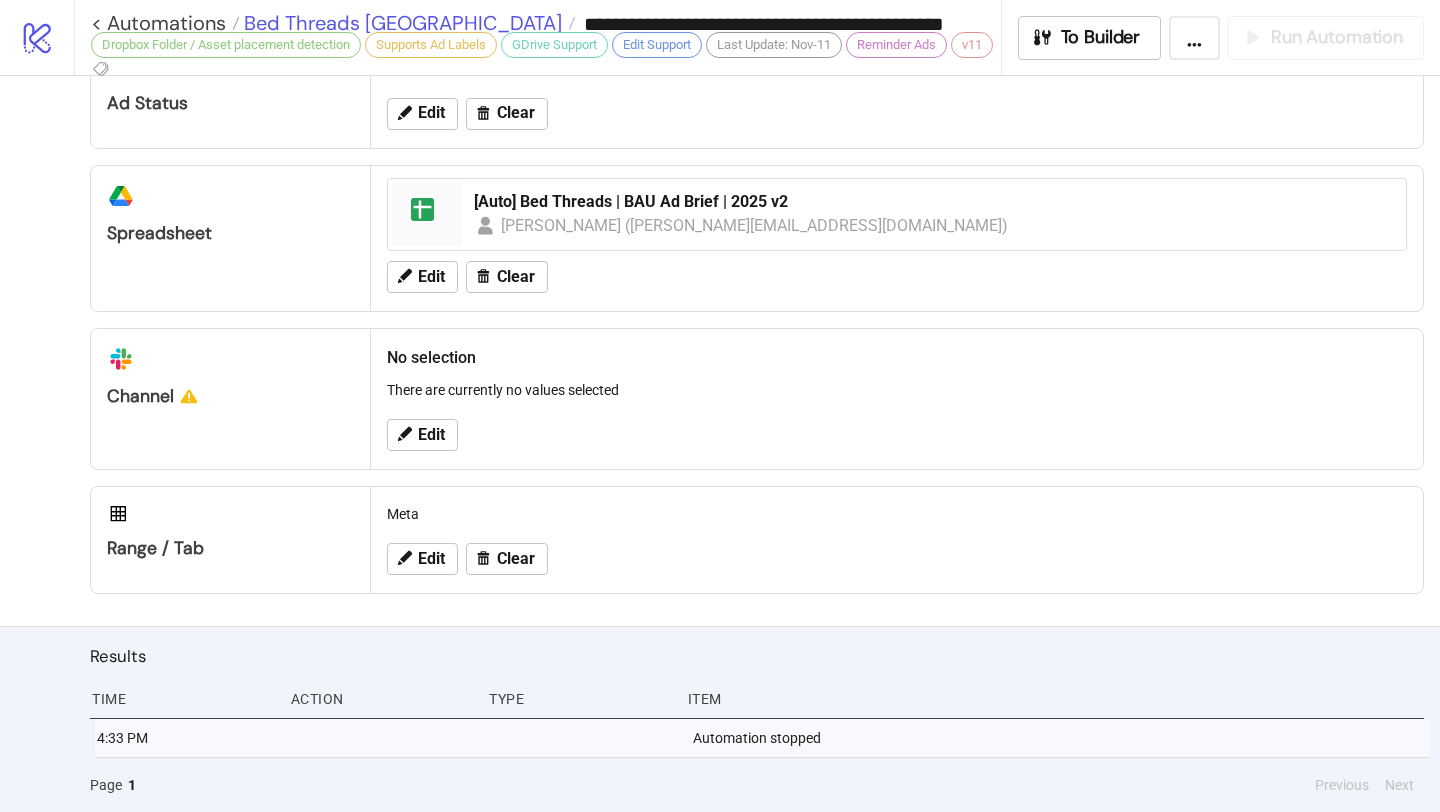 scroll, scrollTop: 968, scrollLeft: 0, axis: vertical 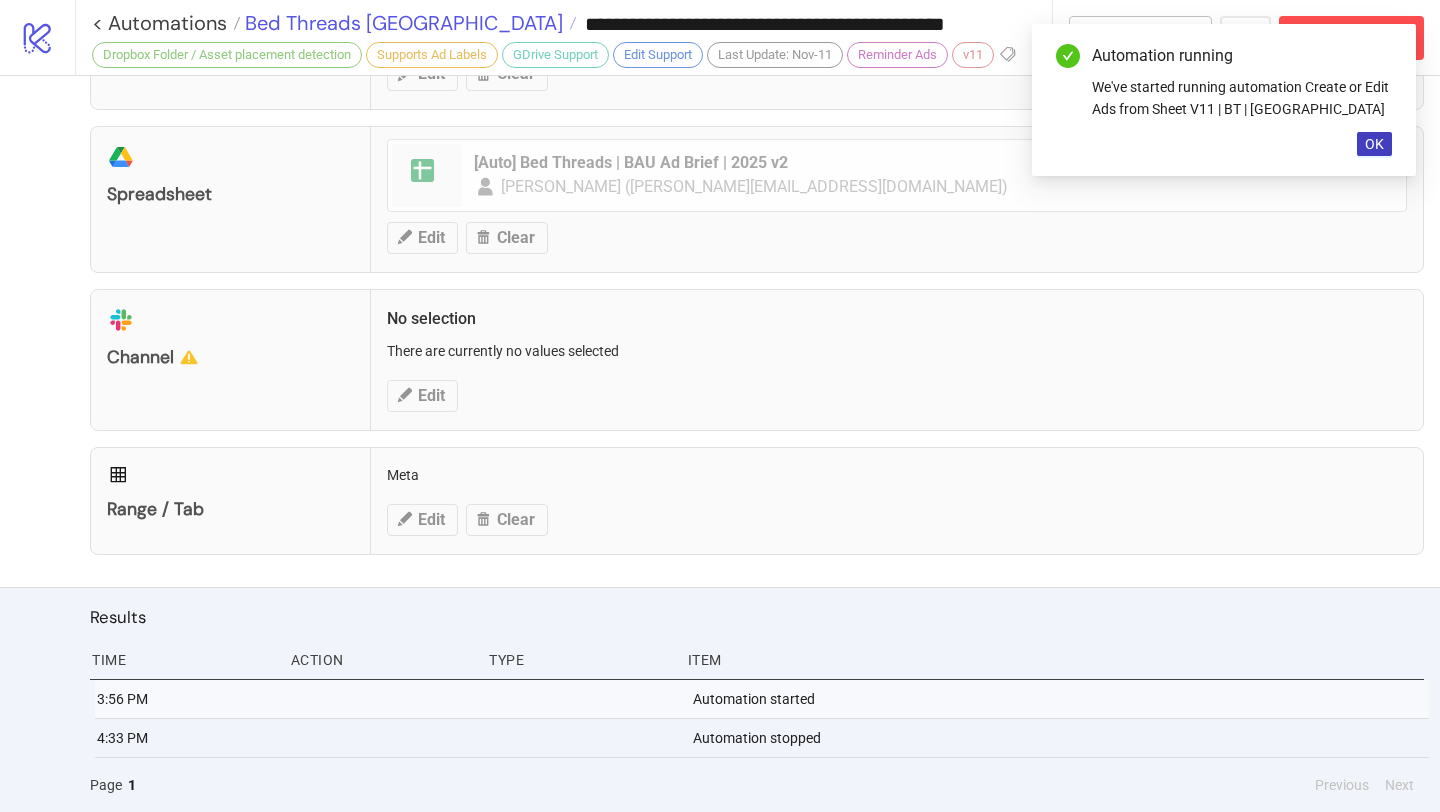 click on "Bed Threads [GEOGRAPHIC_DATA]" at bounding box center [401, 23] 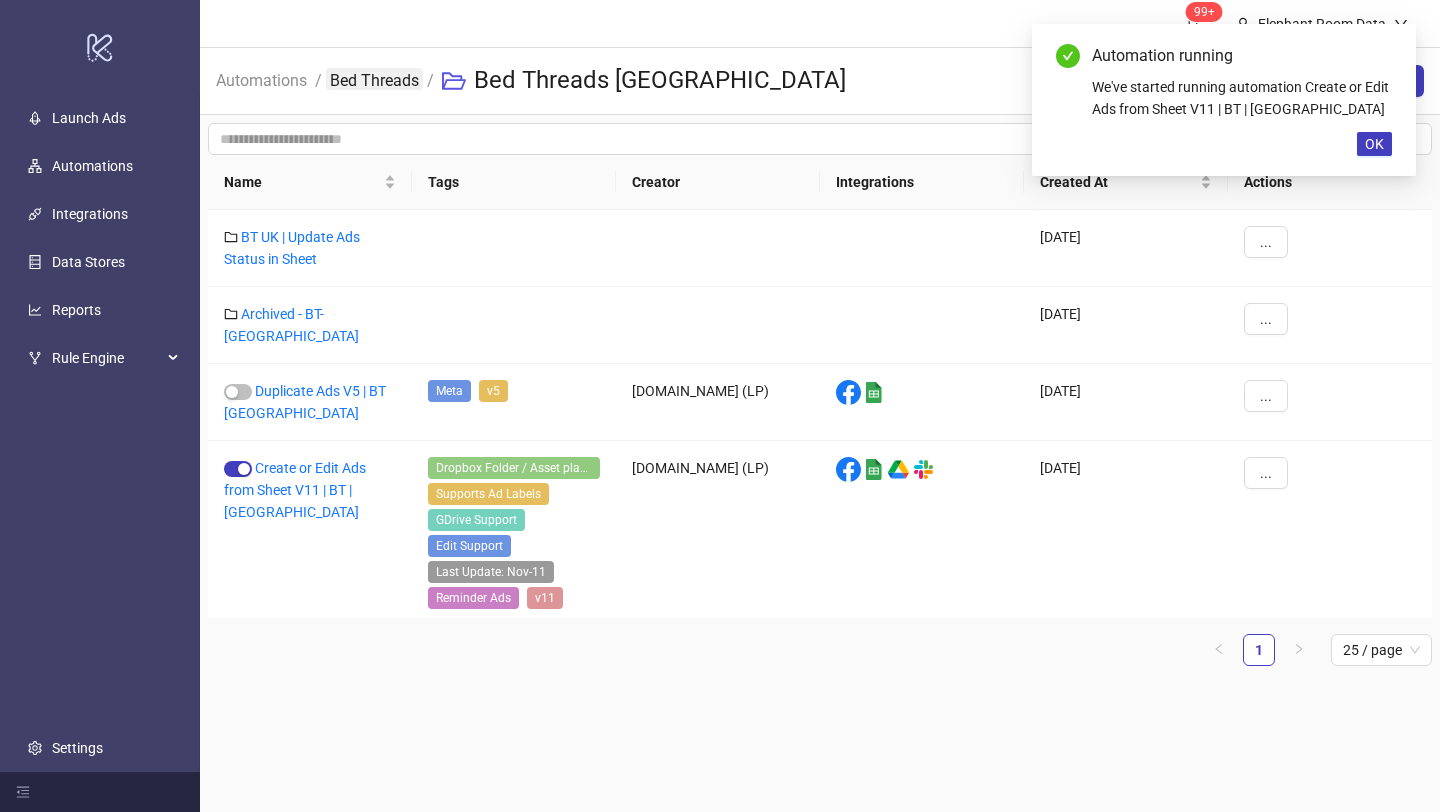 click on "Bed Threads" at bounding box center (374, 79) 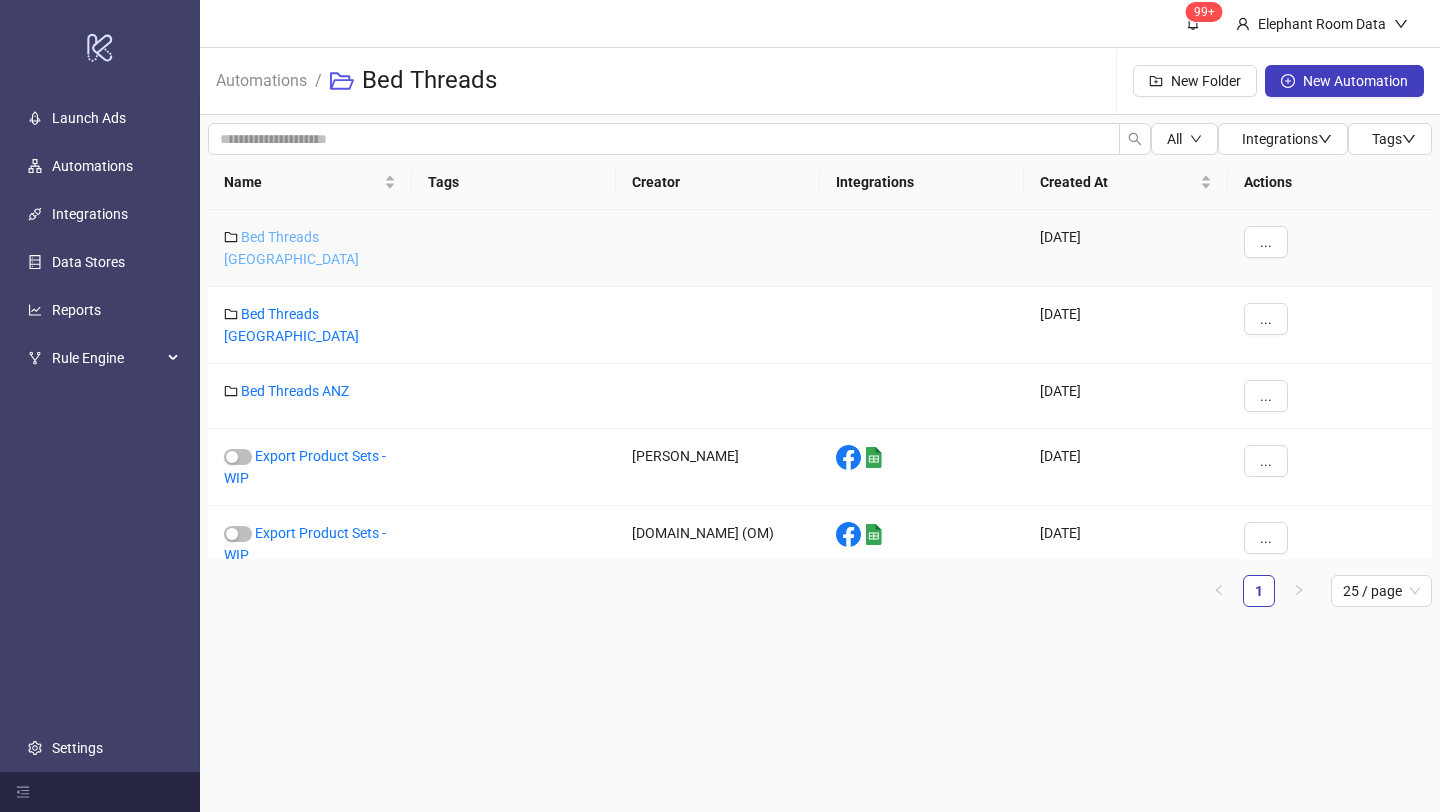 click on "Bed Threads [GEOGRAPHIC_DATA]" at bounding box center (291, 248) 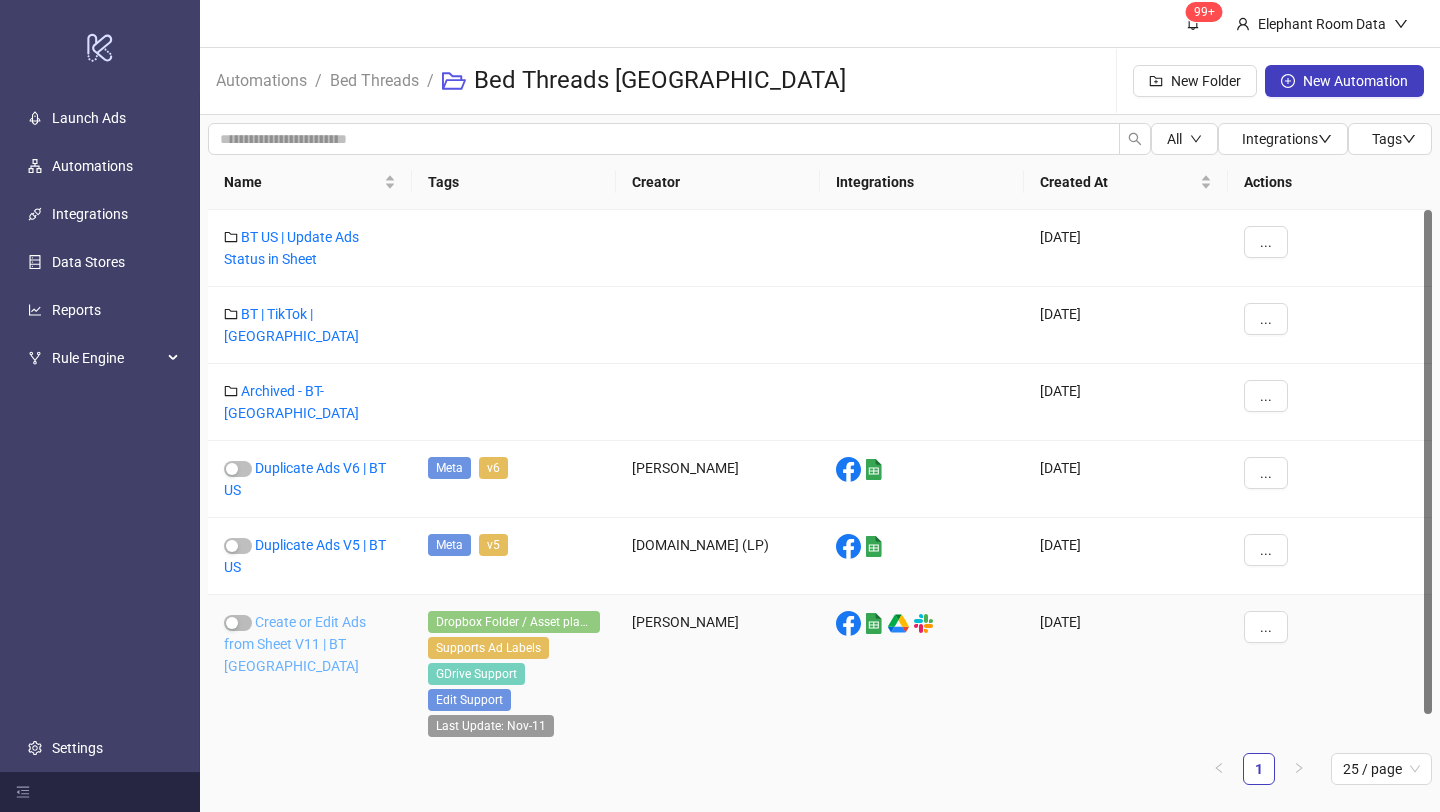 click on "Create or Edit Ads from Sheet V11 | BT [GEOGRAPHIC_DATA]" at bounding box center (295, 644) 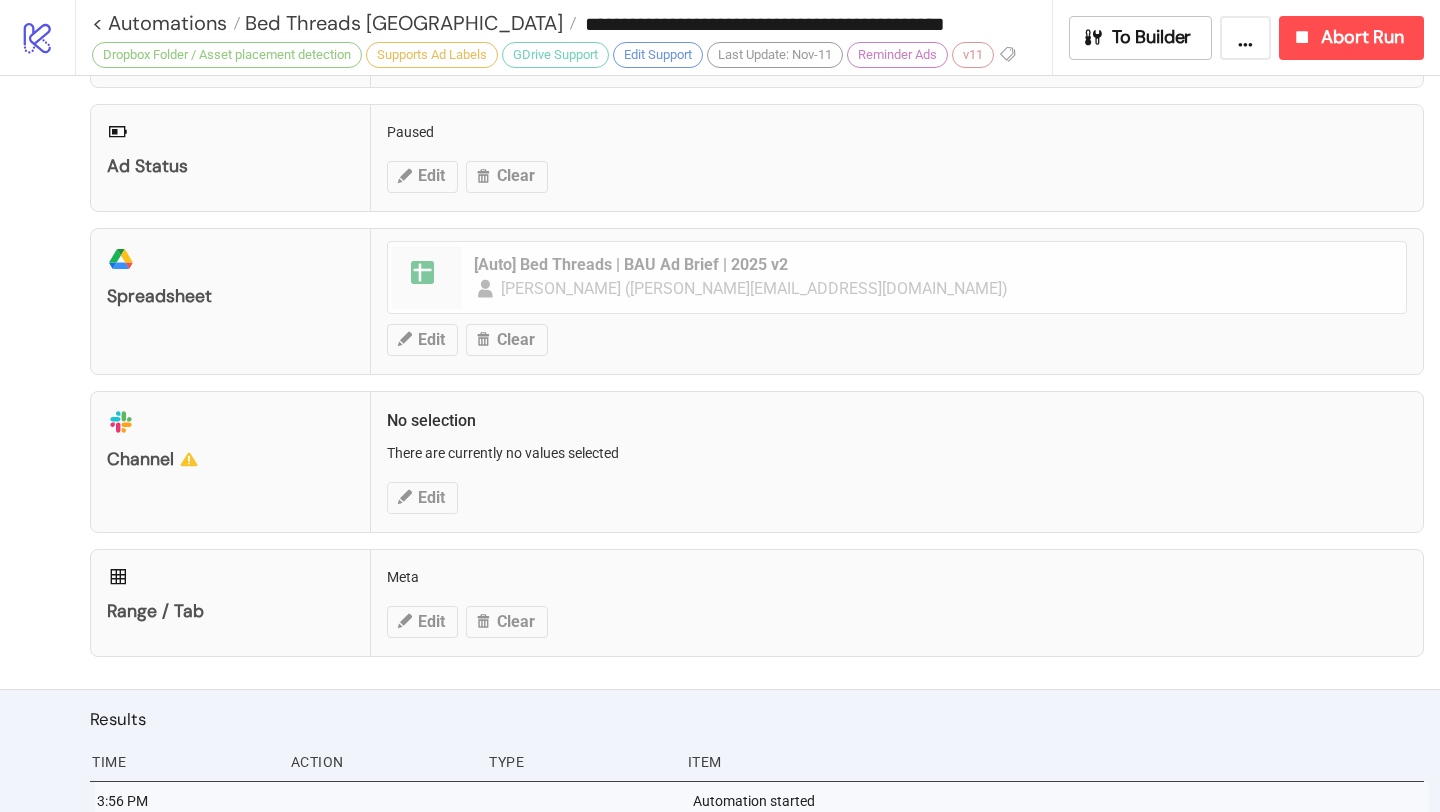 scroll, scrollTop: 900, scrollLeft: 0, axis: vertical 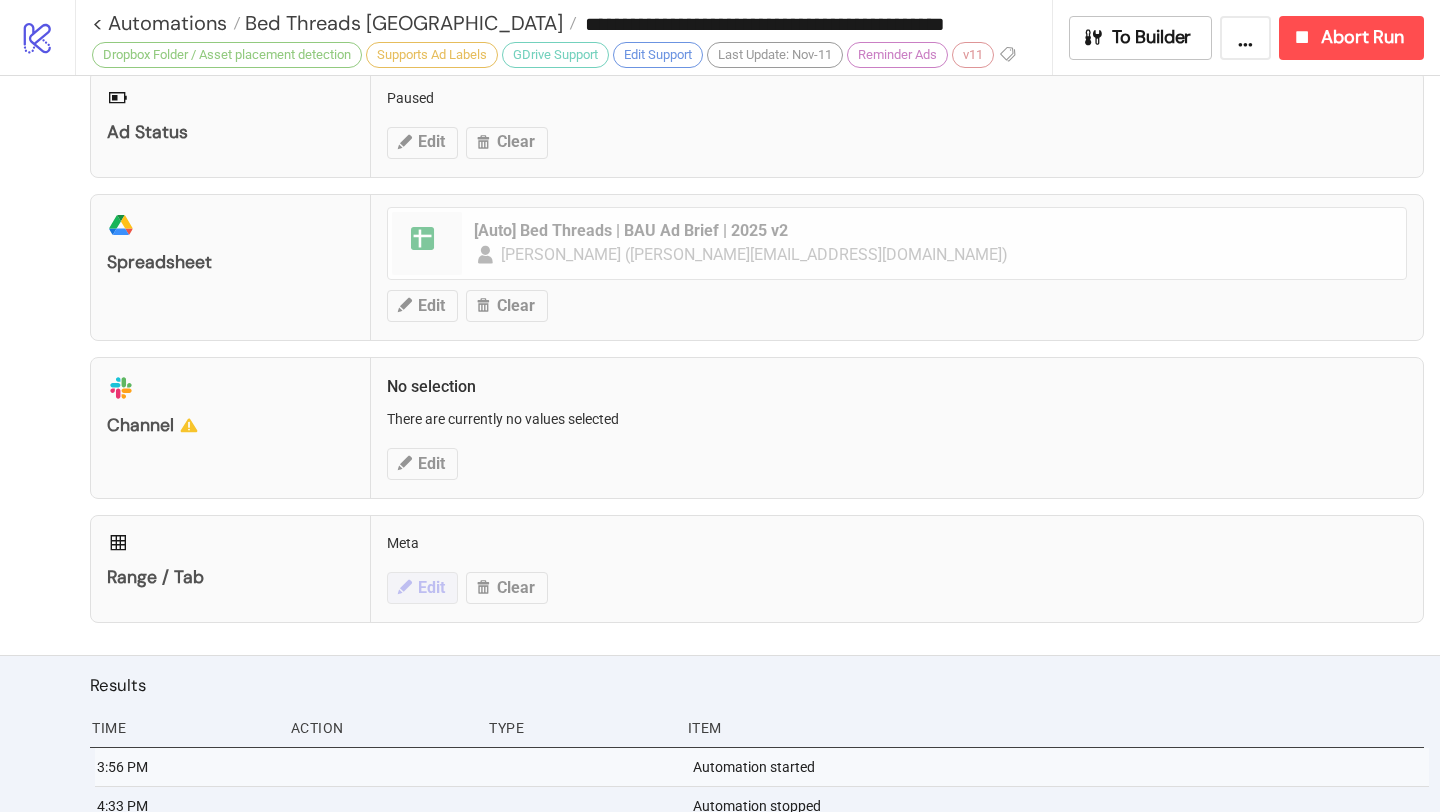 type on "**********" 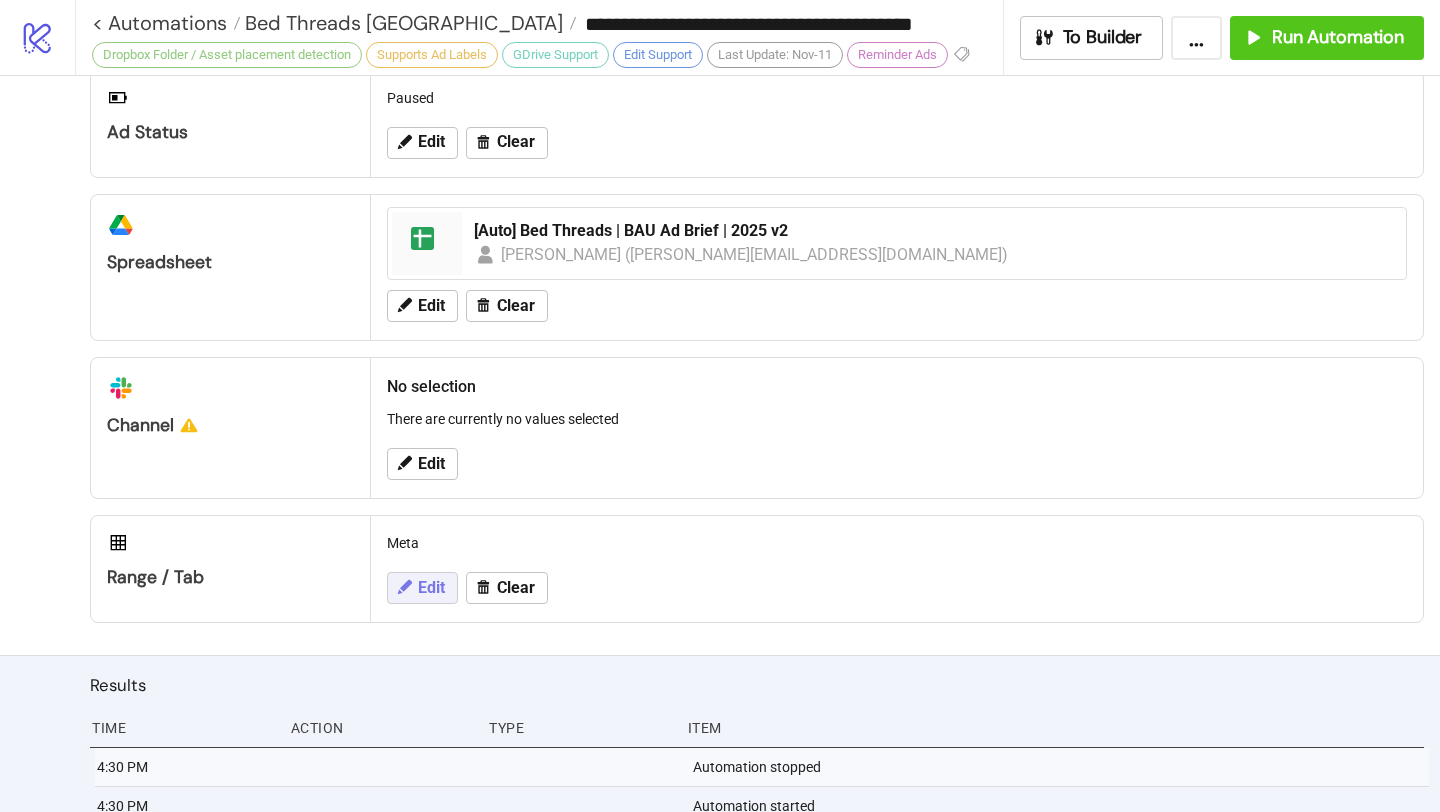 click on "Edit" at bounding box center (431, 588) 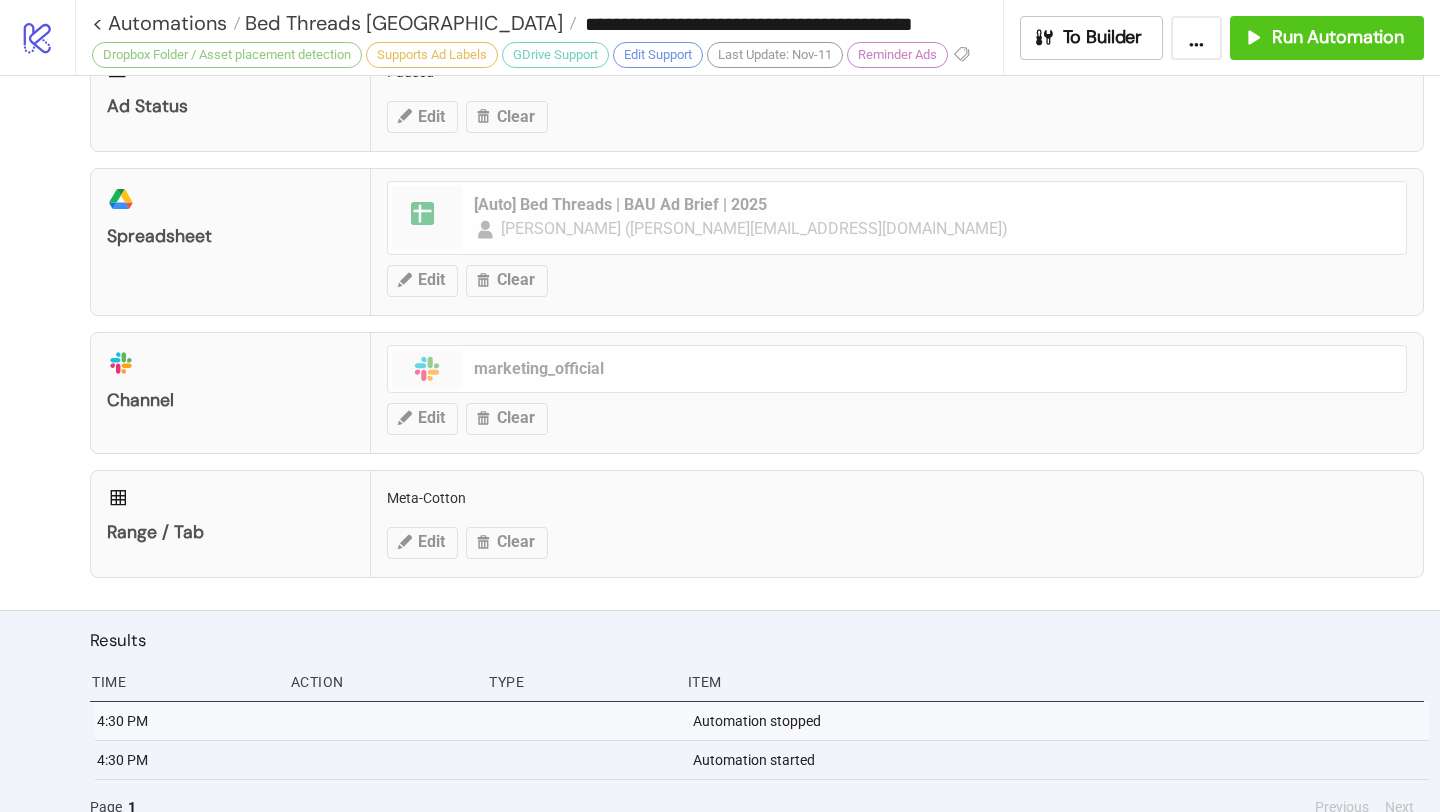 click on "Range / Tab Meta-Cotton Edit Clear" at bounding box center [757, 524] 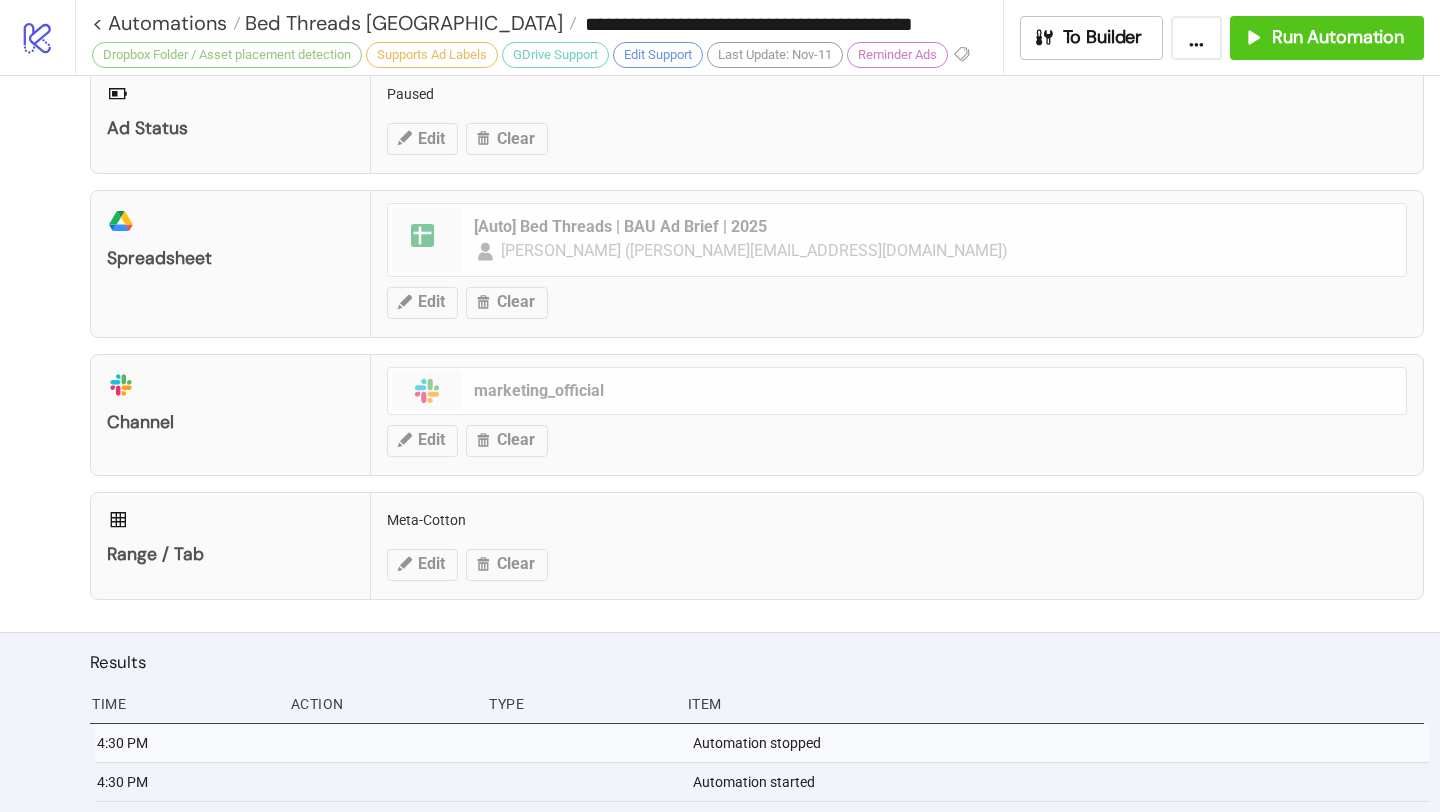 scroll, scrollTop: 877, scrollLeft: 0, axis: vertical 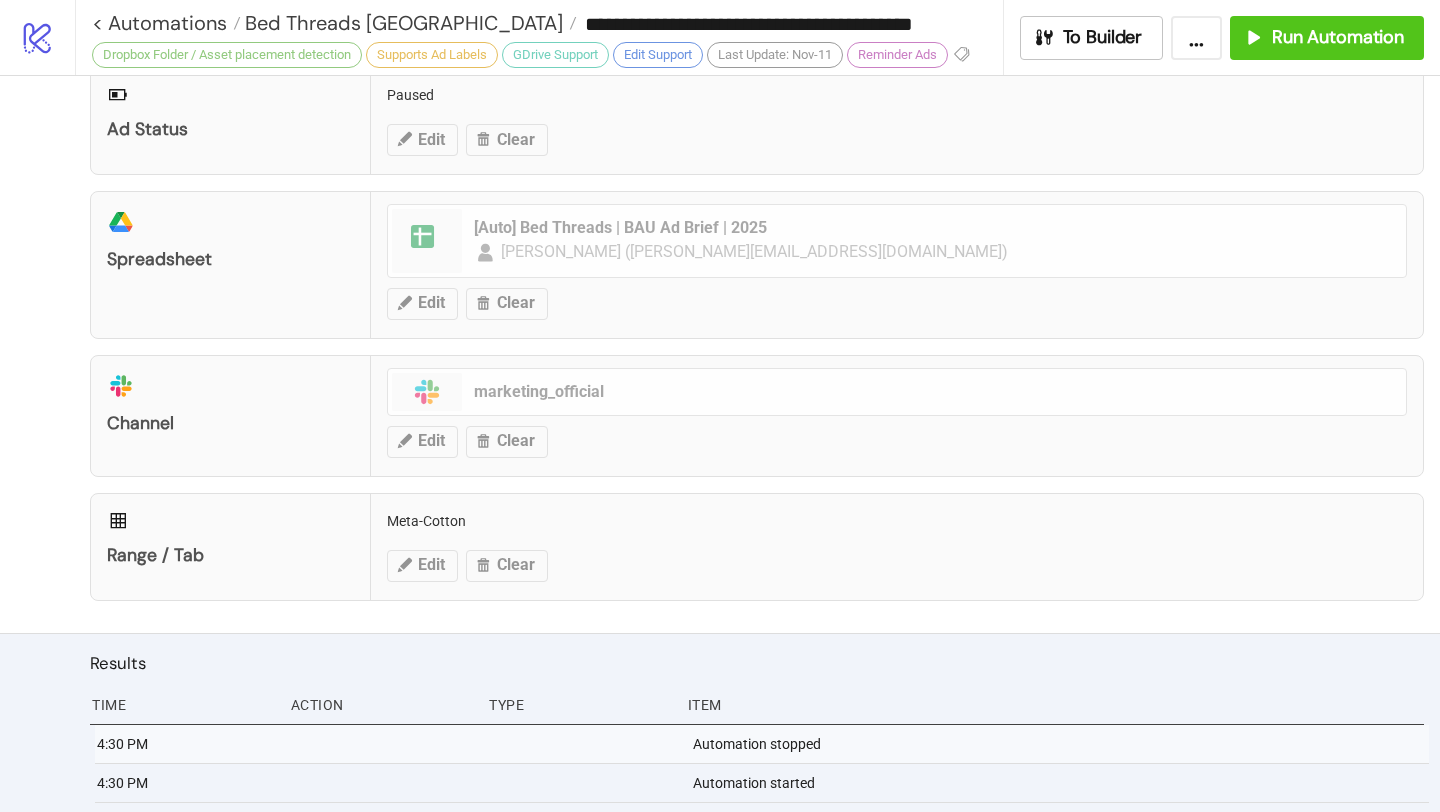 click on "Range / Tab Meta-Cotton Edit Clear" at bounding box center [757, 547] 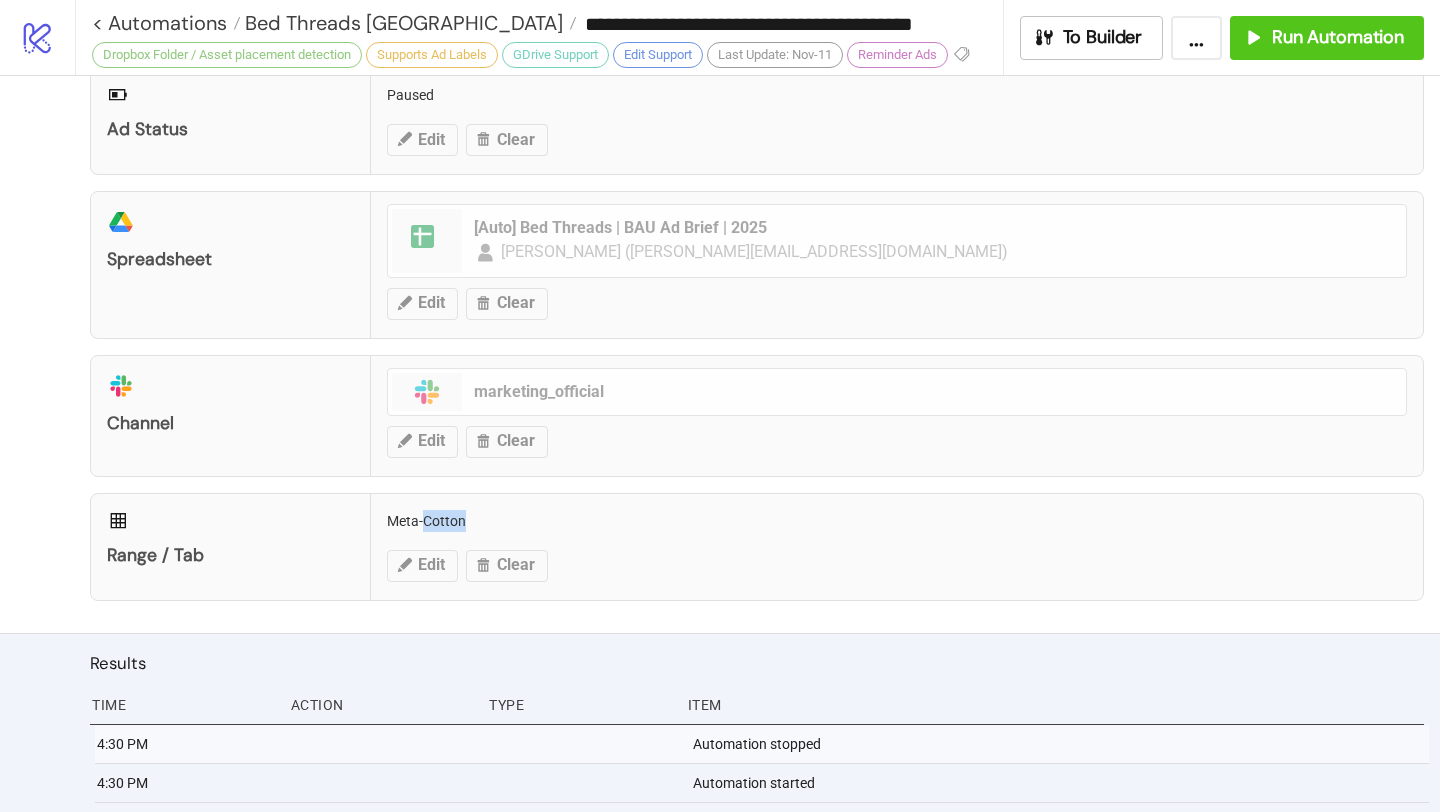 click on "Range / Tab Meta-Cotton Edit Clear" at bounding box center [757, 547] 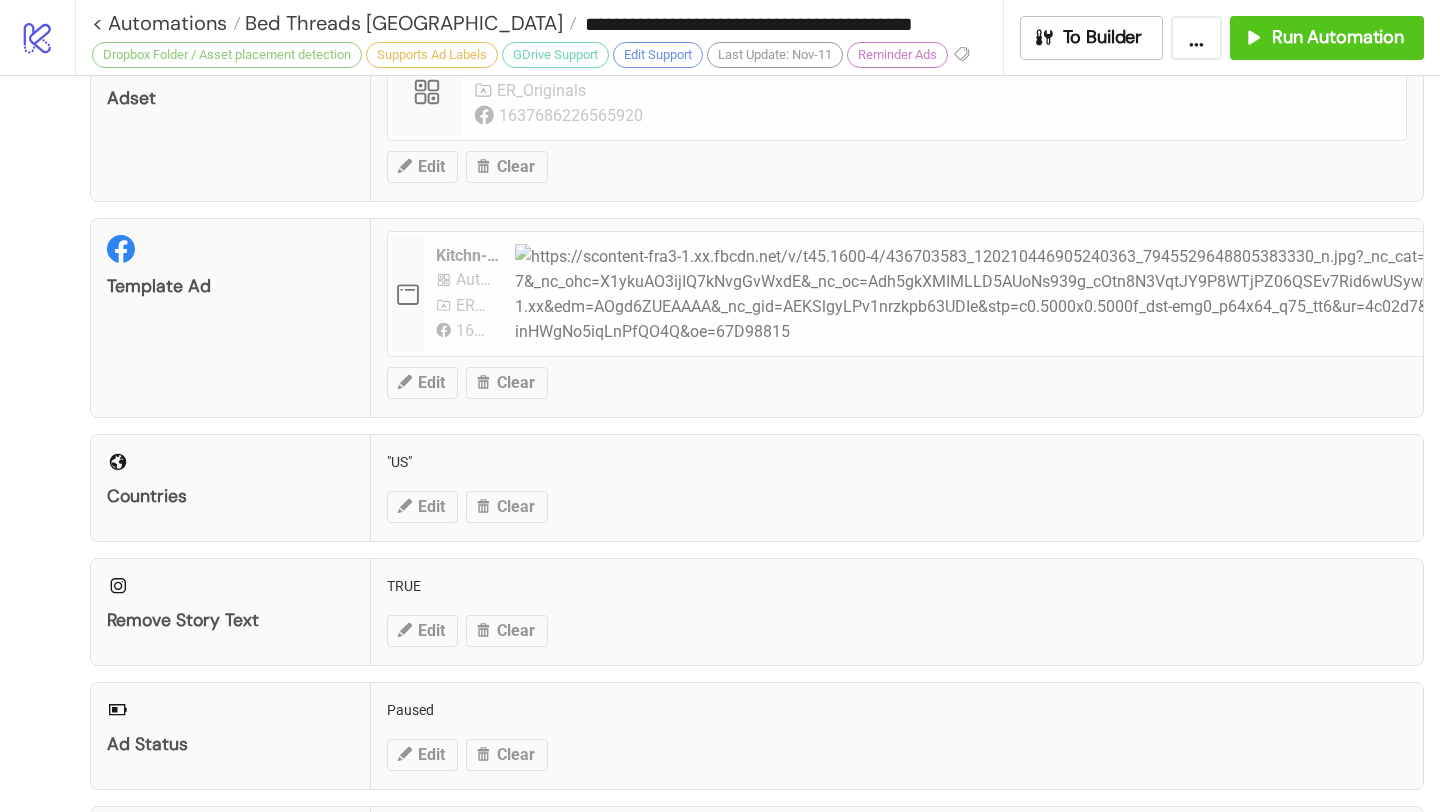 scroll, scrollTop: 0, scrollLeft: 0, axis: both 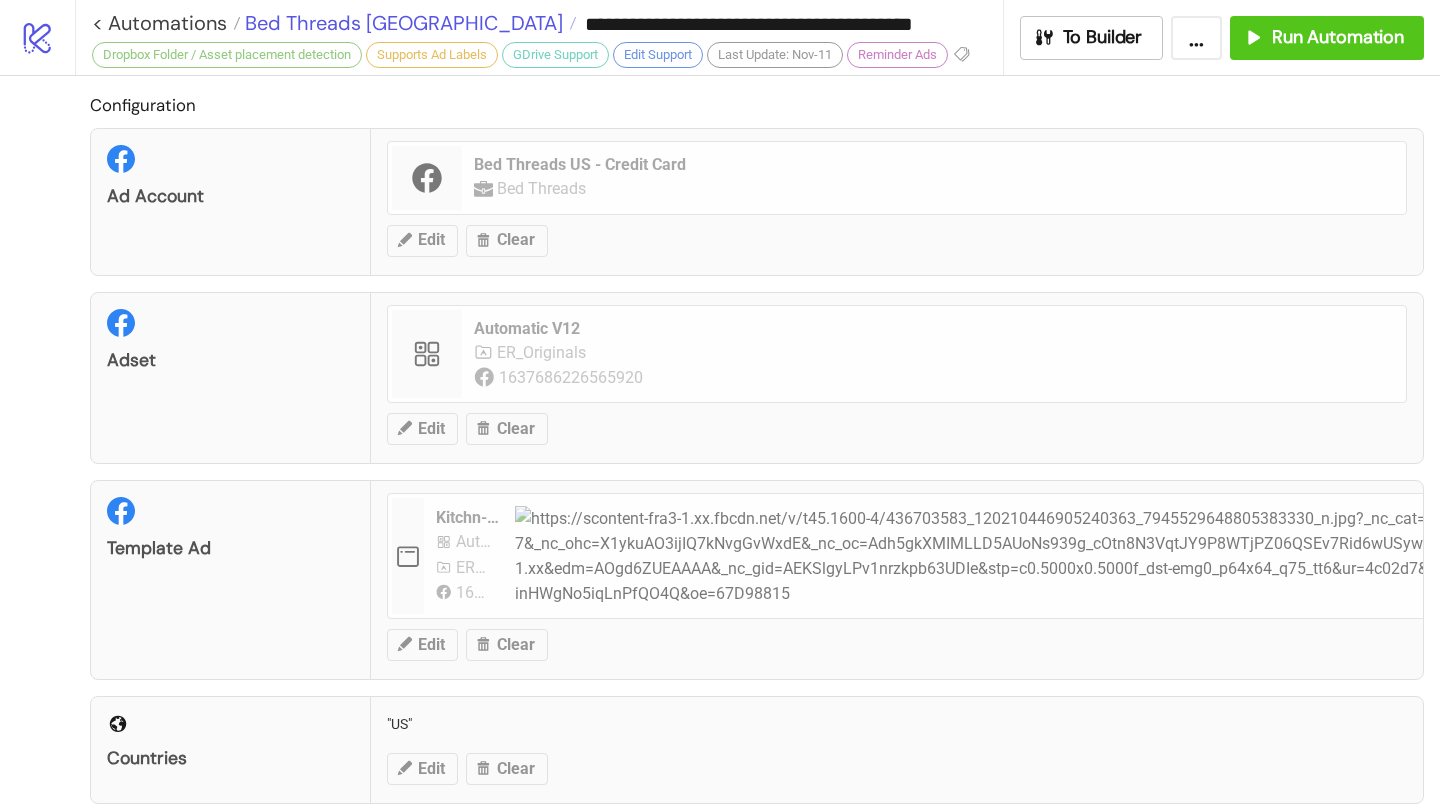 click on "Bed Threads [GEOGRAPHIC_DATA]" at bounding box center (401, 23) 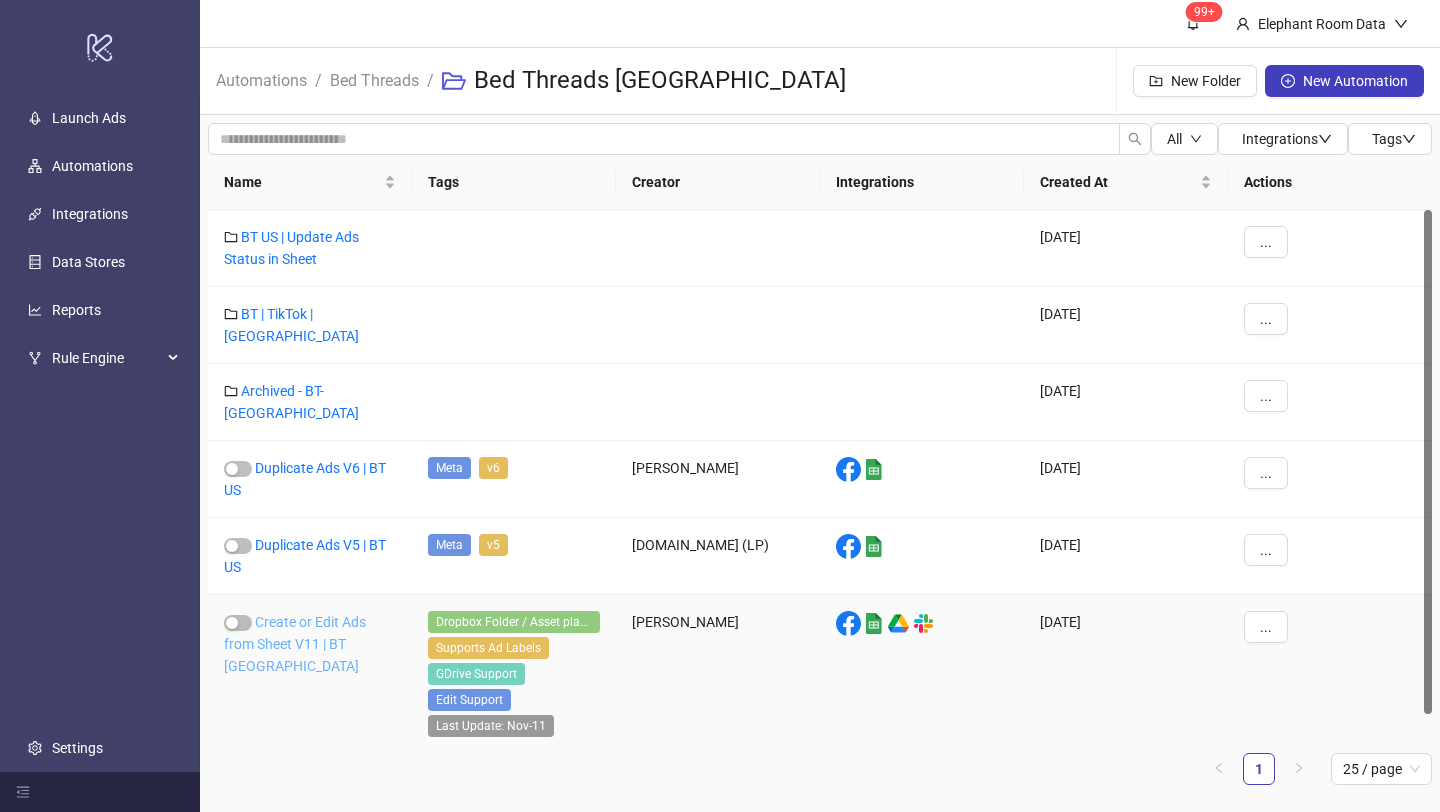 click on "Create or Edit Ads from Sheet V11 | BT [GEOGRAPHIC_DATA]" at bounding box center (295, 644) 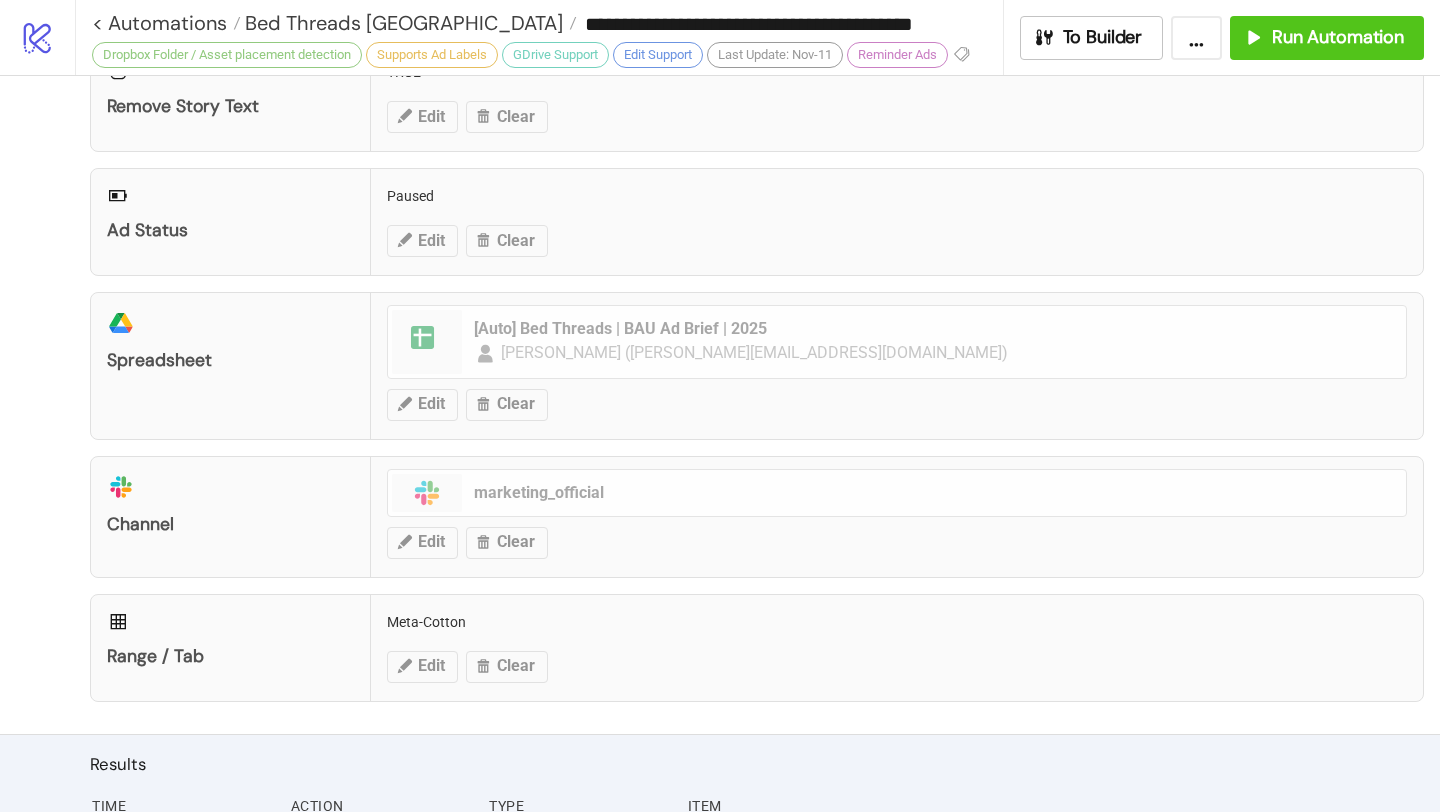 scroll, scrollTop: 922, scrollLeft: 0, axis: vertical 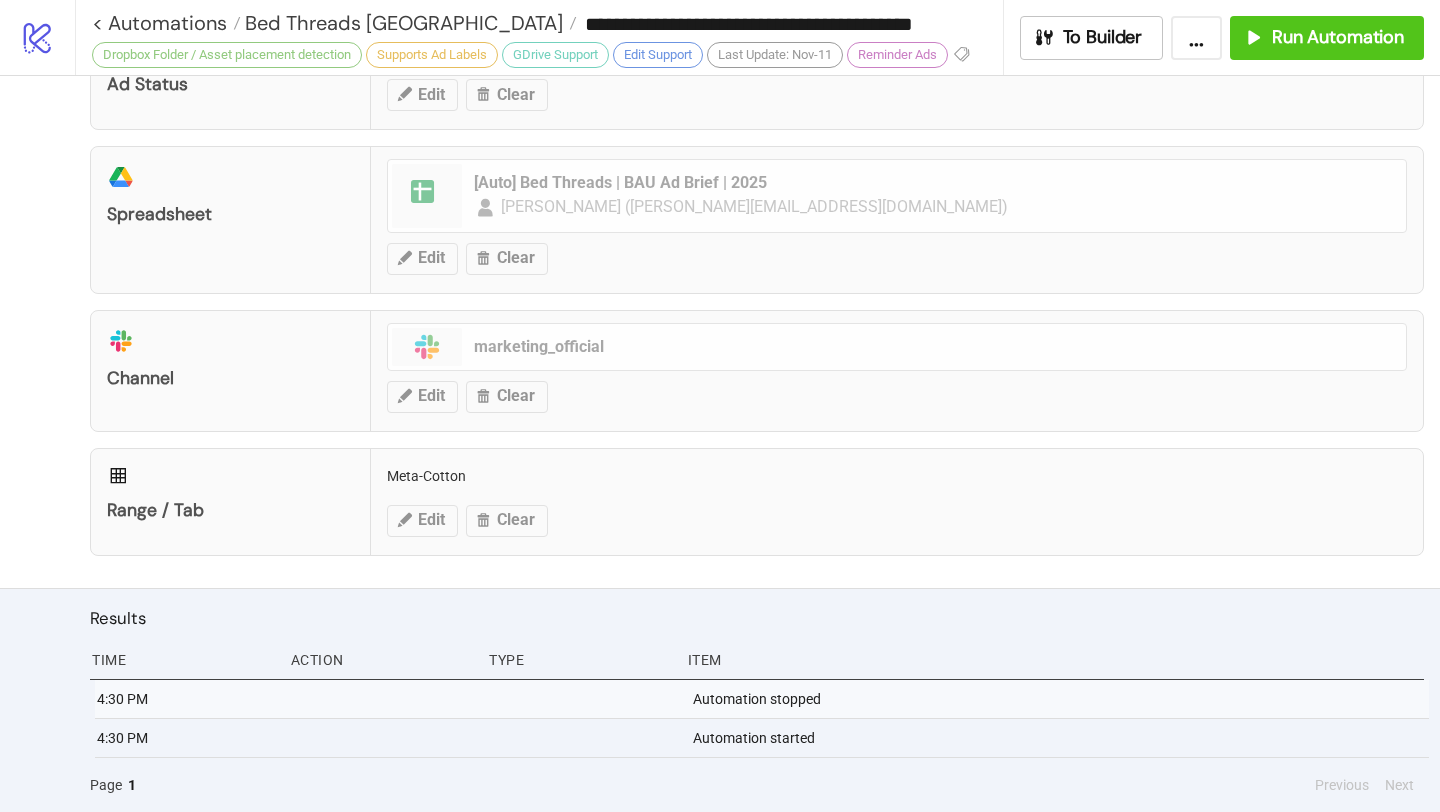 click on "Range / Tab Meta-Cotton Edit Clear" at bounding box center (757, 502) 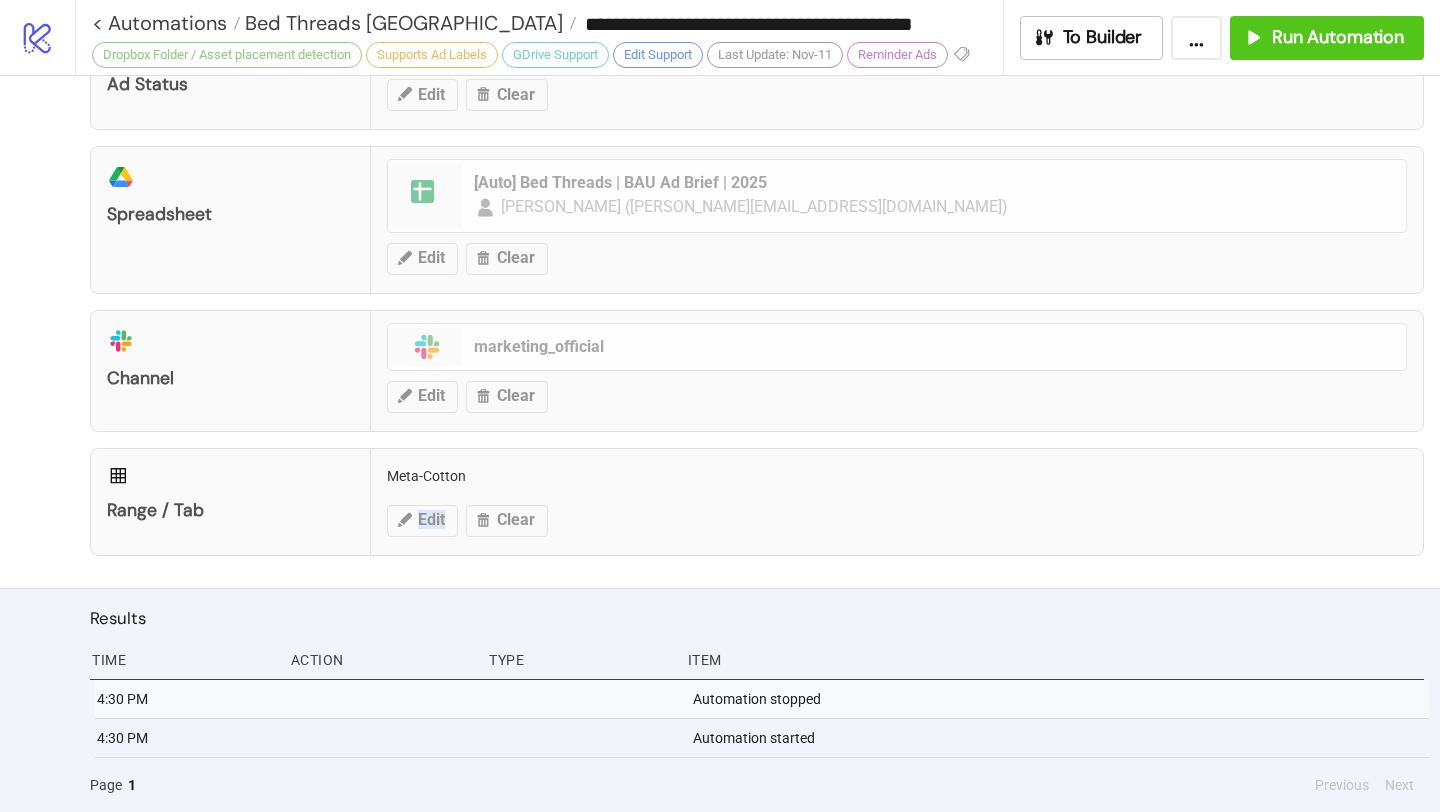 click on "Range / Tab Meta-Cotton Edit Clear" at bounding box center (757, 502) 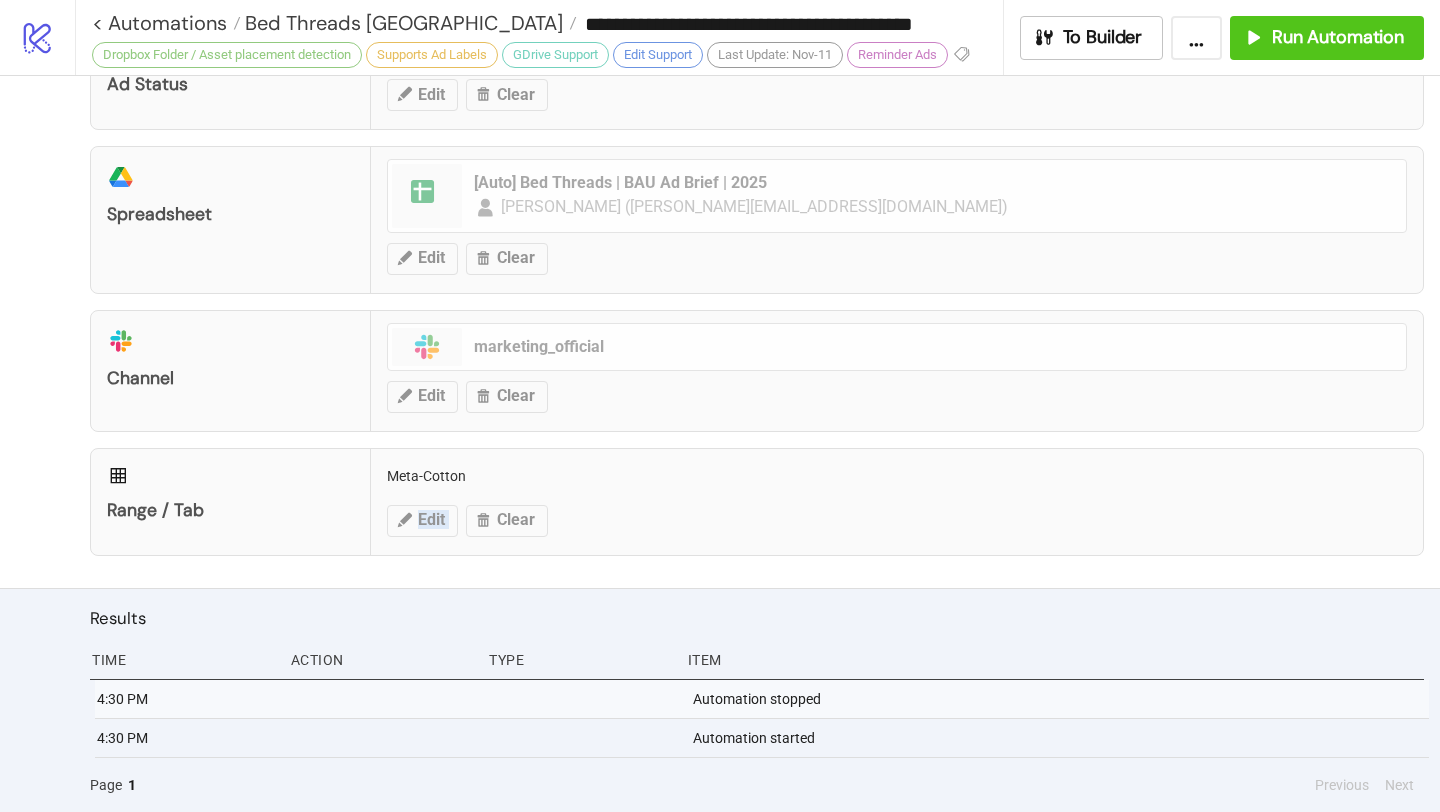 click on "Range / Tab Meta-Cotton Edit Clear" at bounding box center [757, 502] 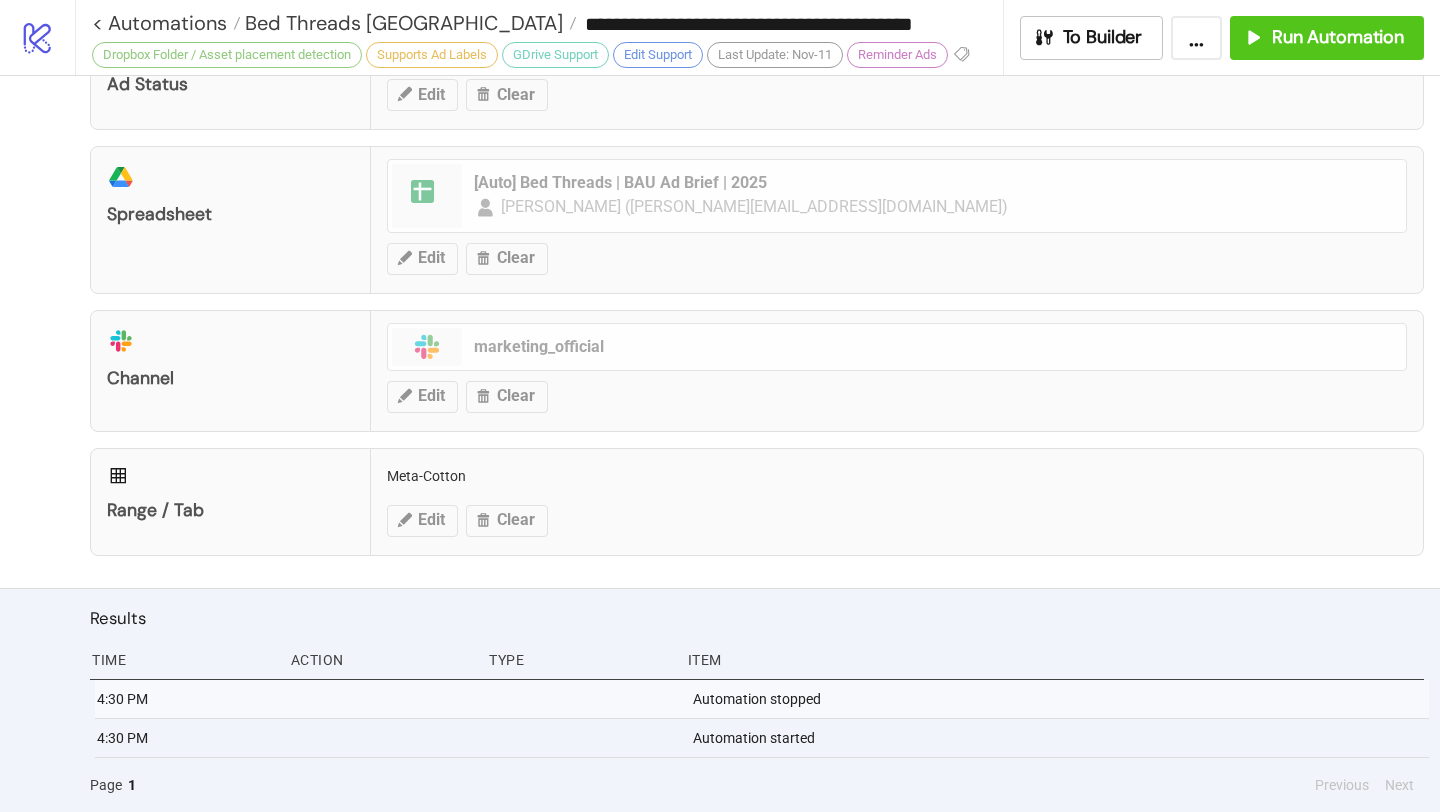 click on "Range / Tab Meta-Cotton Edit Clear" at bounding box center [757, 502] 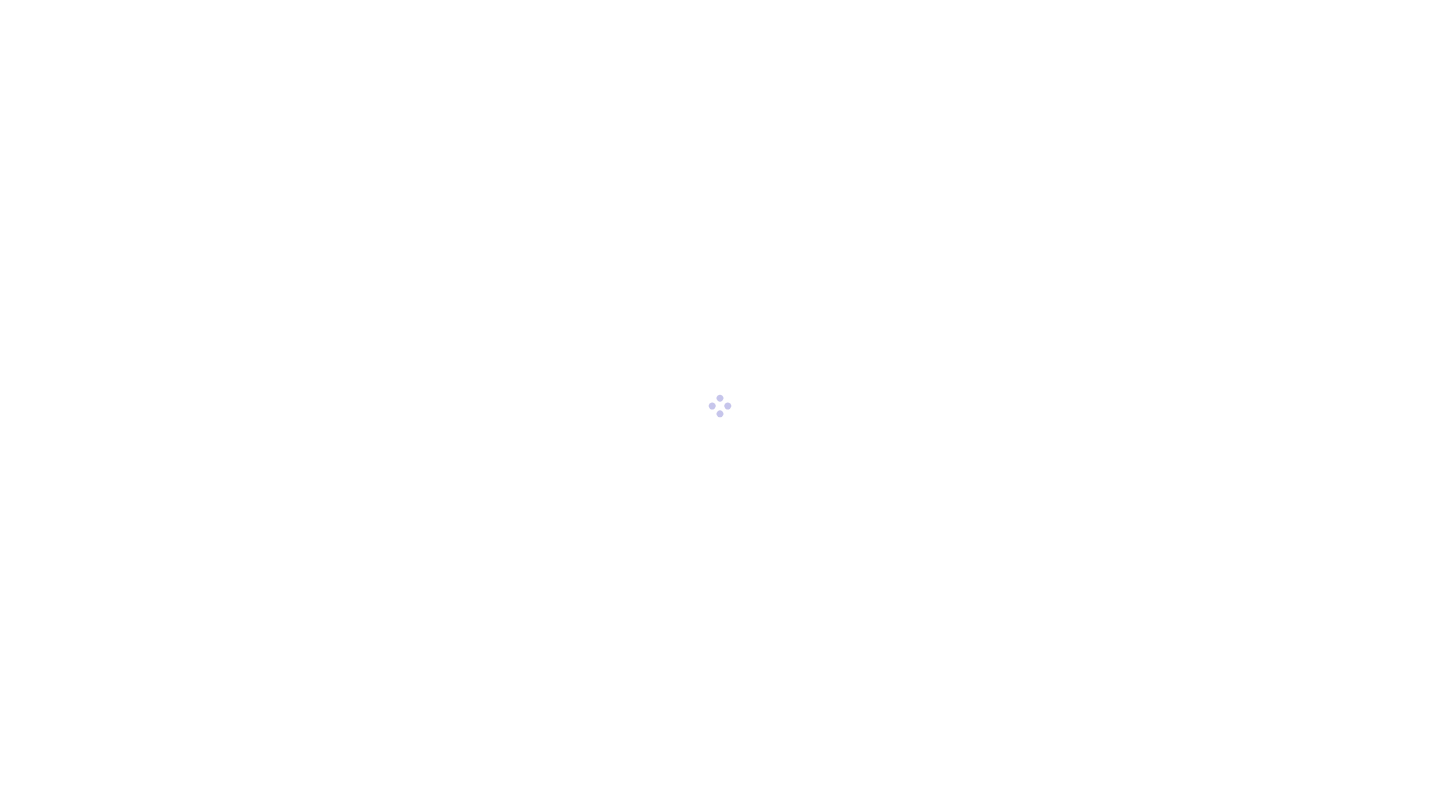 scroll, scrollTop: 0, scrollLeft: 0, axis: both 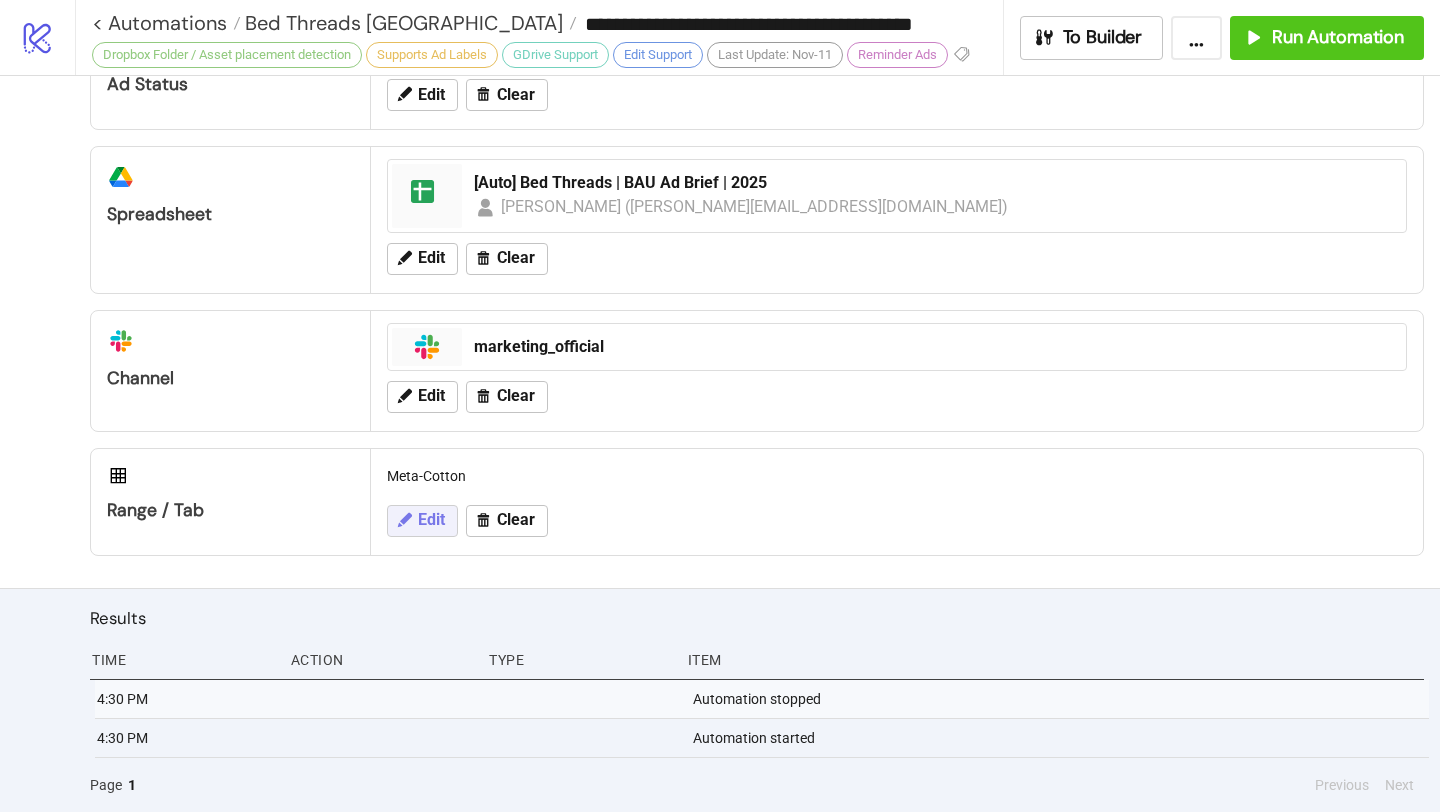click on "Edit" at bounding box center (431, 520) 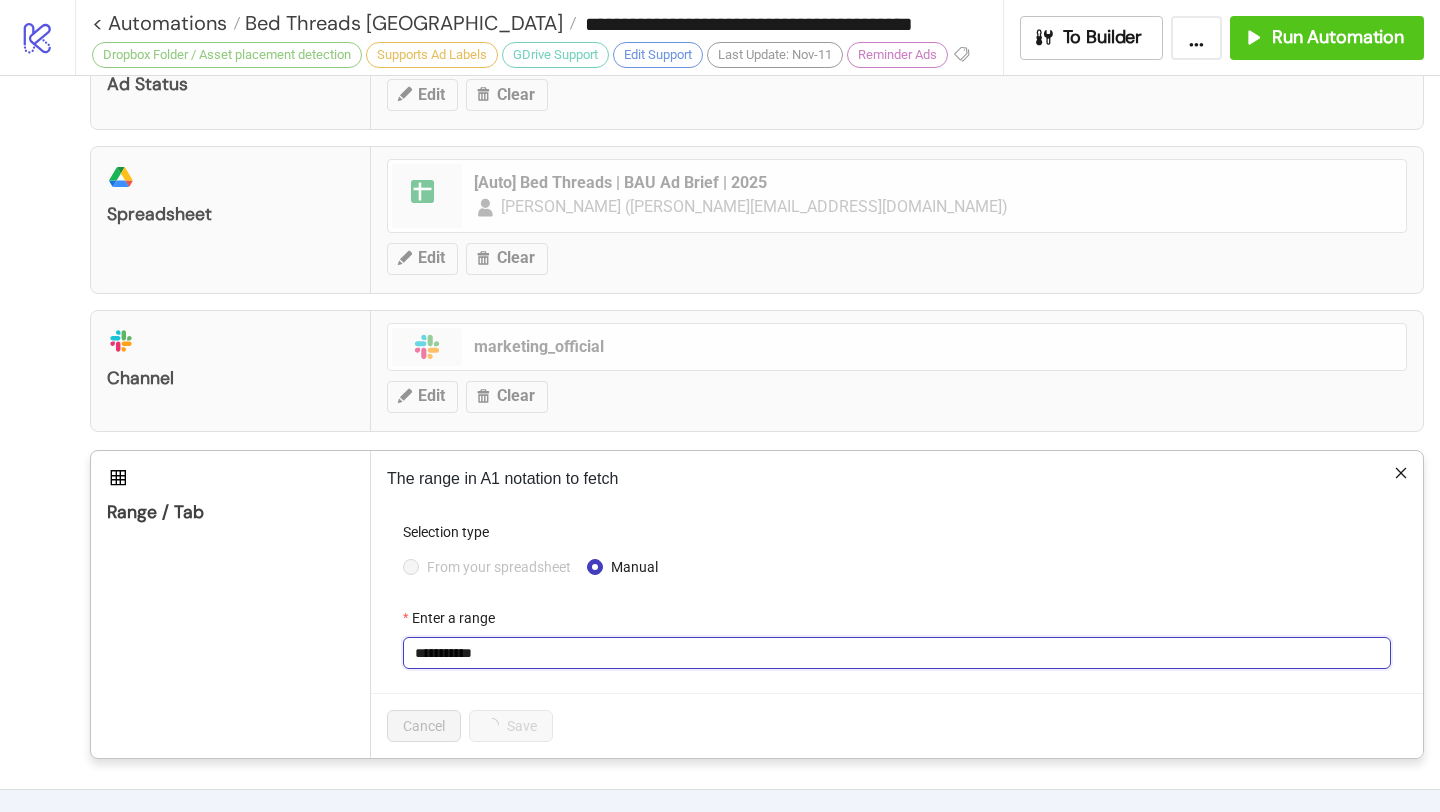 drag, startPoint x: 447, startPoint y: 649, endPoint x: 549, endPoint y: 650, distance: 102.0049 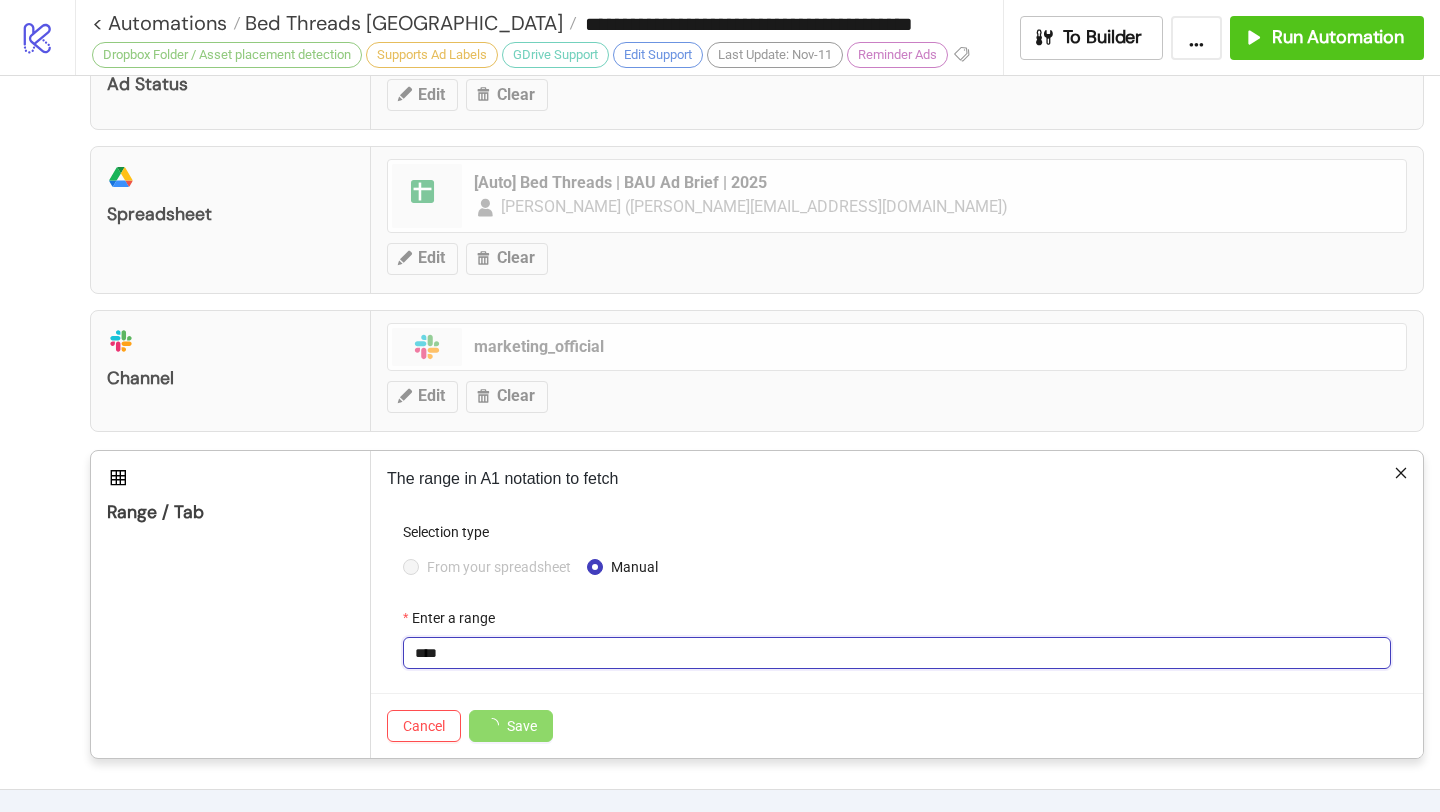 type on "****" 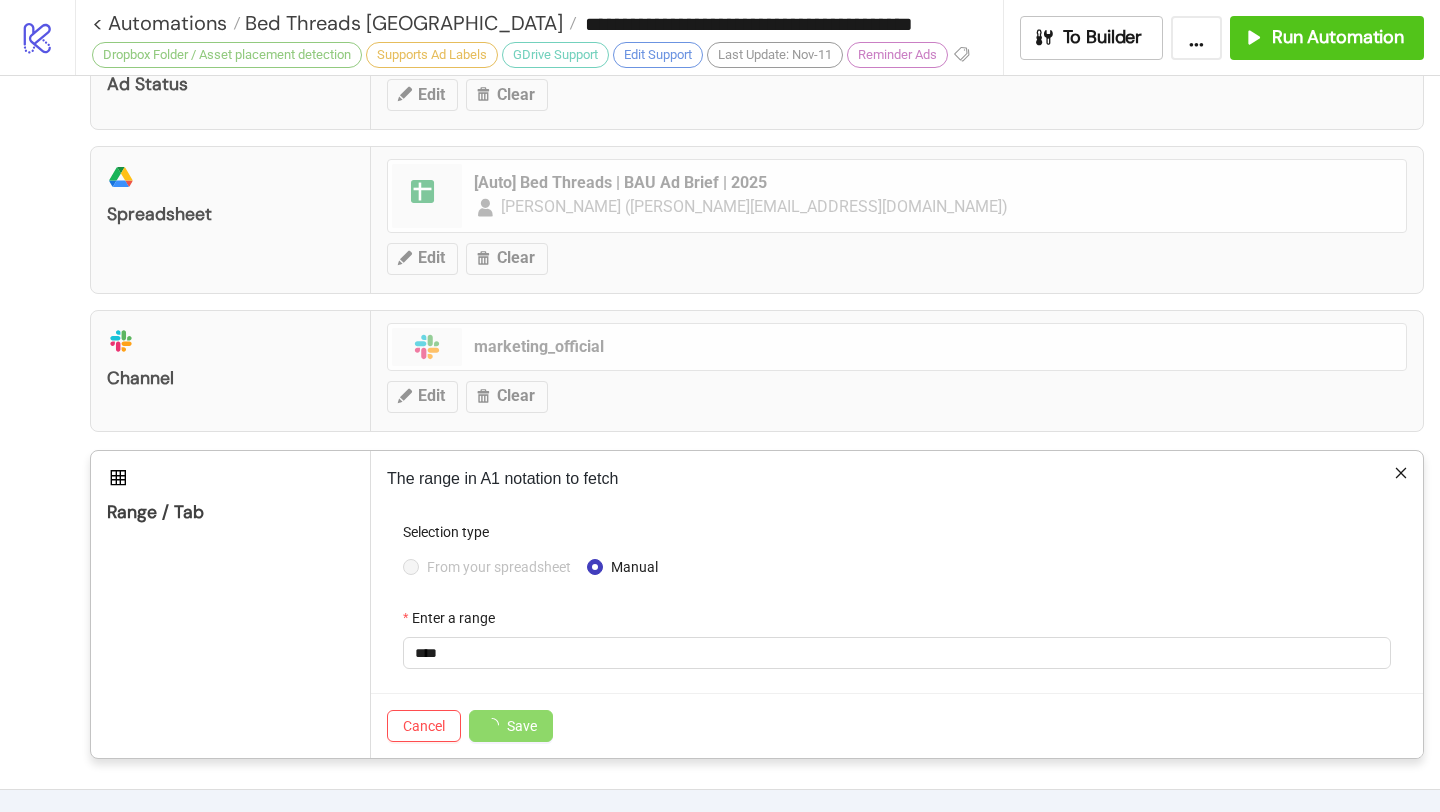 click on "Cancel Save" at bounding box center [897, 725] 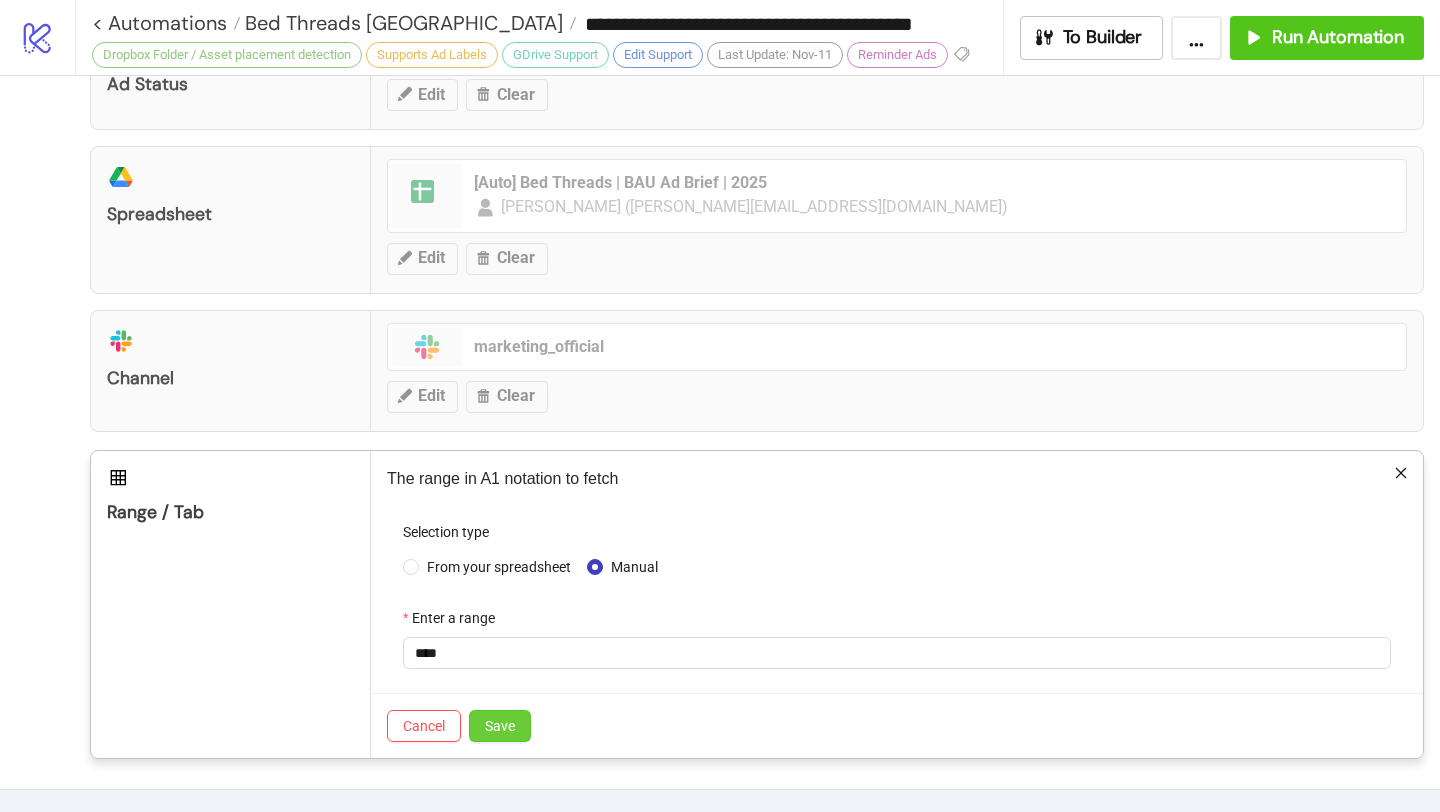click on "Save" at bounding box center [500, 726] 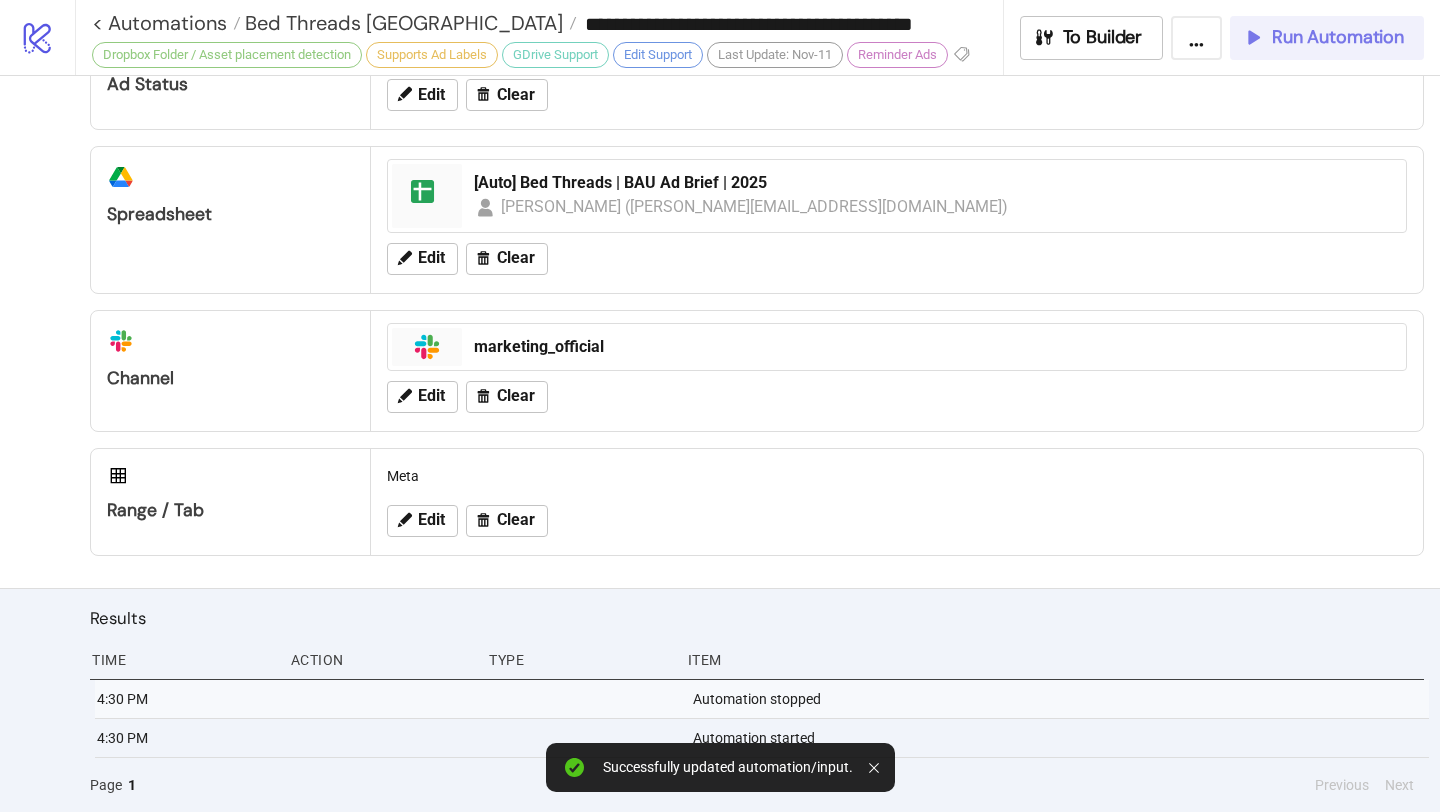 click on "Run Automation" at bounding box center [1338, 37] 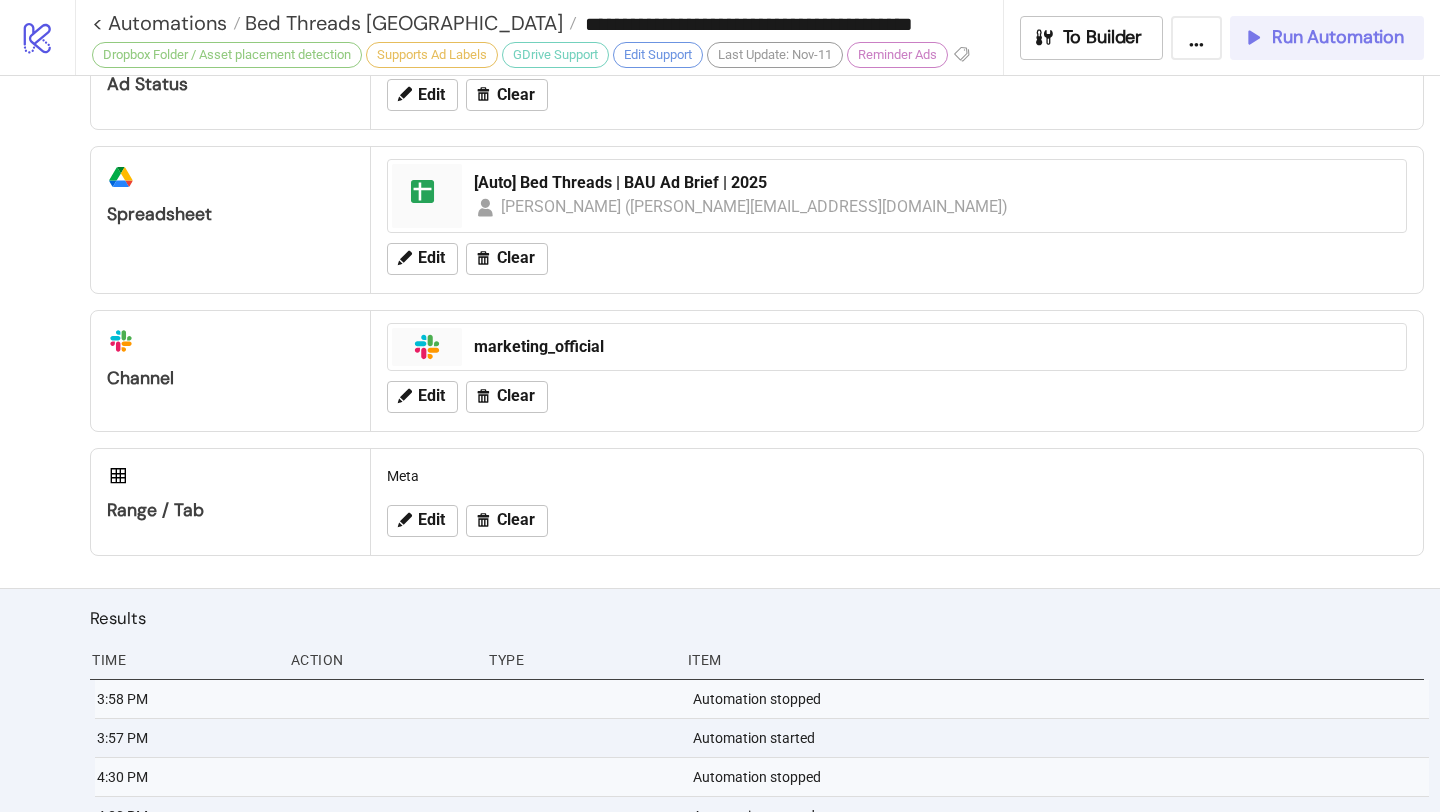 click 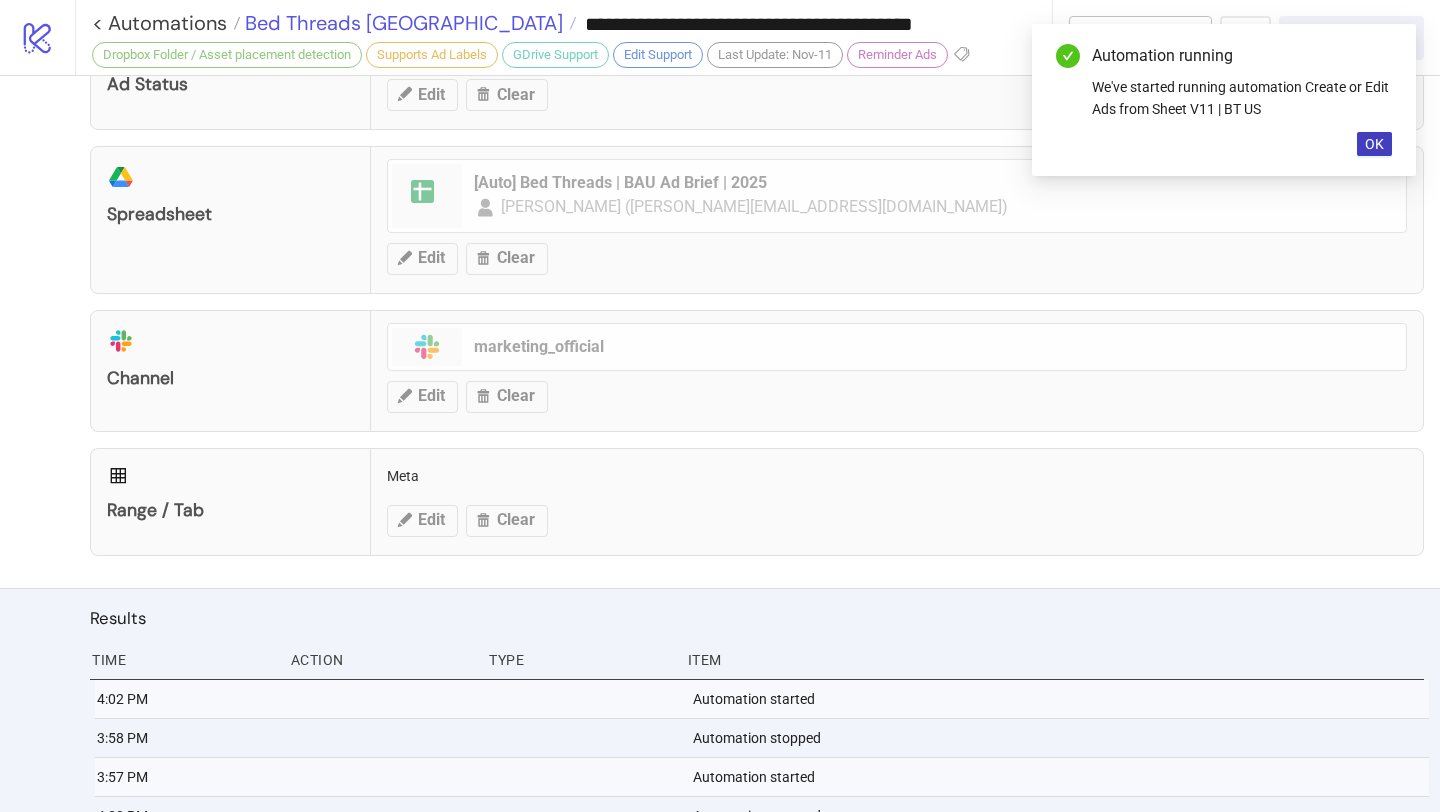 click on "Bed Threads [GEOGRAPHIC_DATA]" at bounding box center [401, 23] 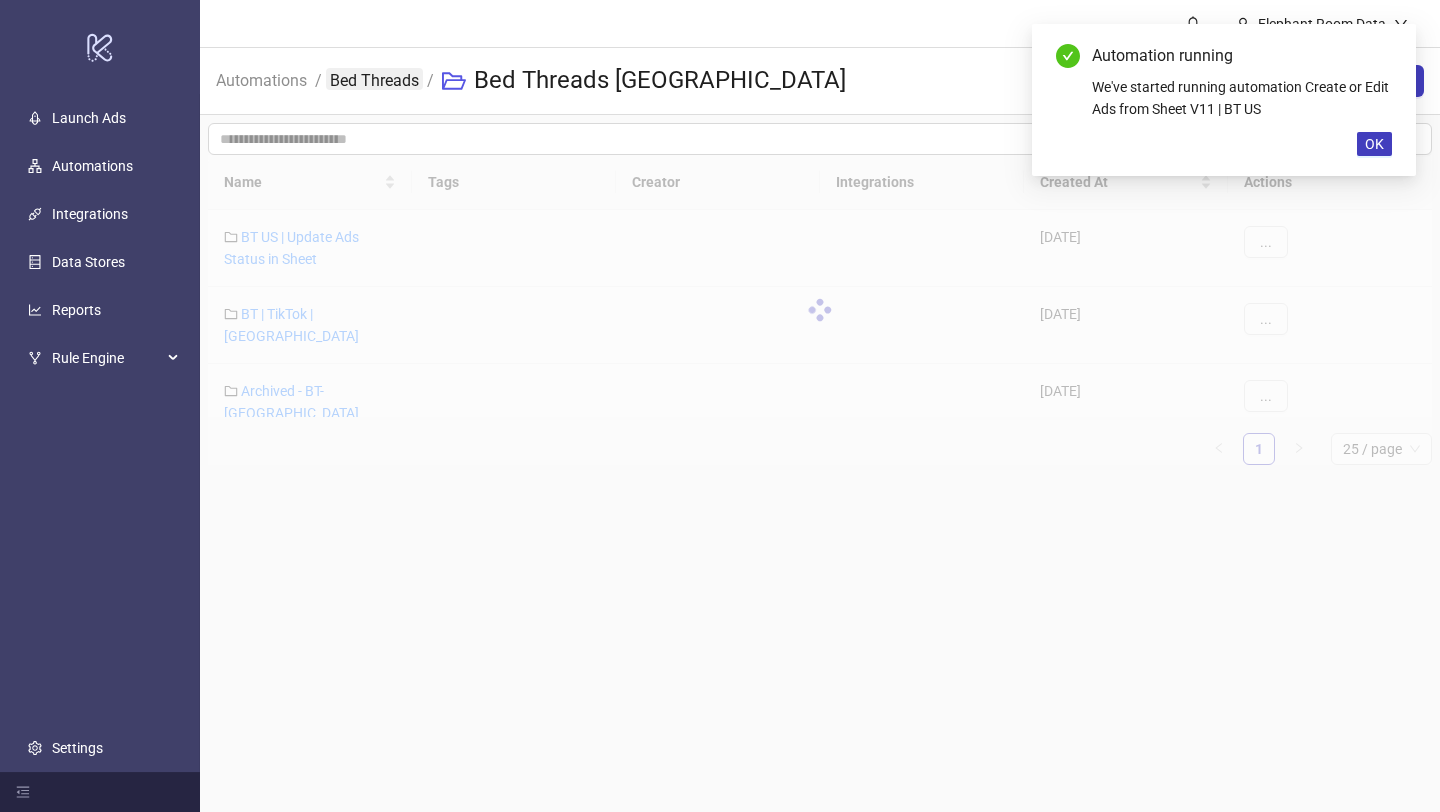click on "Bed Threads" at bounding box center (374, 79) 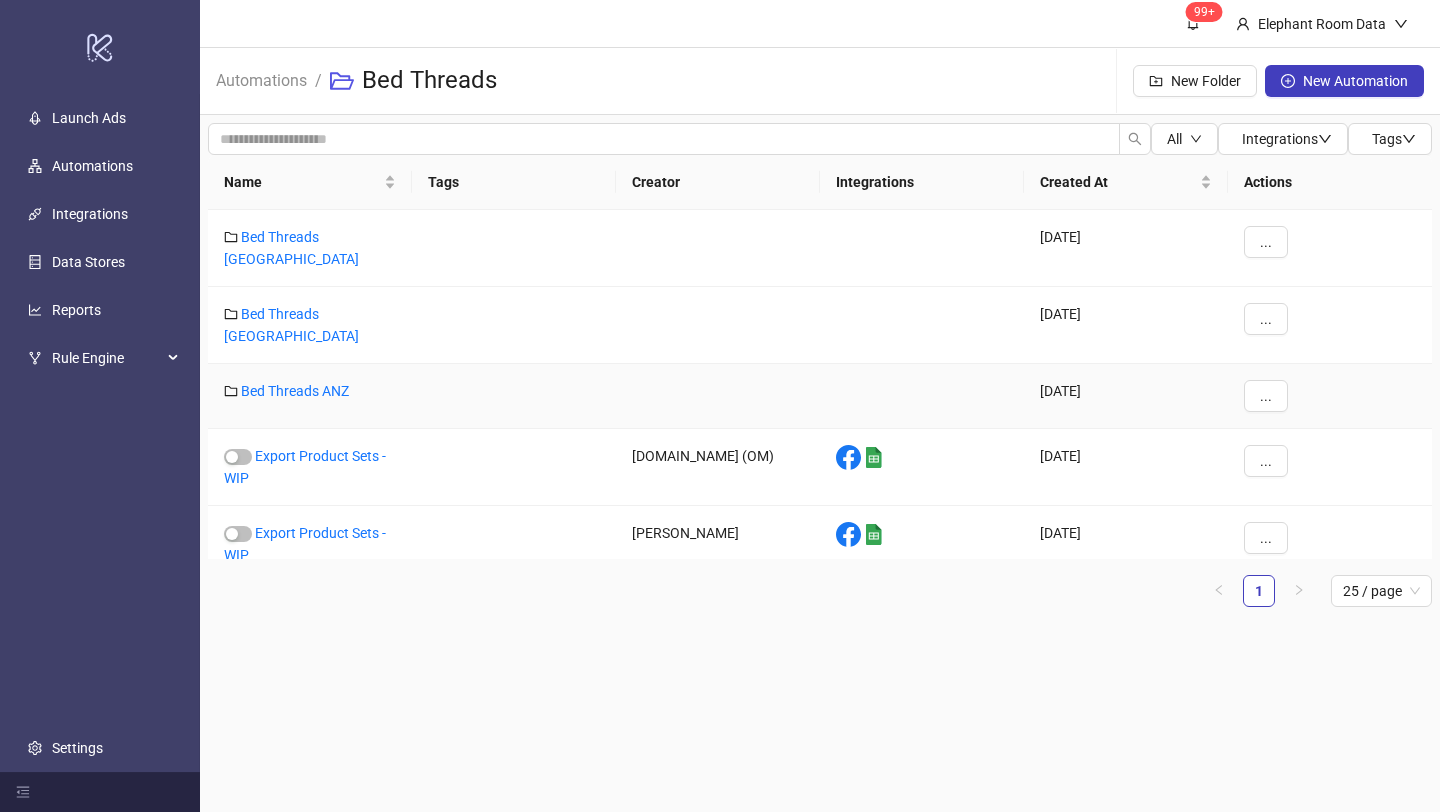 click on "Bed Threads ANZ" at bounding box center (295, 391) 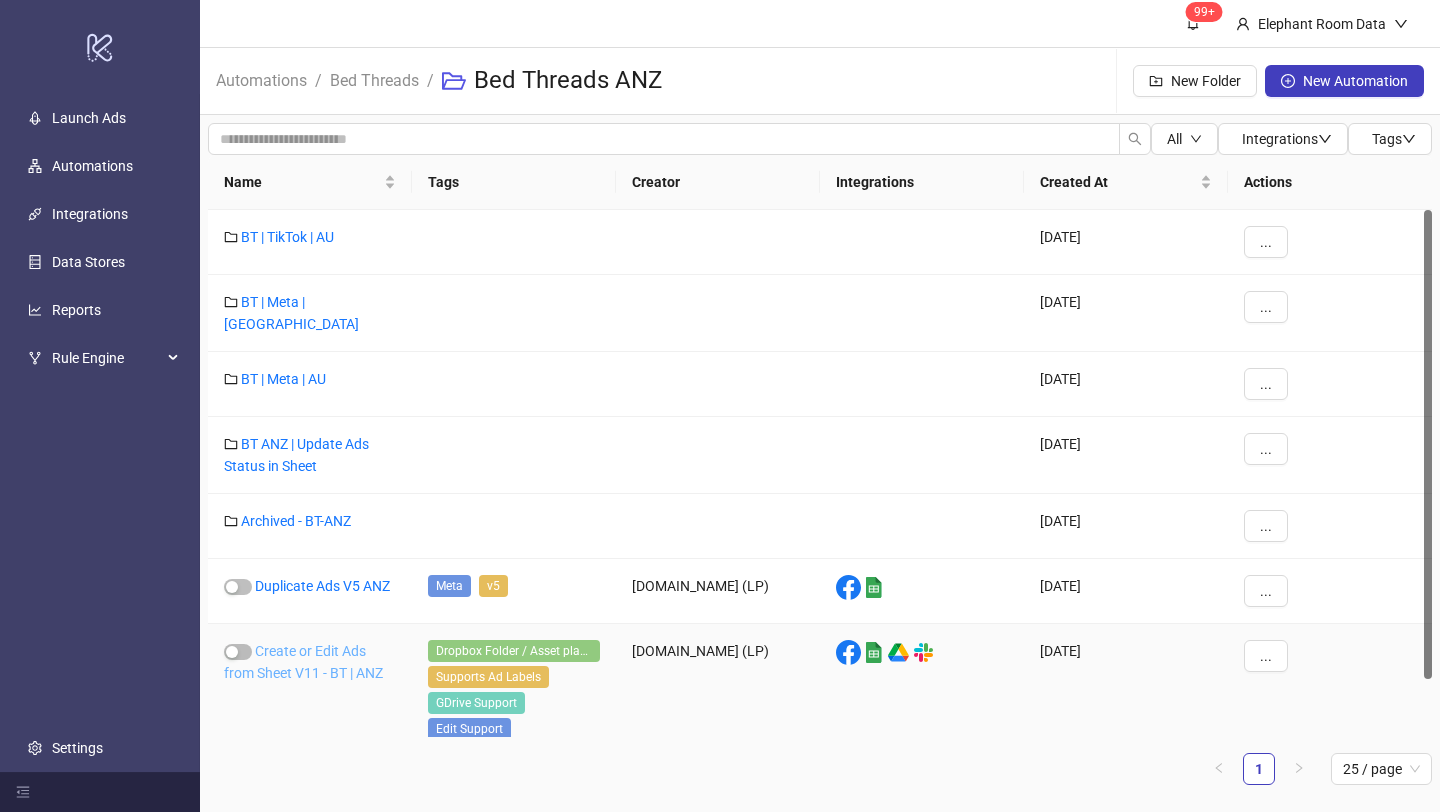 click on "Create or Edit Ads from Sheet V11 - BT | ANZ" at bounding box center (303, 662) 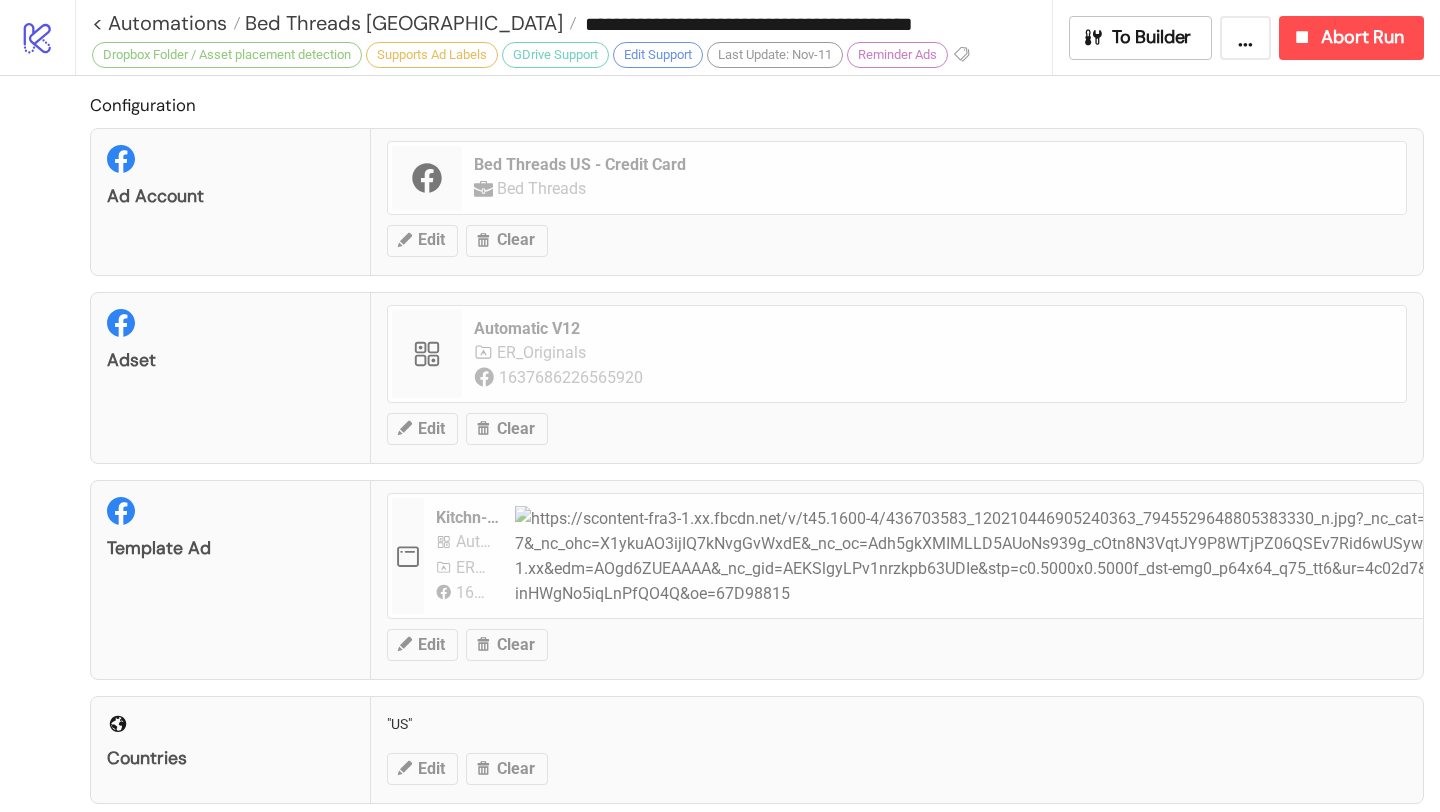 type on "**********" 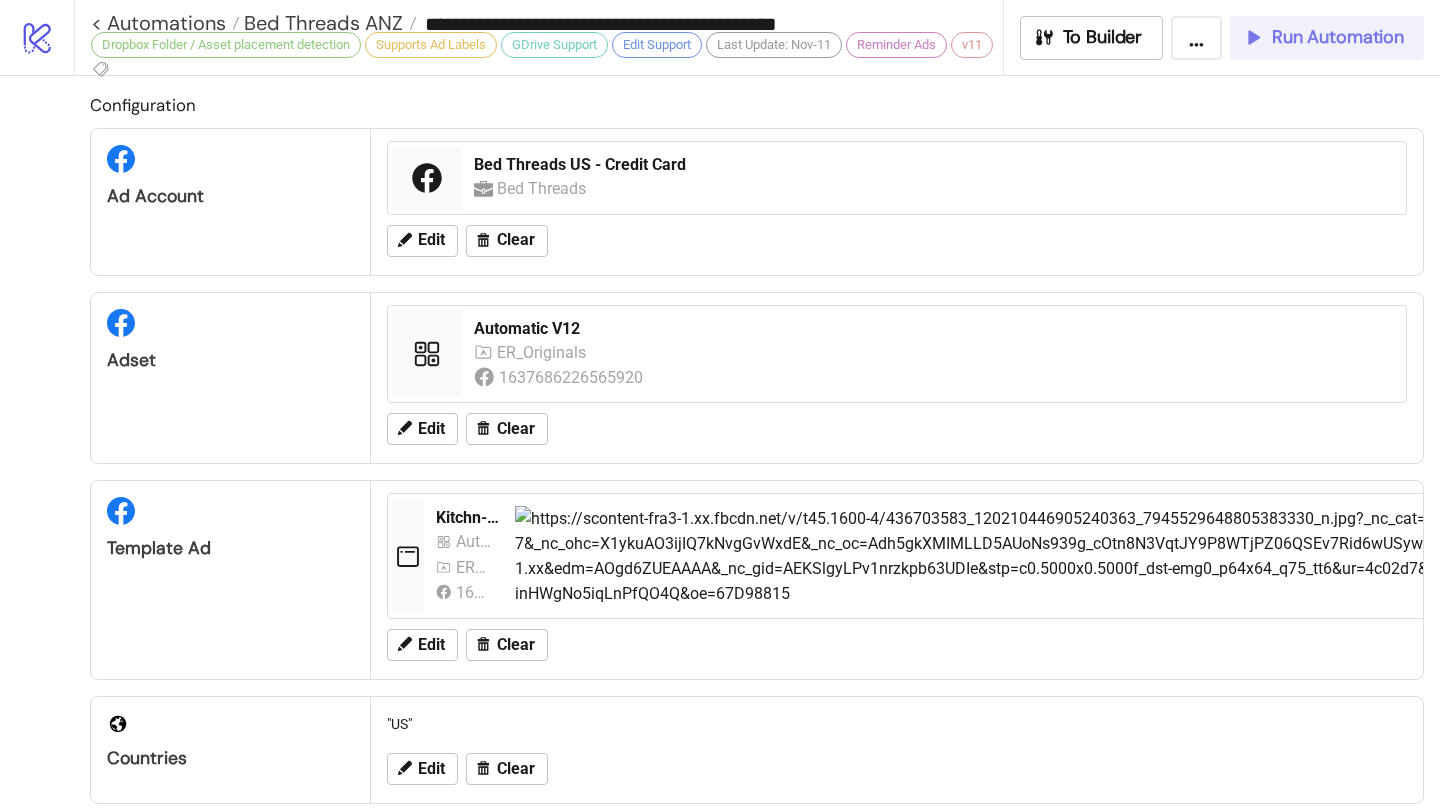 click on "Run Automation" at bounding box center (1338, 37) 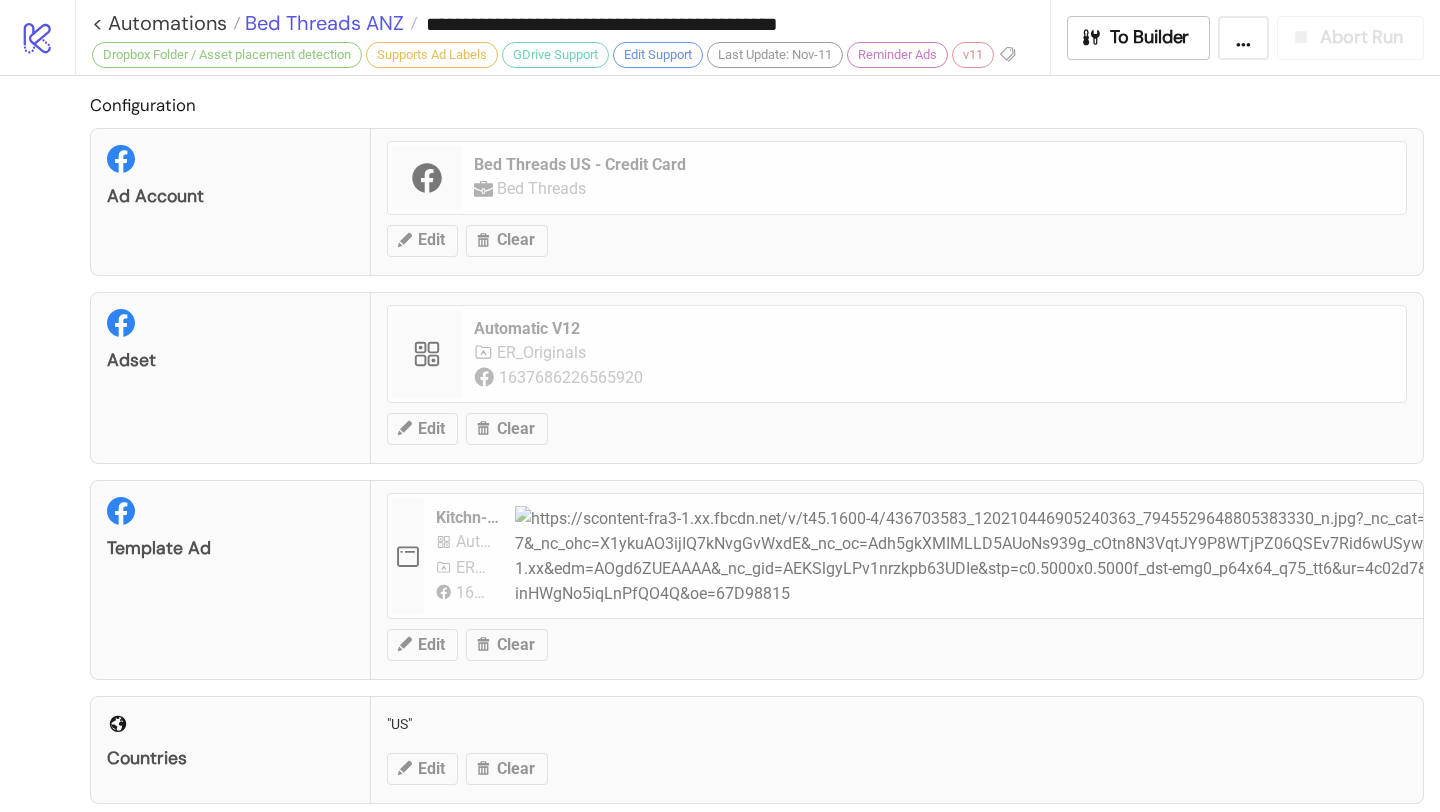 click on "Bed Threads ANZ" at bounding box center (322, 23) 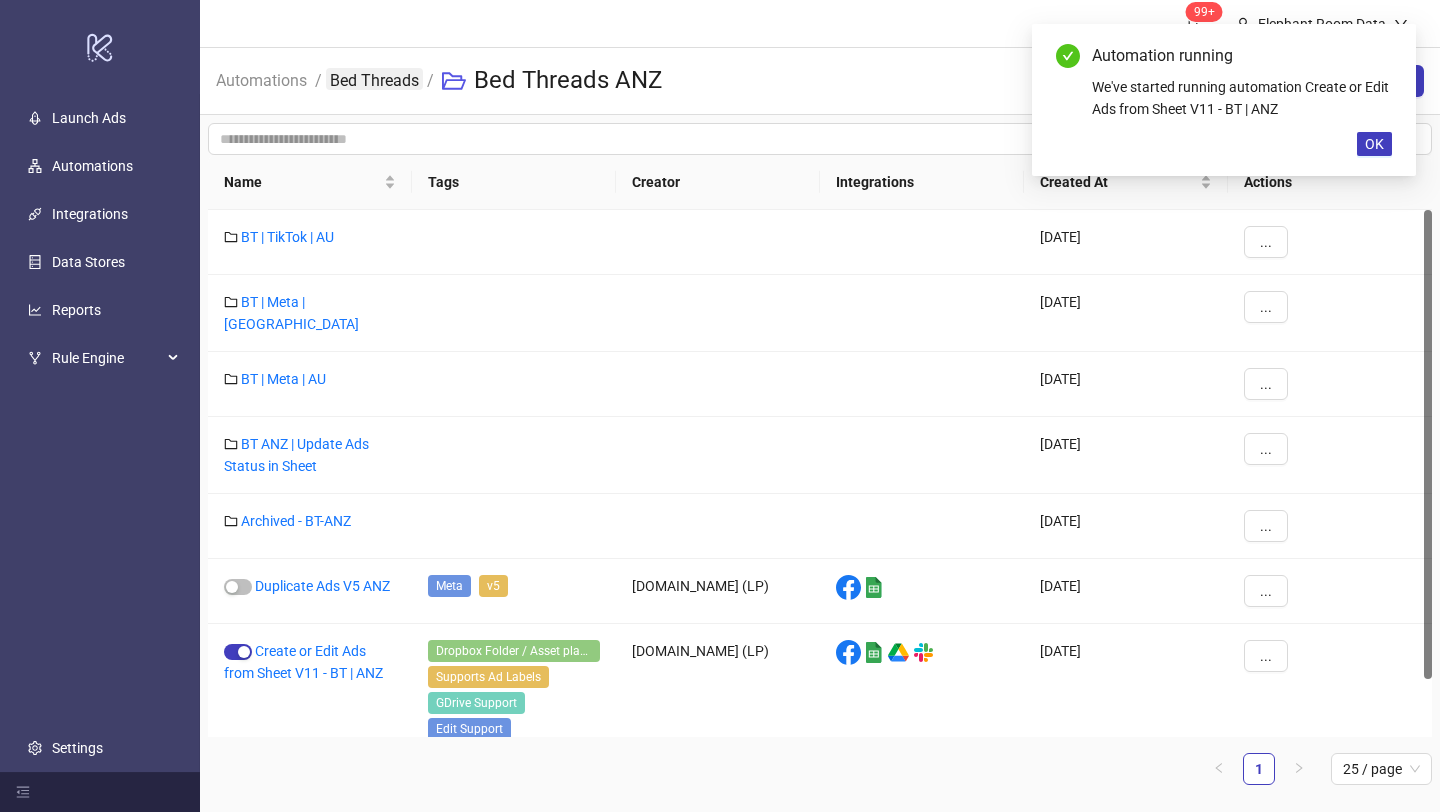 click on "Bed Threads" at bounding box center [374, 79] 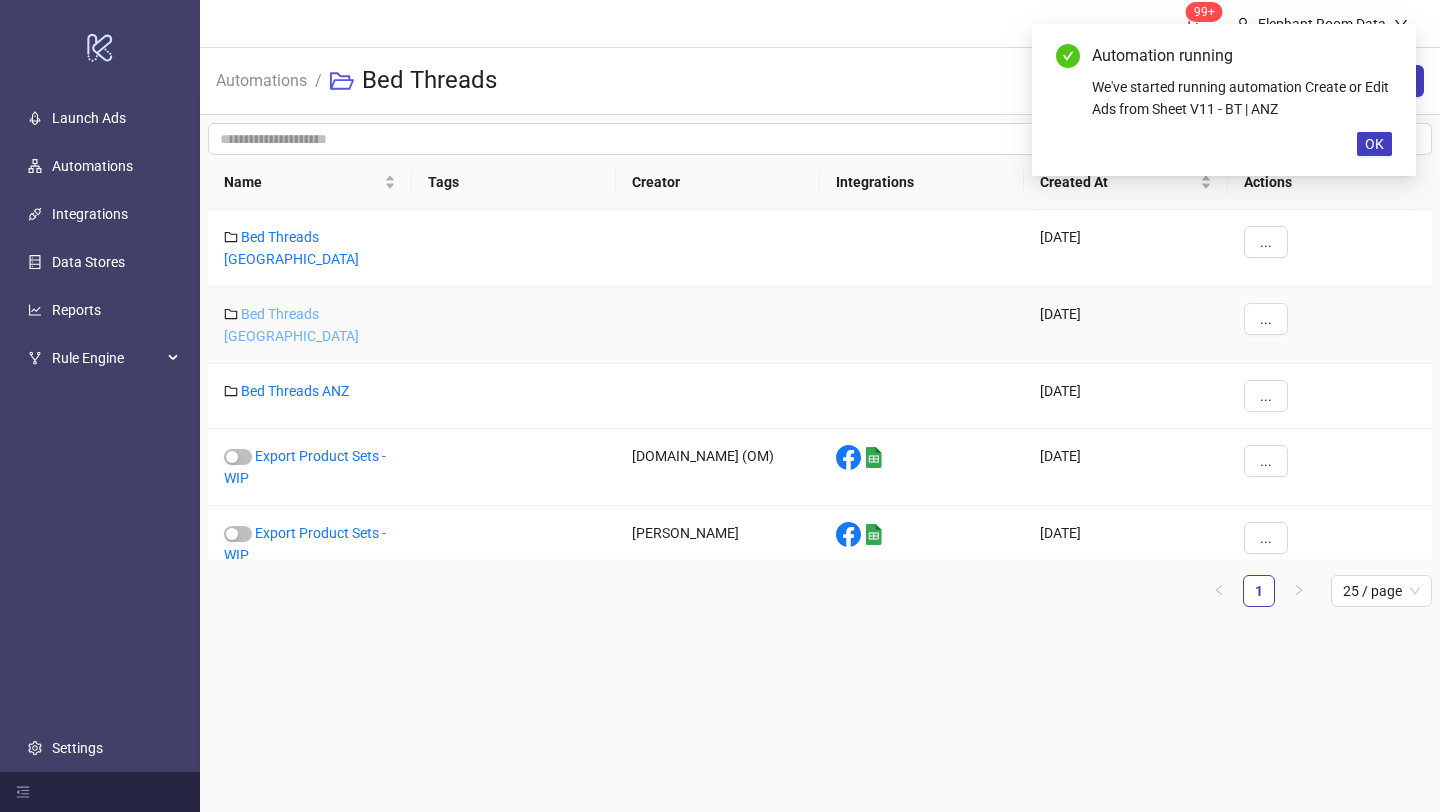 click on "Bed Threads [GEOGRAPHIC_DATA]" at bounding box center (291, 325) 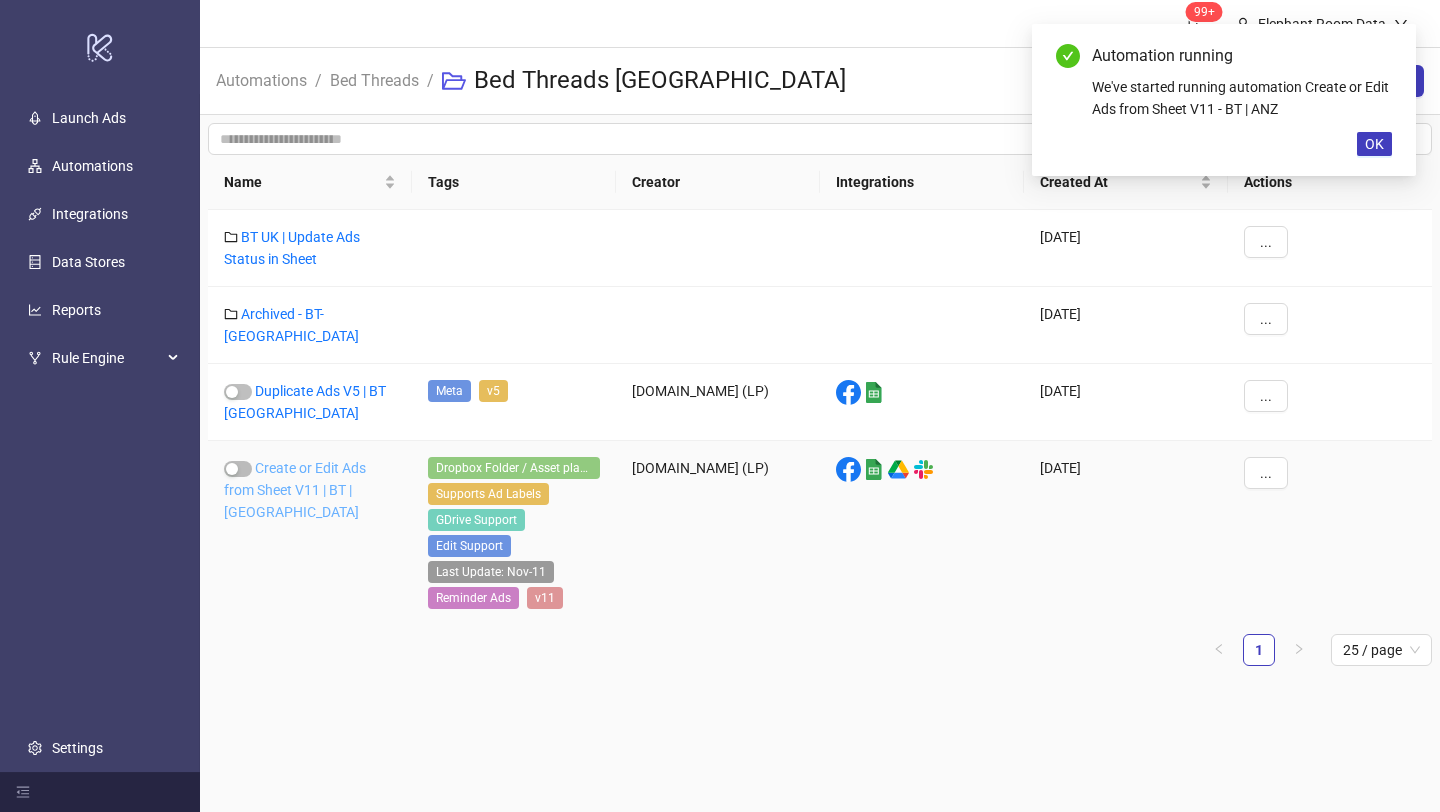 click on "Create or Edit Ads from Sheet V11  |  BT | [GEOGRAPHIC_DATA]" at bounding box center [295, 490] 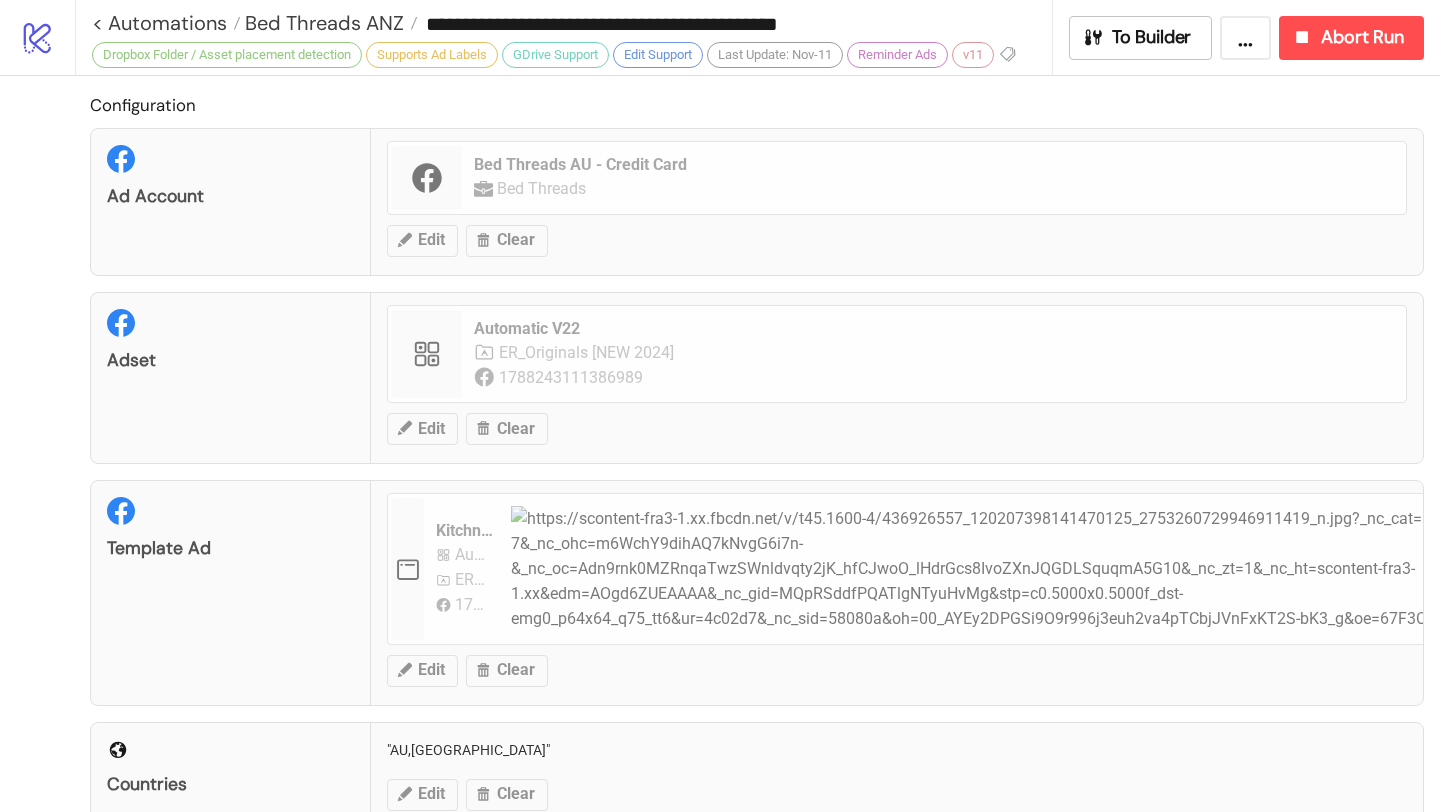 type on "**********" 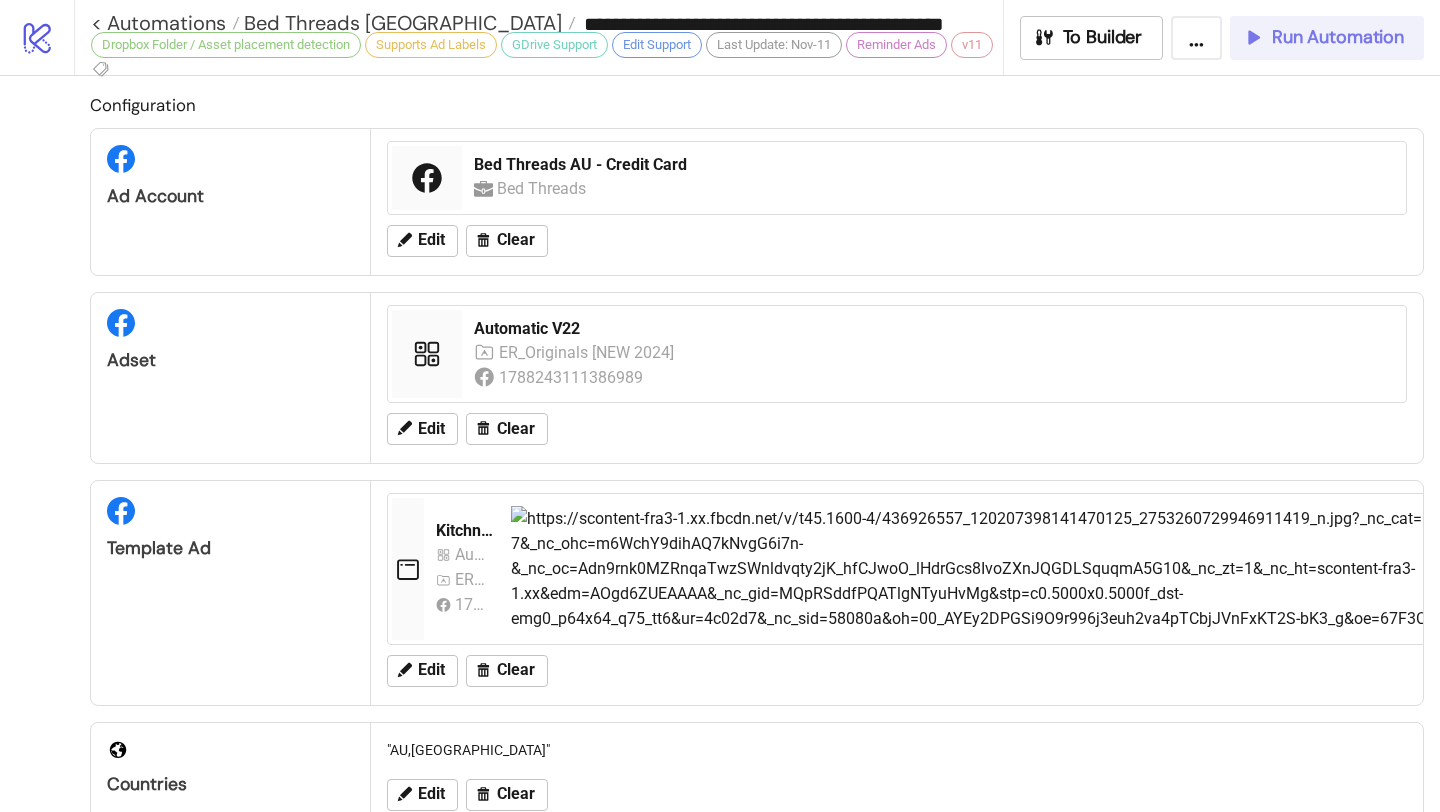 click on "Run Automation" at bounding box center [1338, 37] 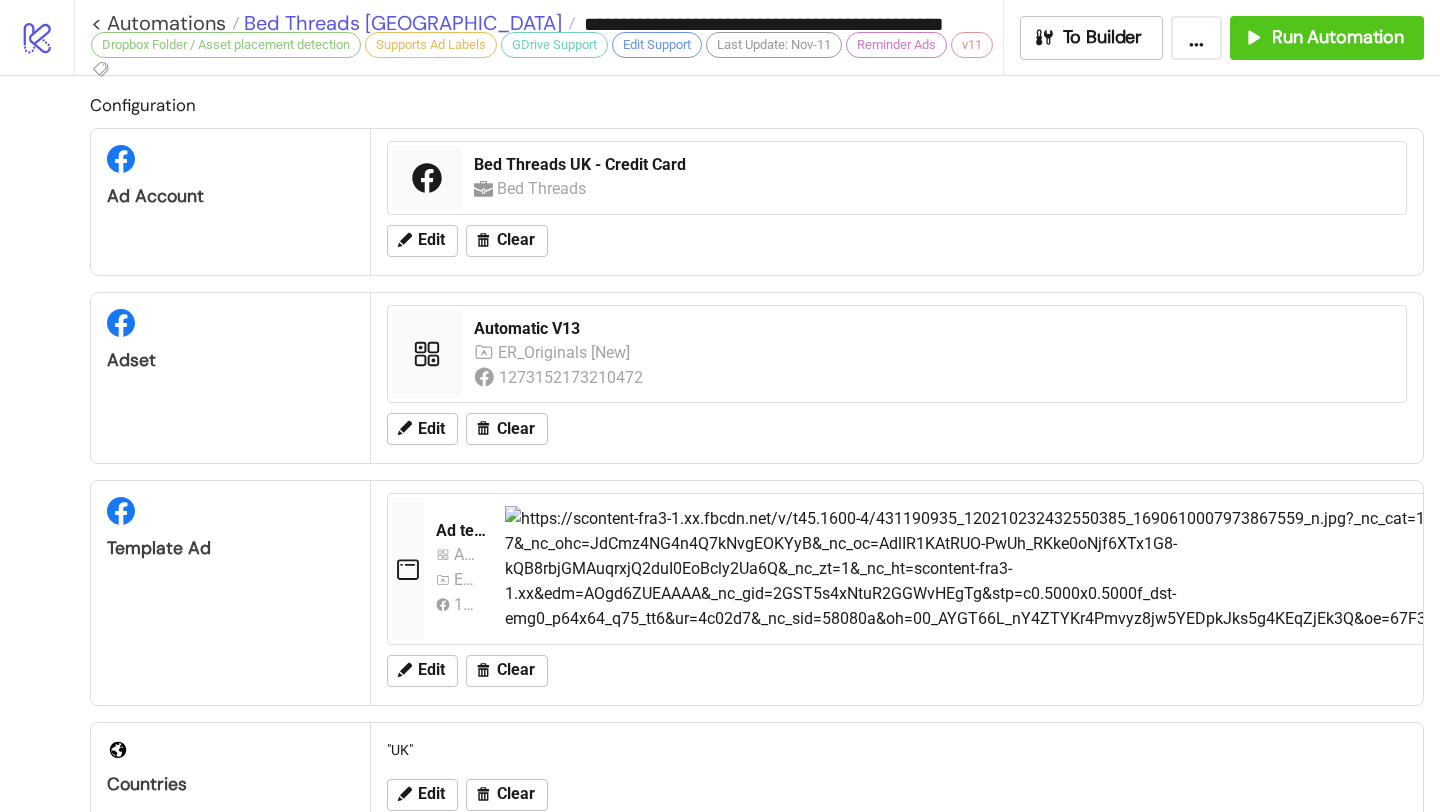 click on "Bed Threads [GEOGRAPHIC_DATA]" at bounding box center [400, 23] 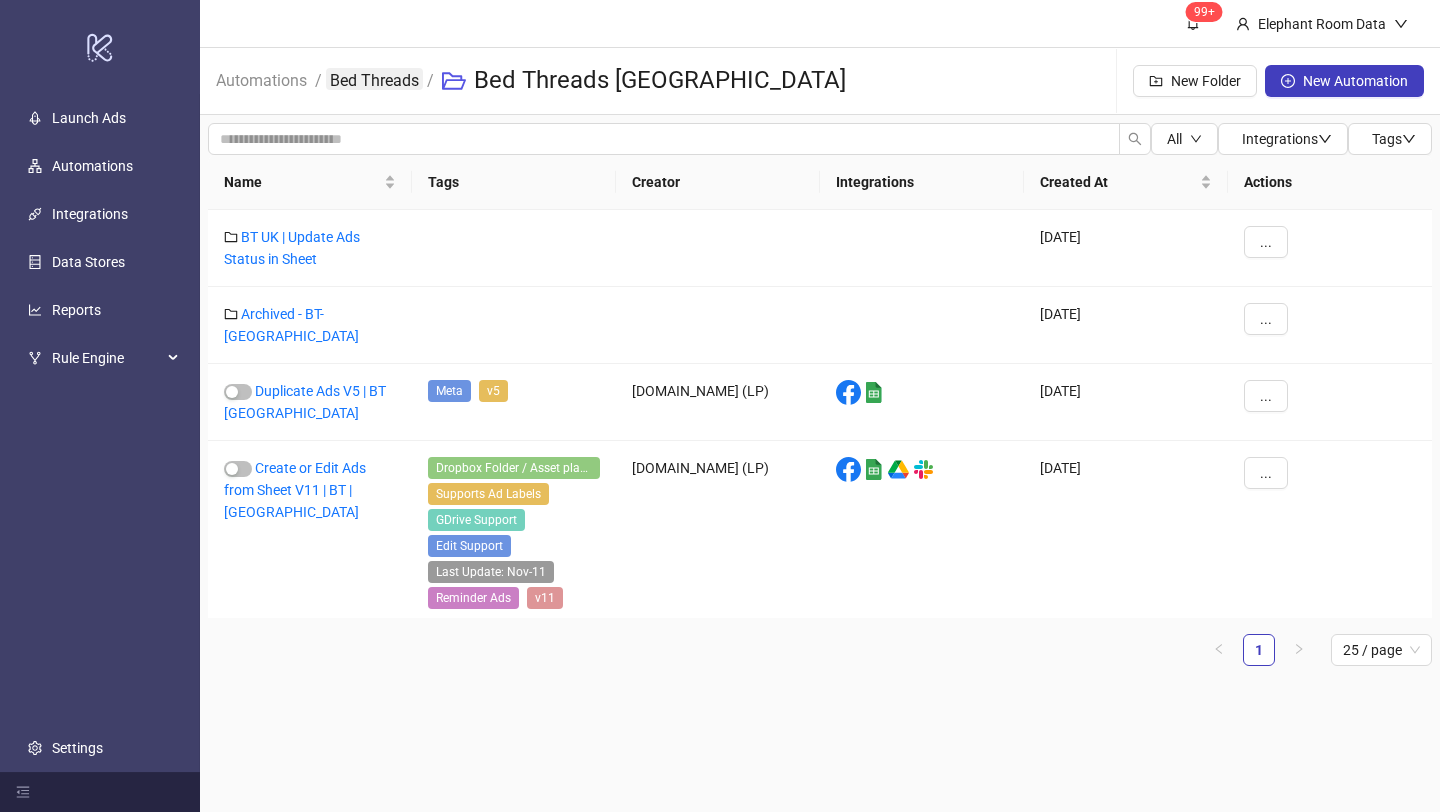 click on "Bed Threads" at bounding box center [374, 79] 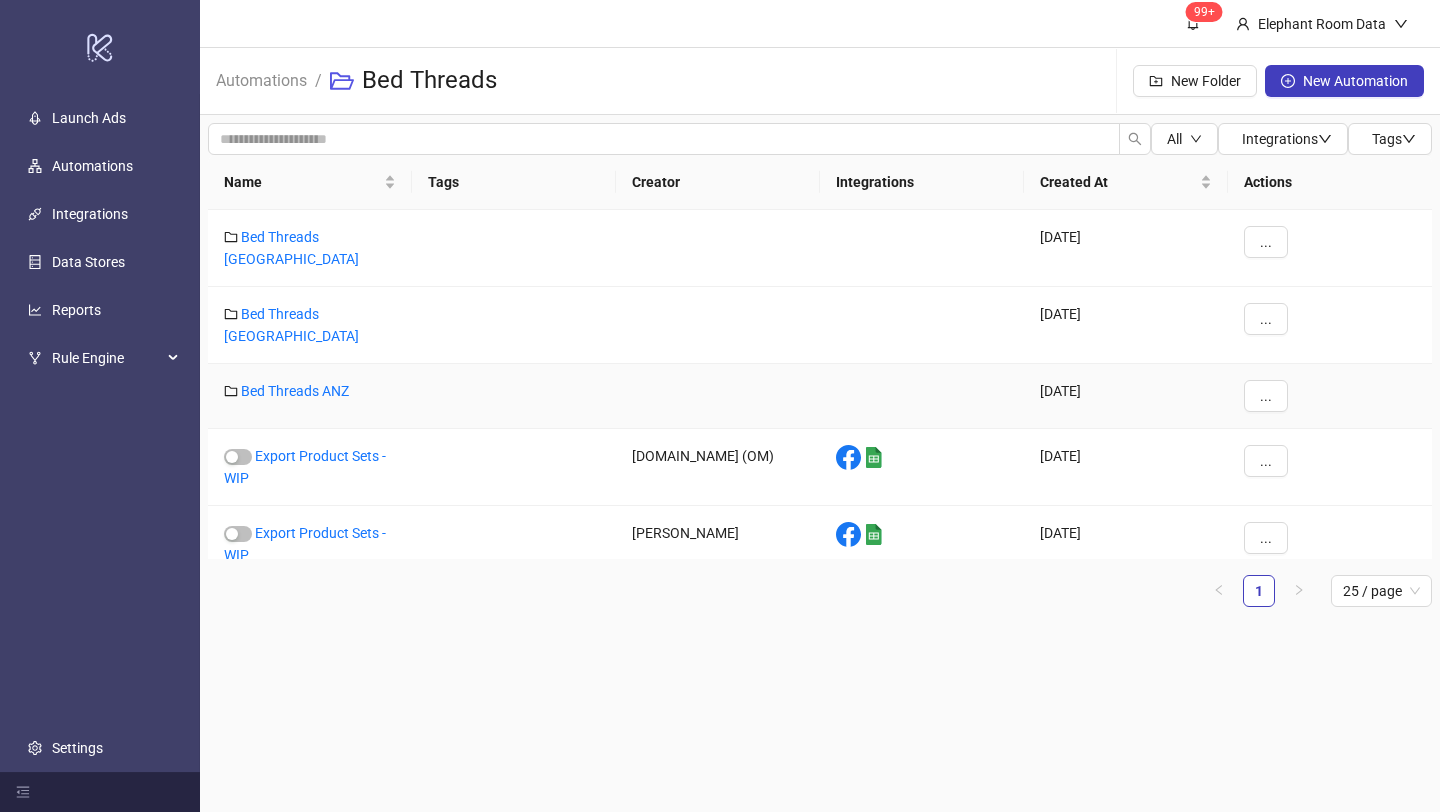 click on "Bed Threads ANZ" at bounding box center (310, 396) 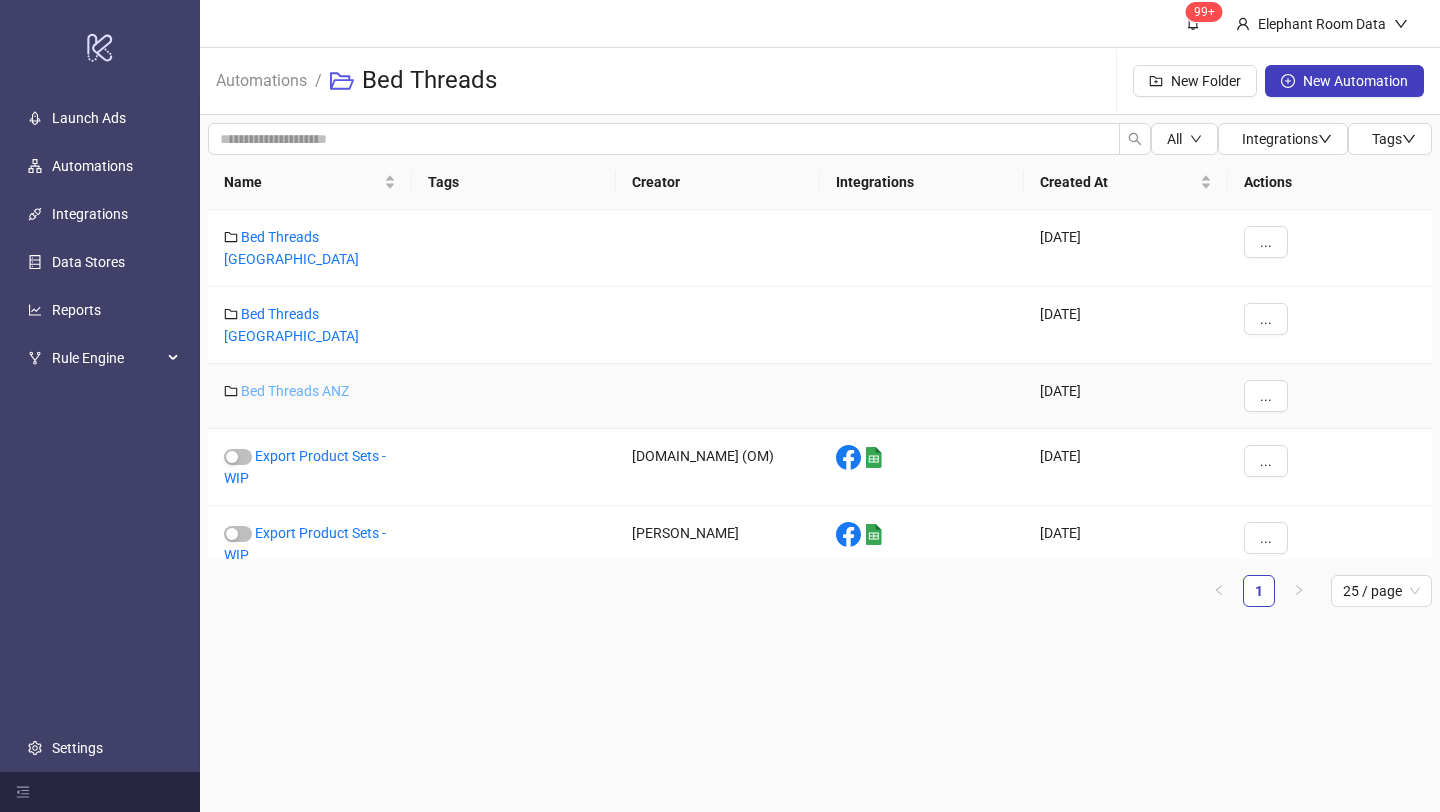 click on "Bed Threads ANZ" at bounding box center [295, 391] 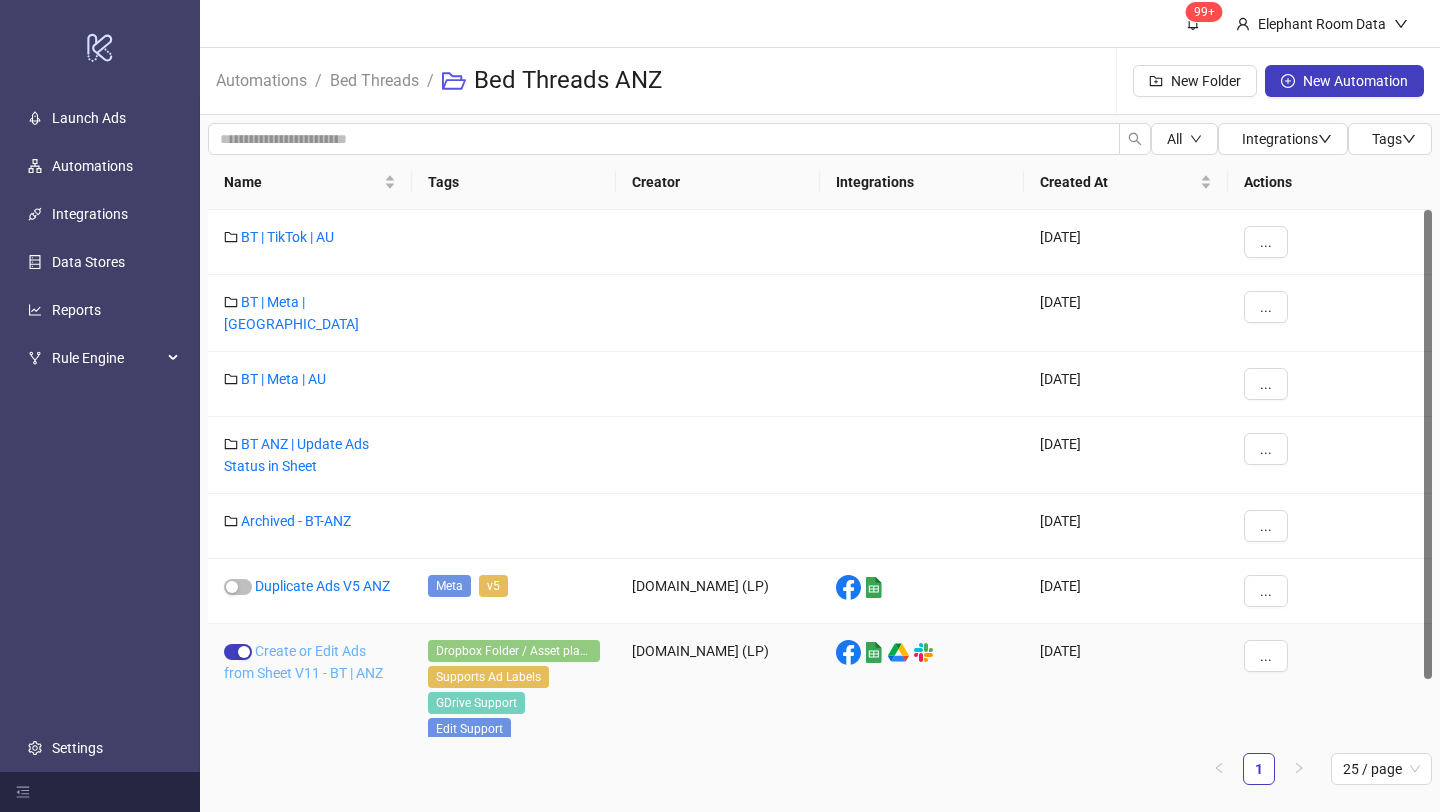 click on "Create or Edit Ads from Sheet V11 - BT | ANZ" at bounding box center (303, 662) 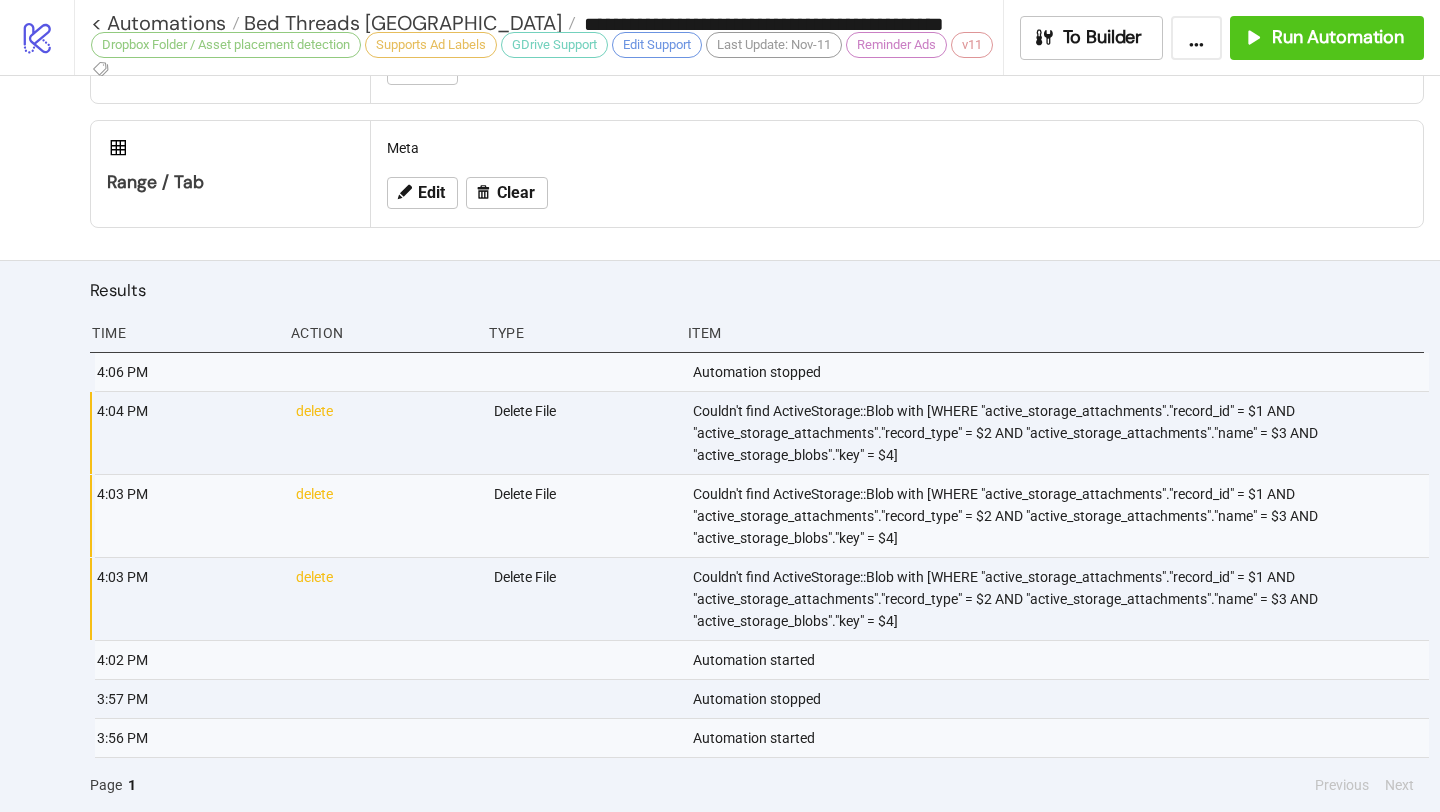 type on "**********" 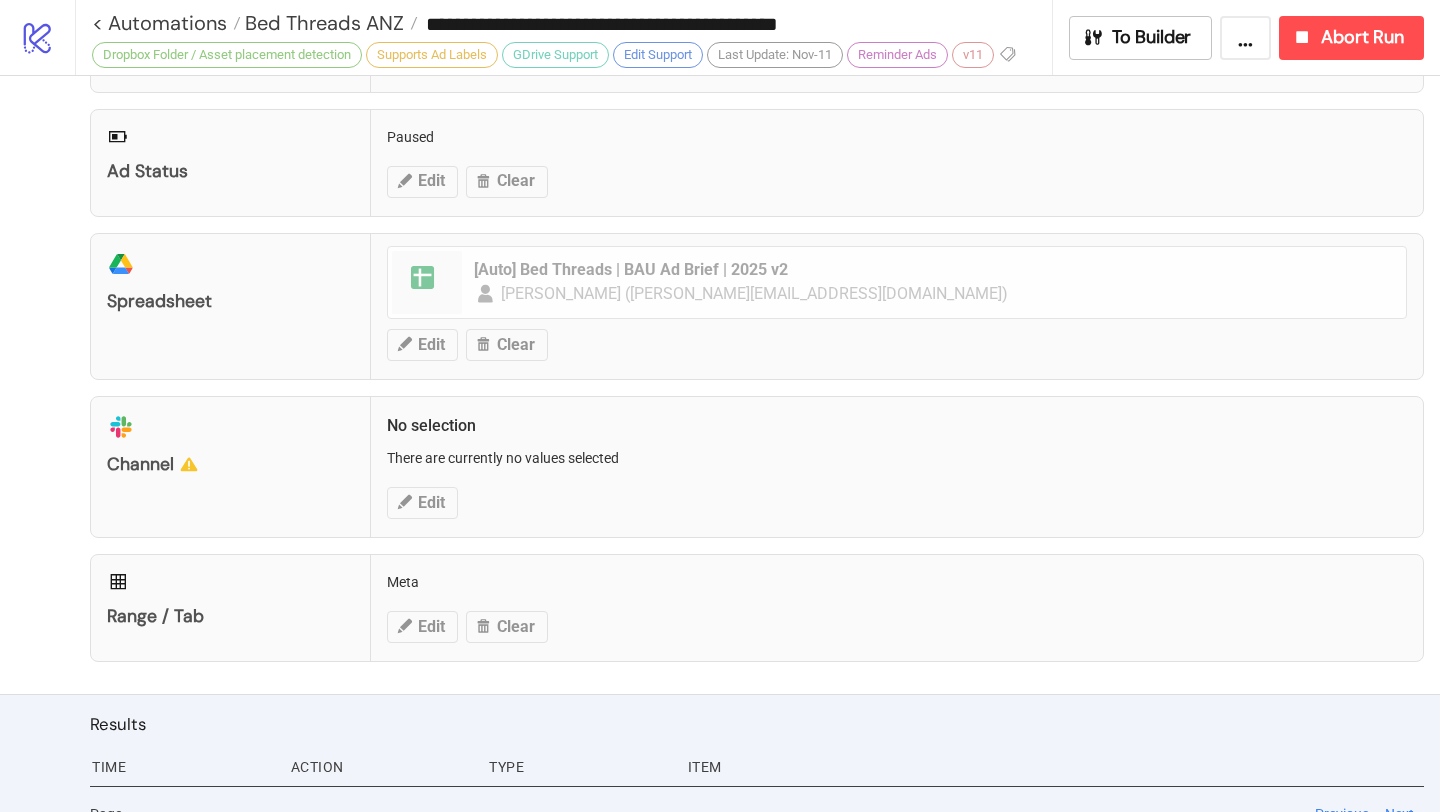 scroll, scrollTop: 890, scrollLeft: 0, axis: vertical 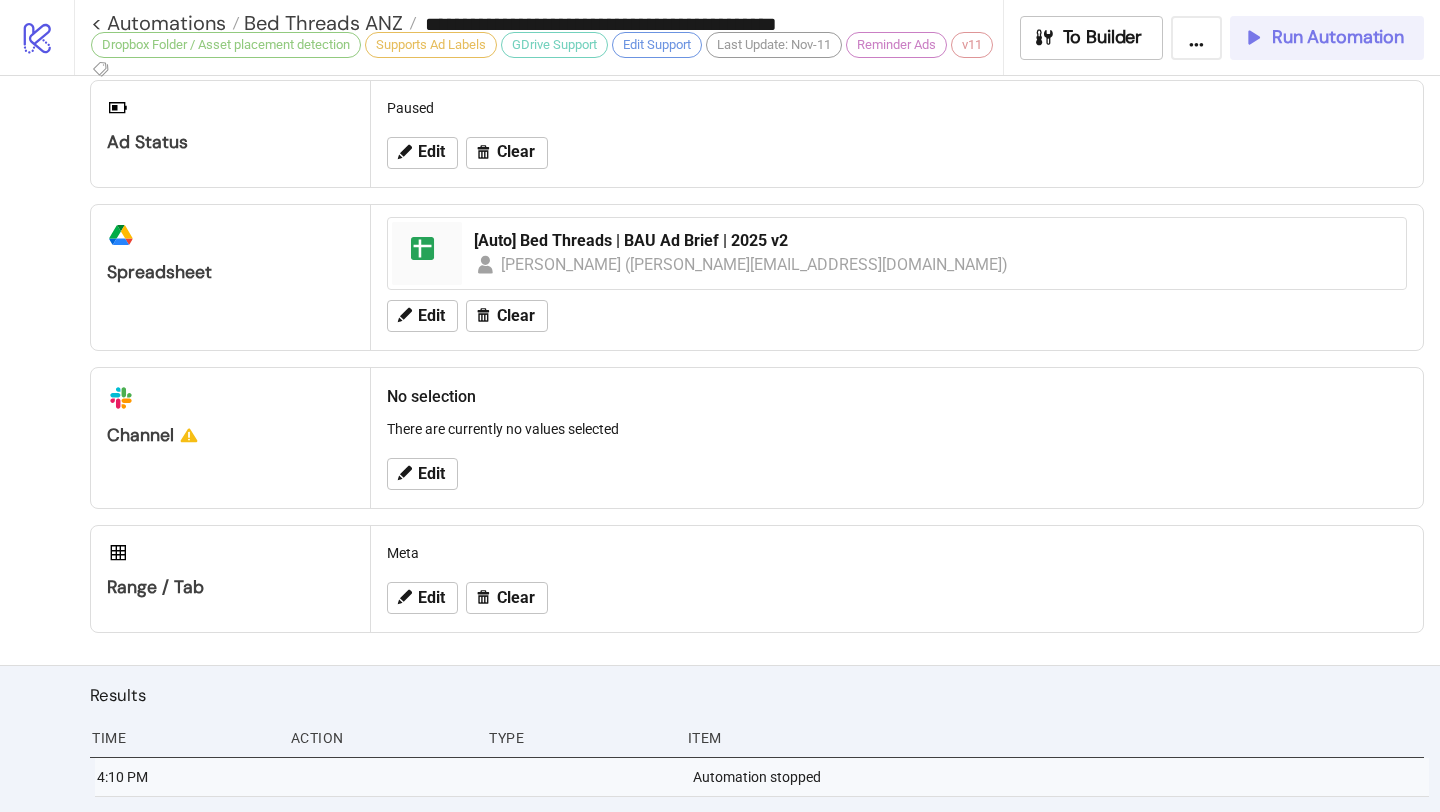 click on "Run Automation" at bounding box center (1327, 38) 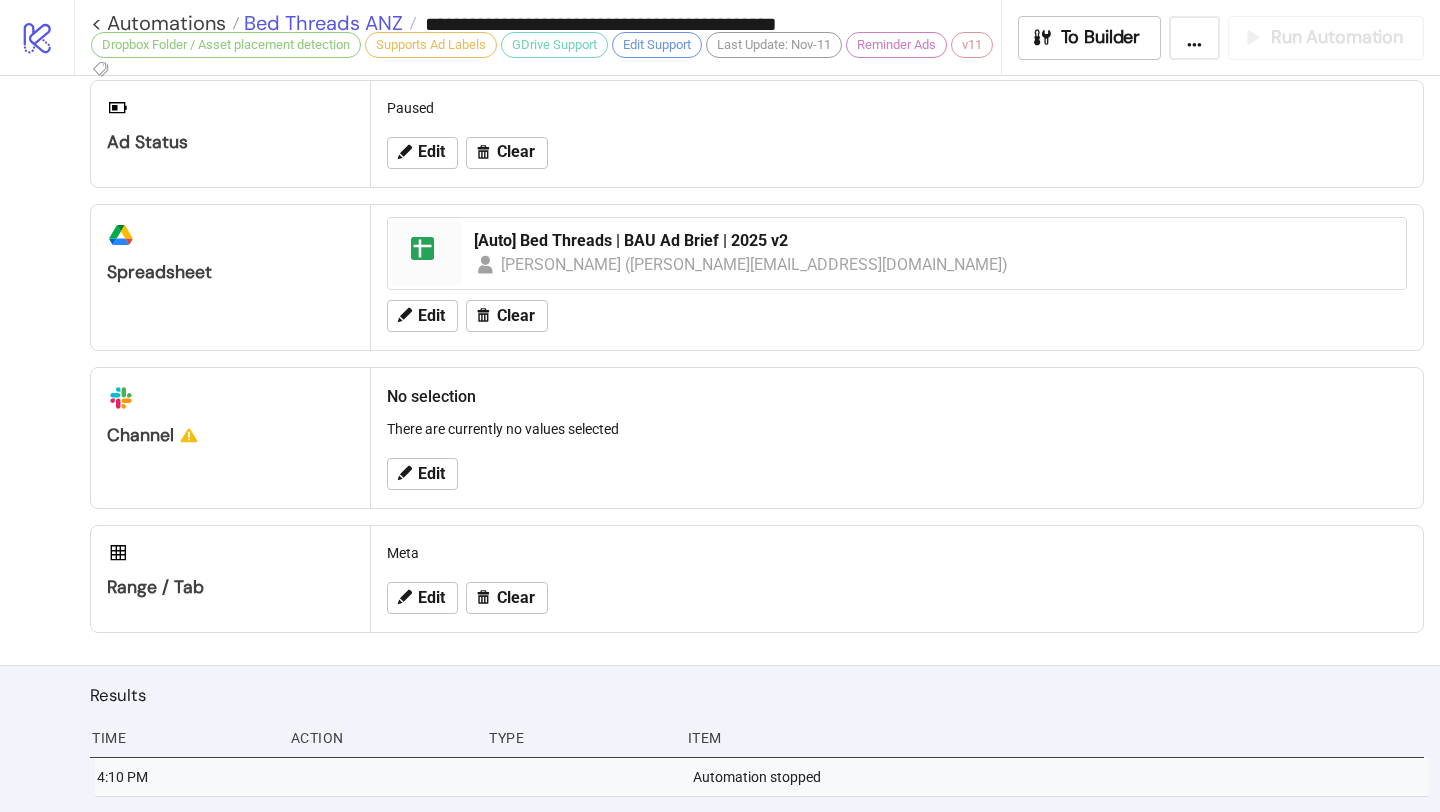 click on "Bed Threads ANZ" at bounding box center (321, 23) 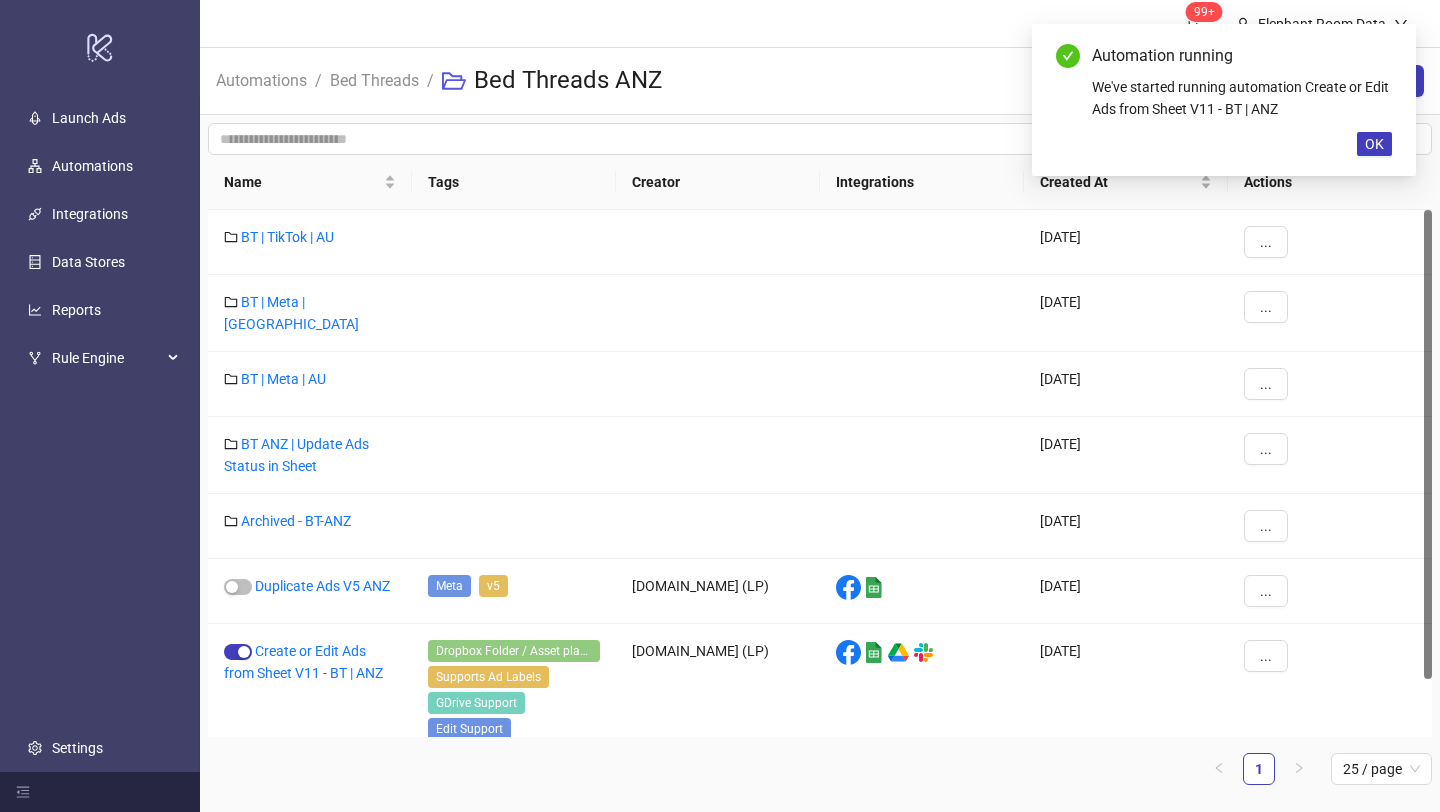 click on "Bed Threads" at bounding box center (374, 81) 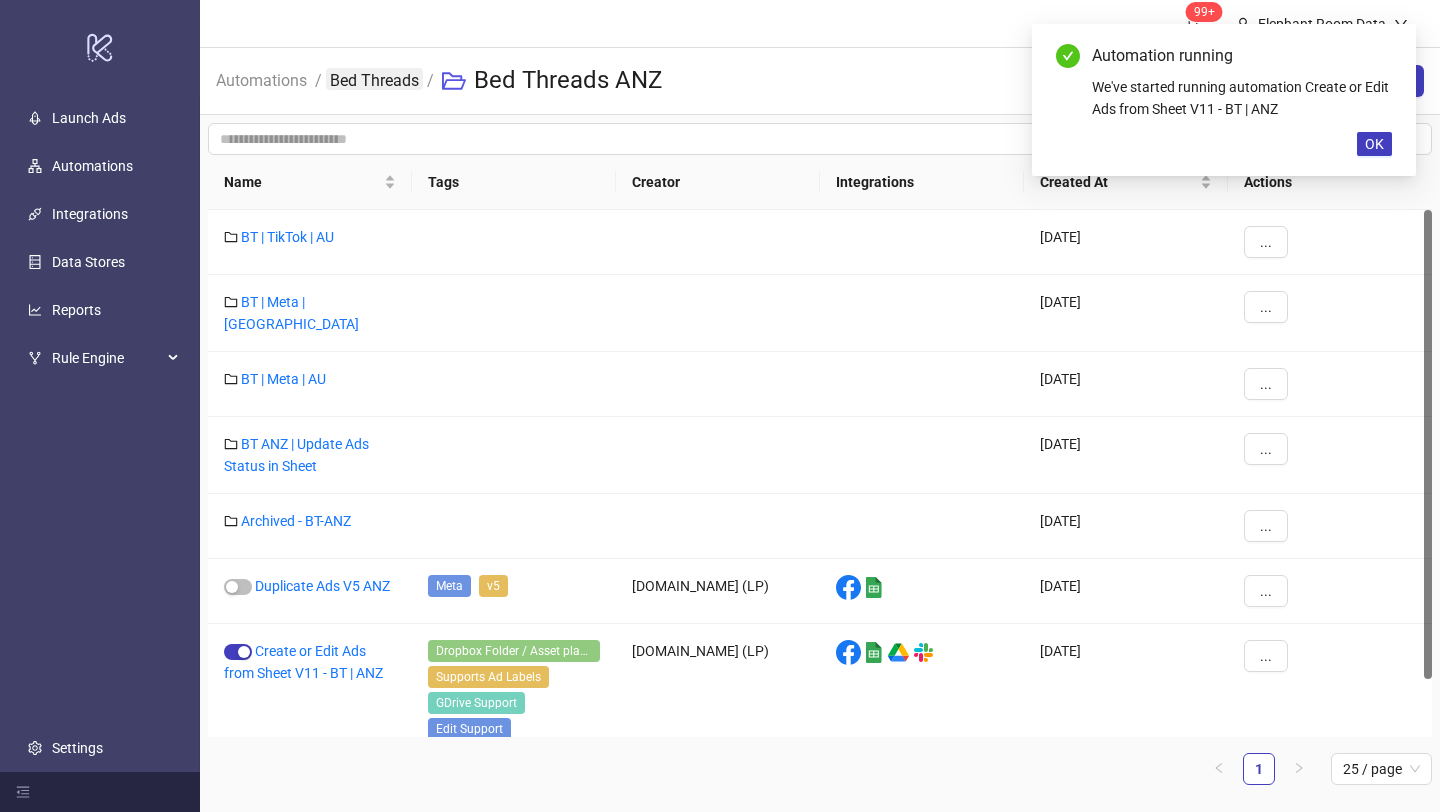 click on "Bed Threads" at bounding box center [374, 79] 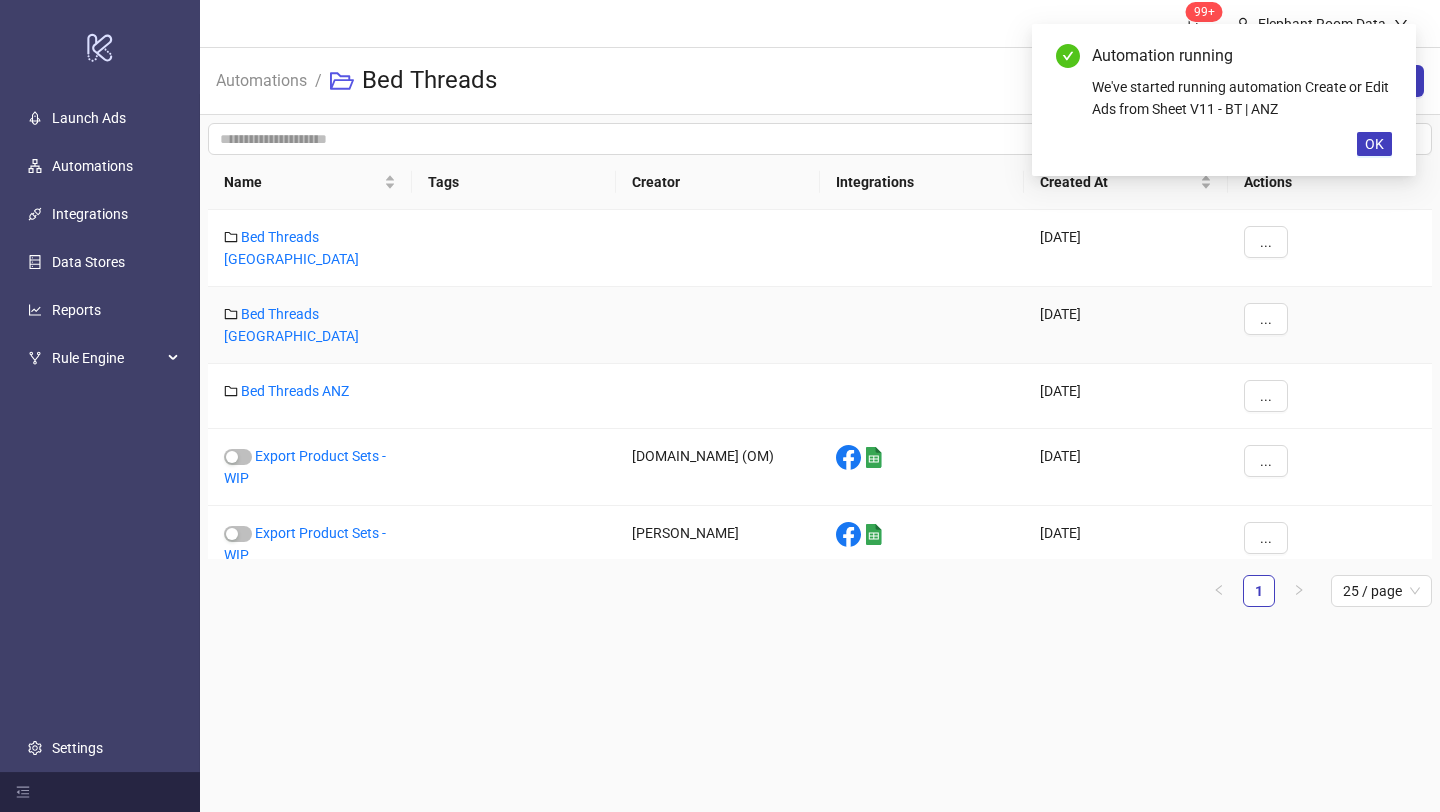 click on "Bed Threads [GEOGRAPHIC_DATA]" at bounding box center [310, 325] 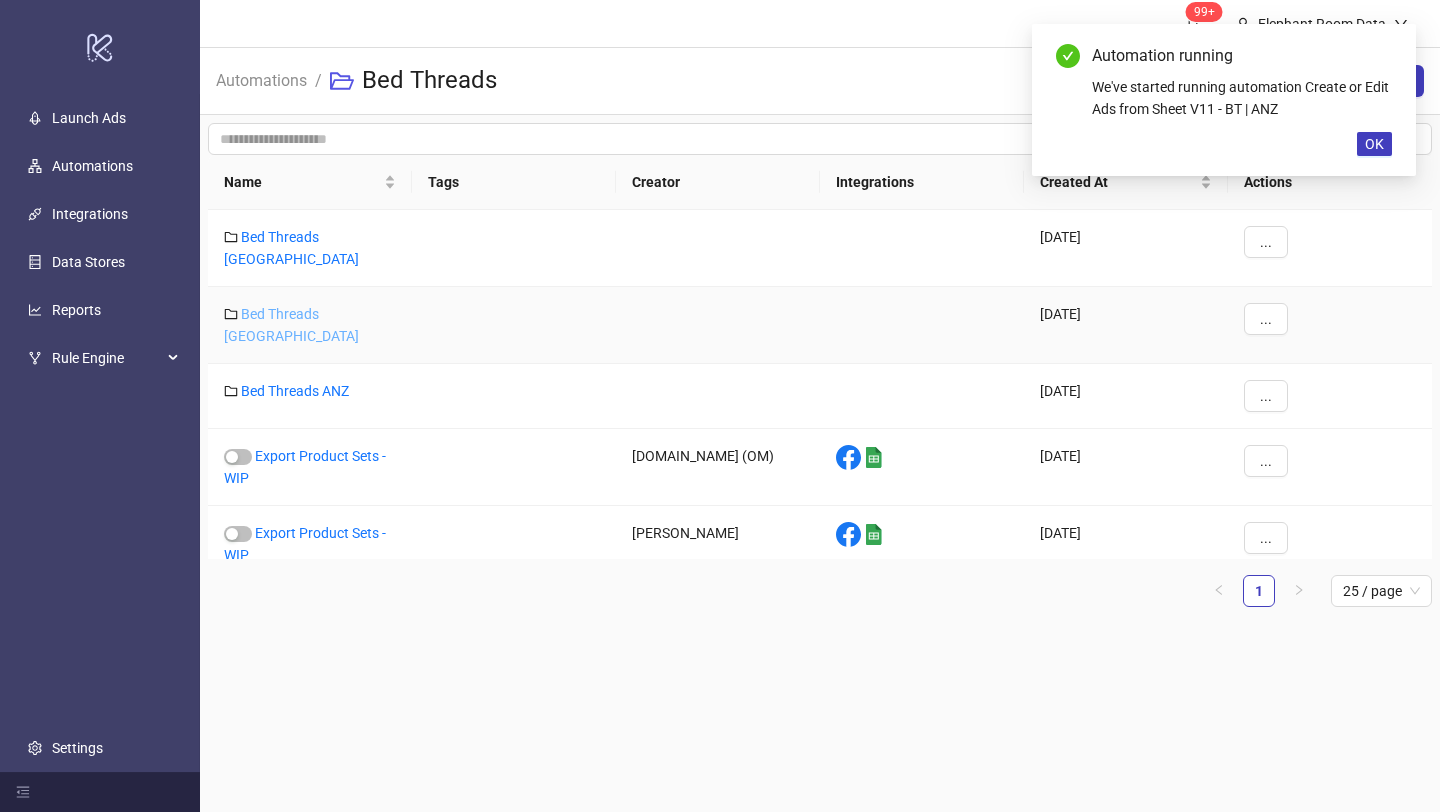 click on "Bed Threads [GEOGRAPHIC_DATA]" at bounding box center (291, 325) 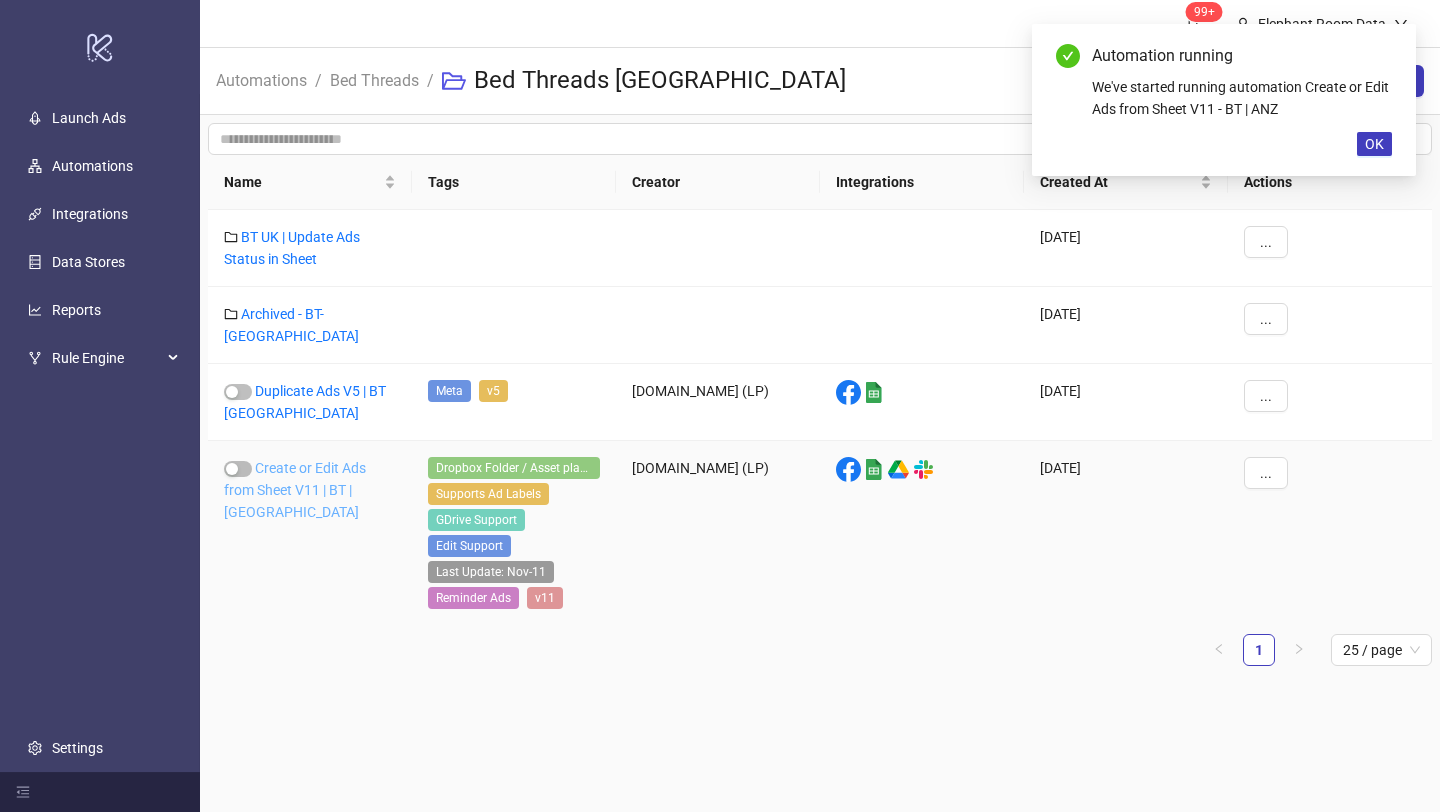 click on "Create or Edit Ads from Sheet V11  |  BT | [GEOGRAPHIC_DATA]" at bounding box center [295, 490] 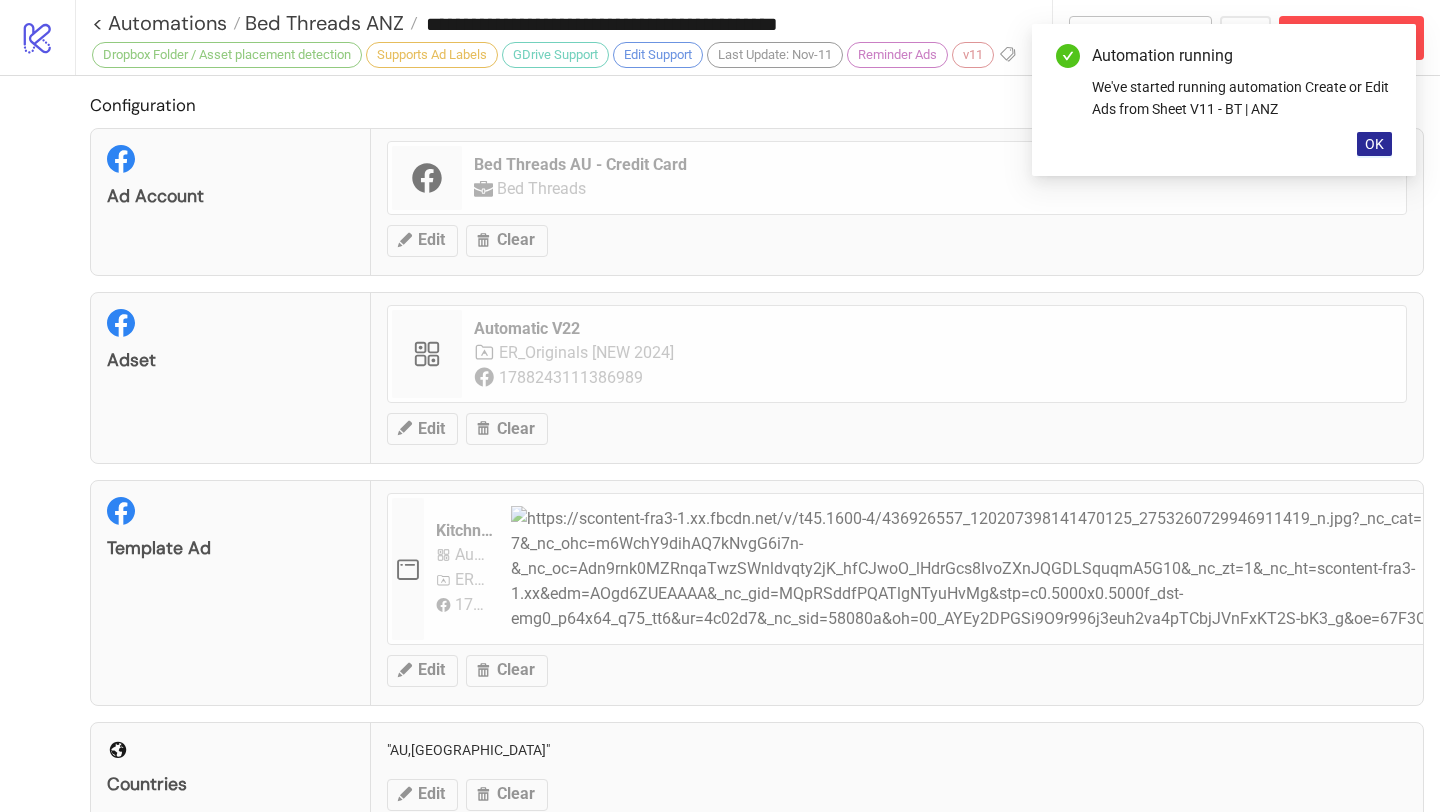 click on "OK" at bounding box center [1374, 144] 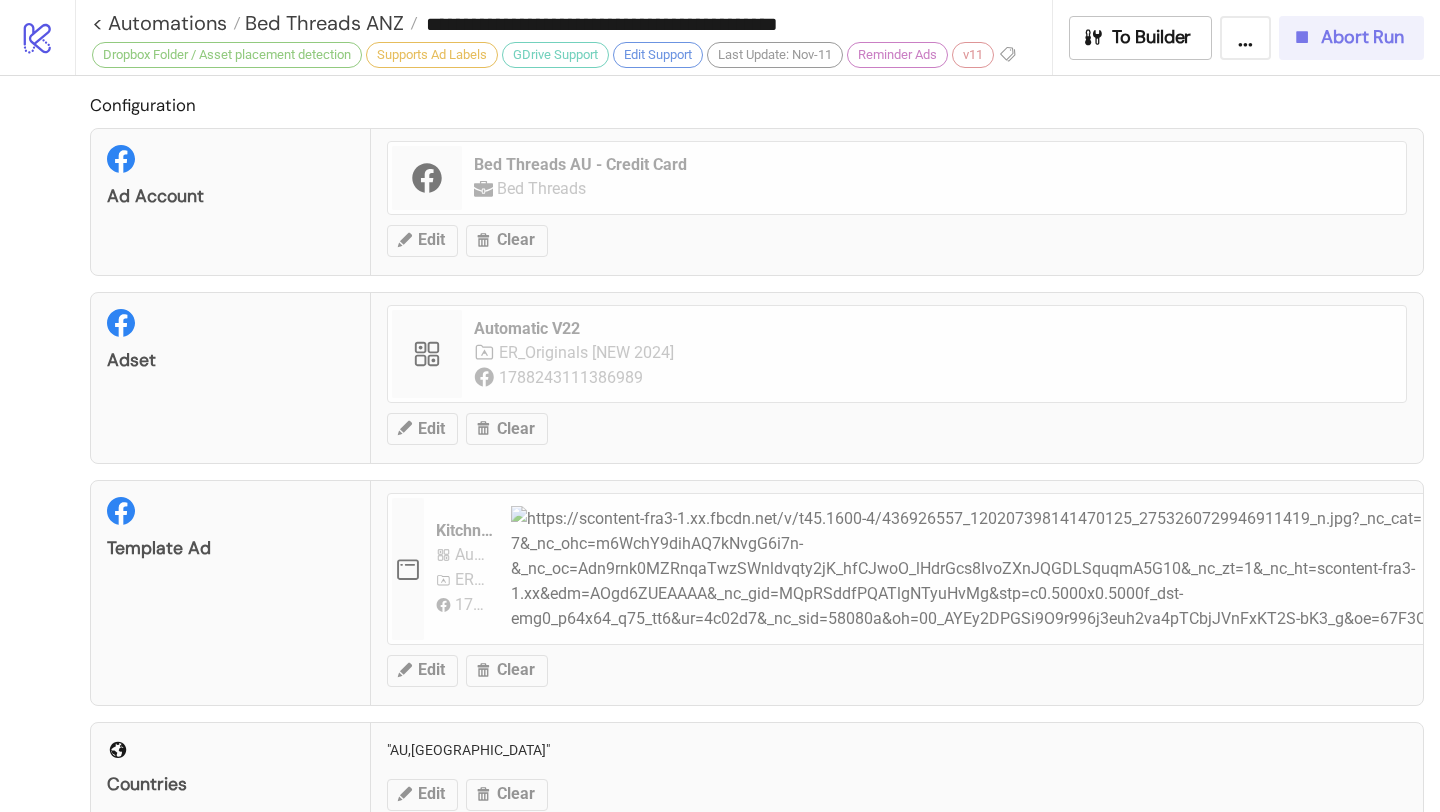 type on "**********" 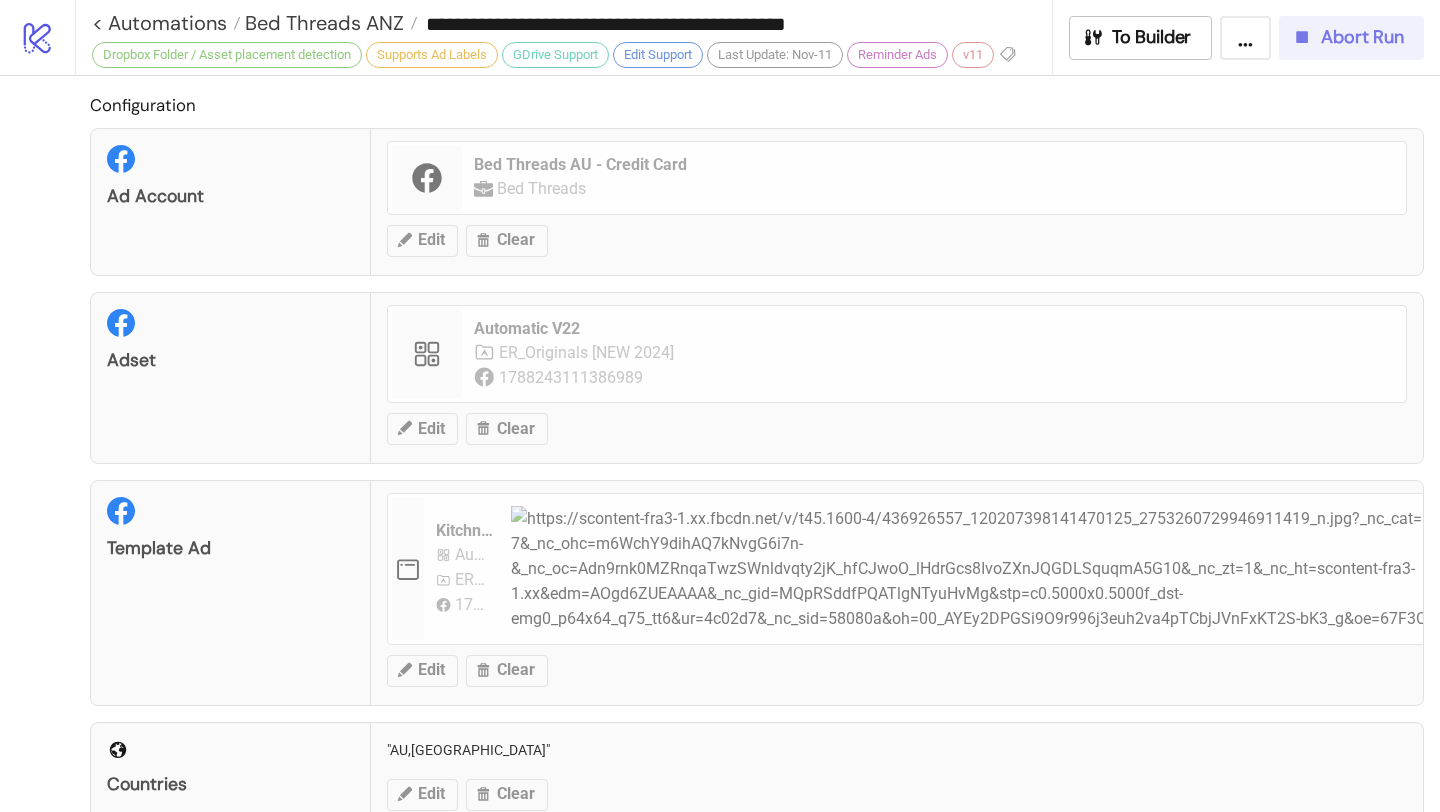 click on "Abort Run" at bounding box center (1351, 38) 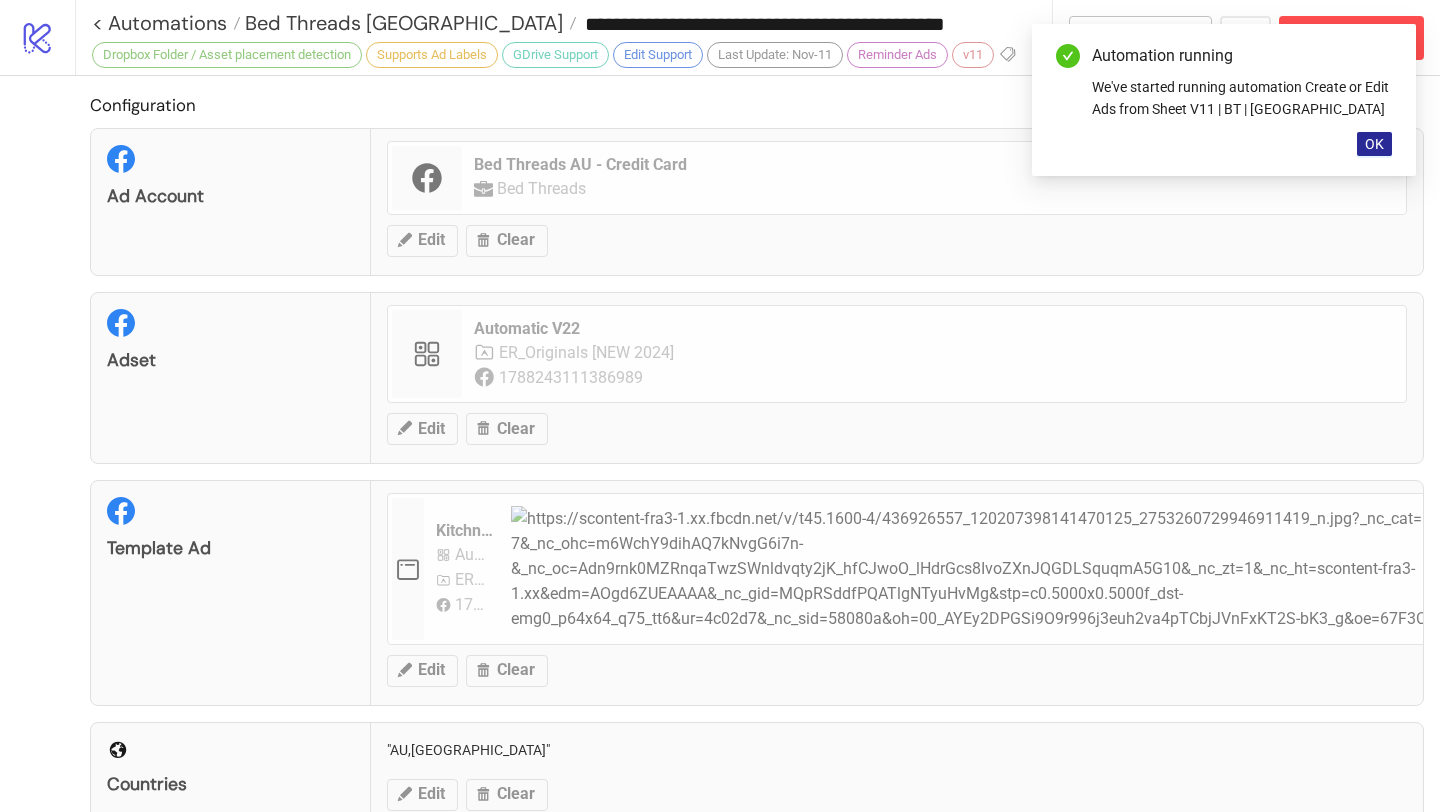 click on "OK" at bounding box center (1374, 144) 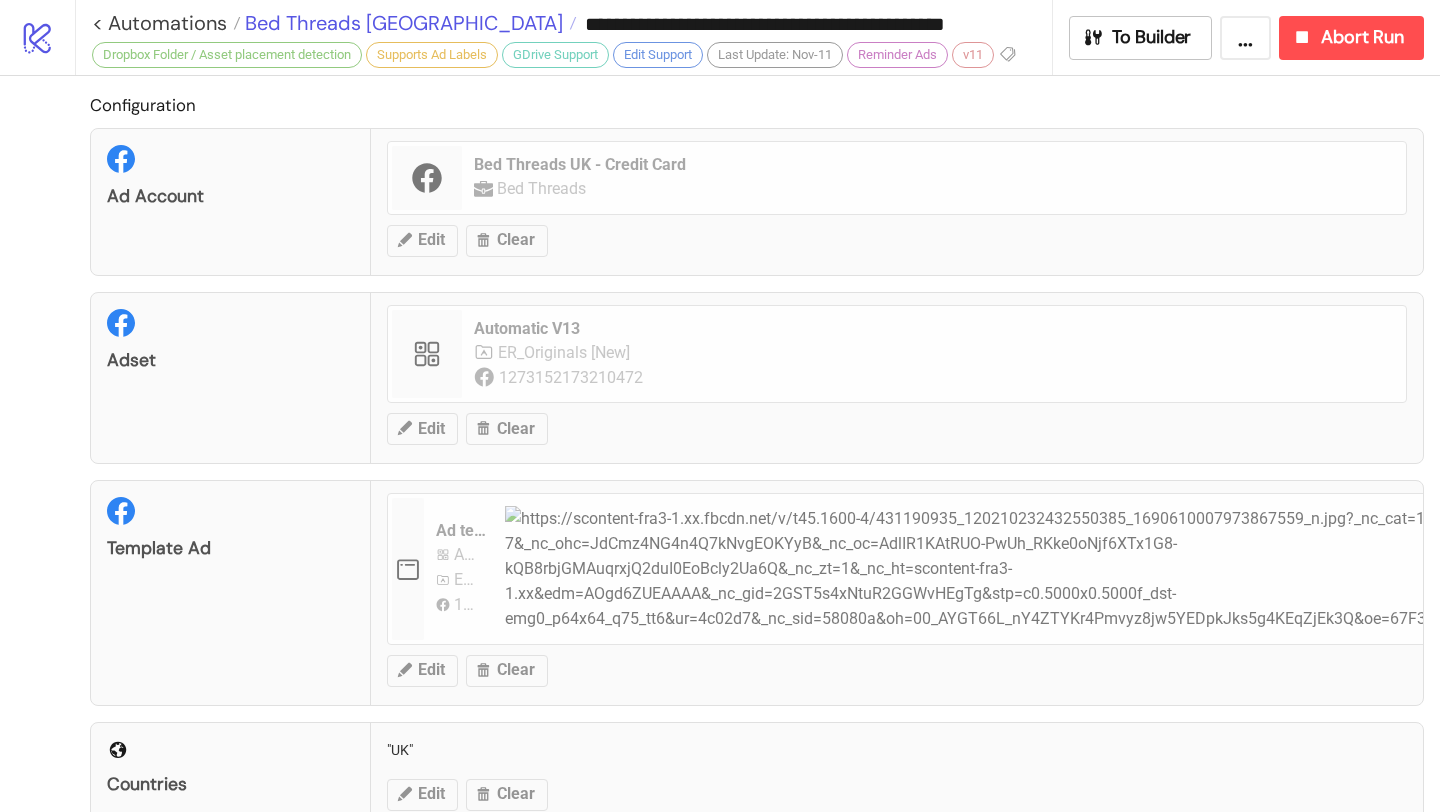 click on "Bed Threads [GEOGRAPHIC_DATA]" at bounding box center (401, 23) 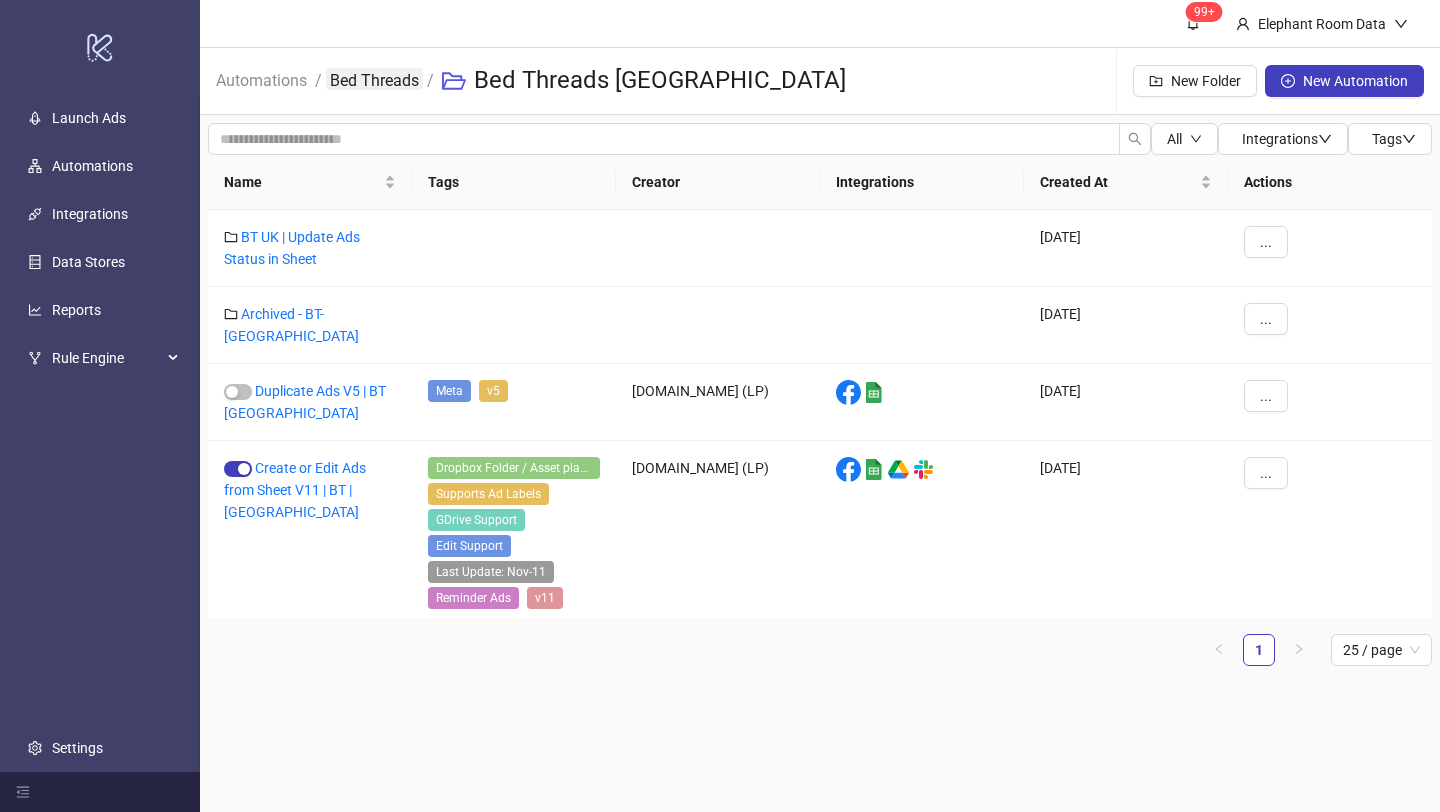 click on "Bed Threads" at bounding box center [374, 79] 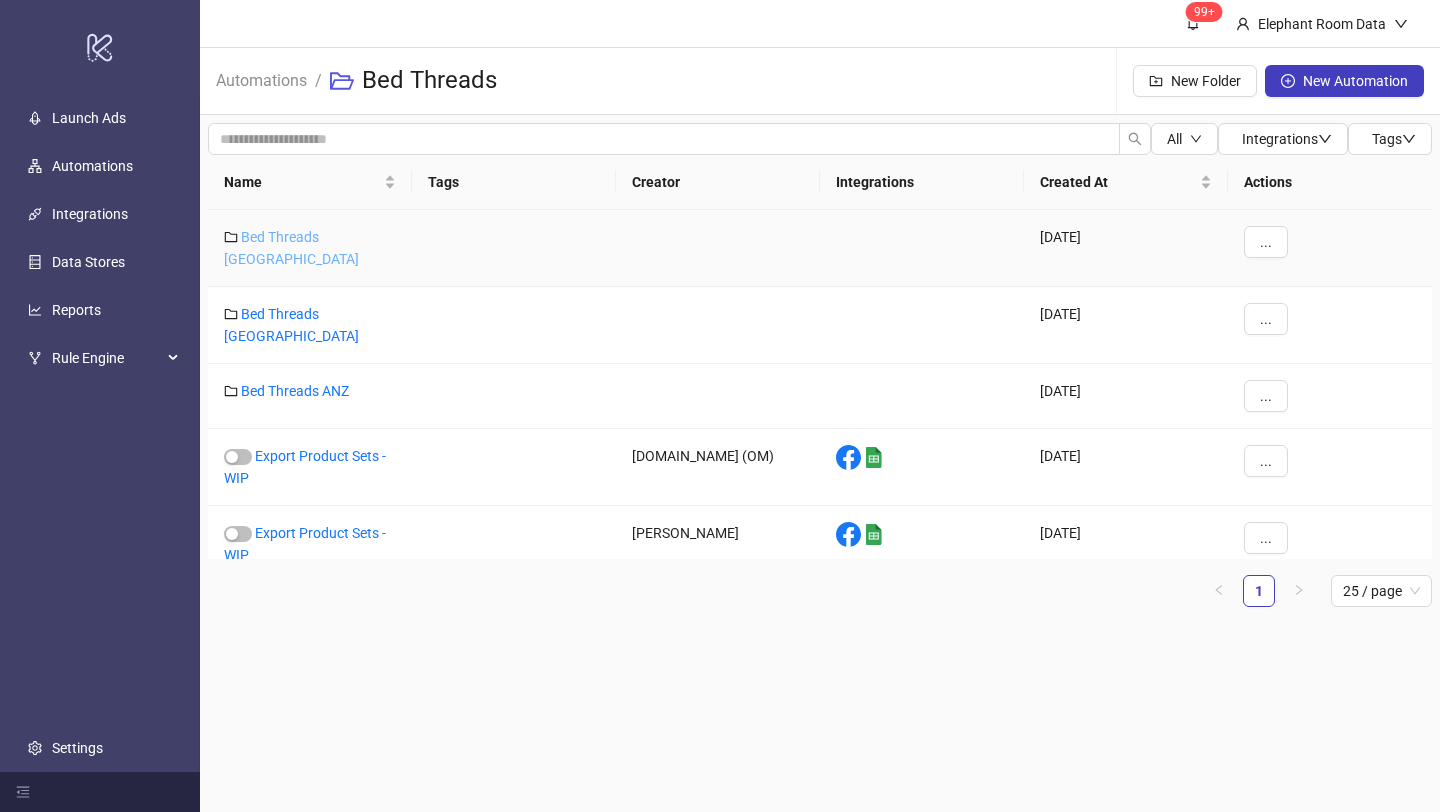 click on "Bed Threads [GEOGRAPHIC_DATA]" at bounding box center (291, 248) 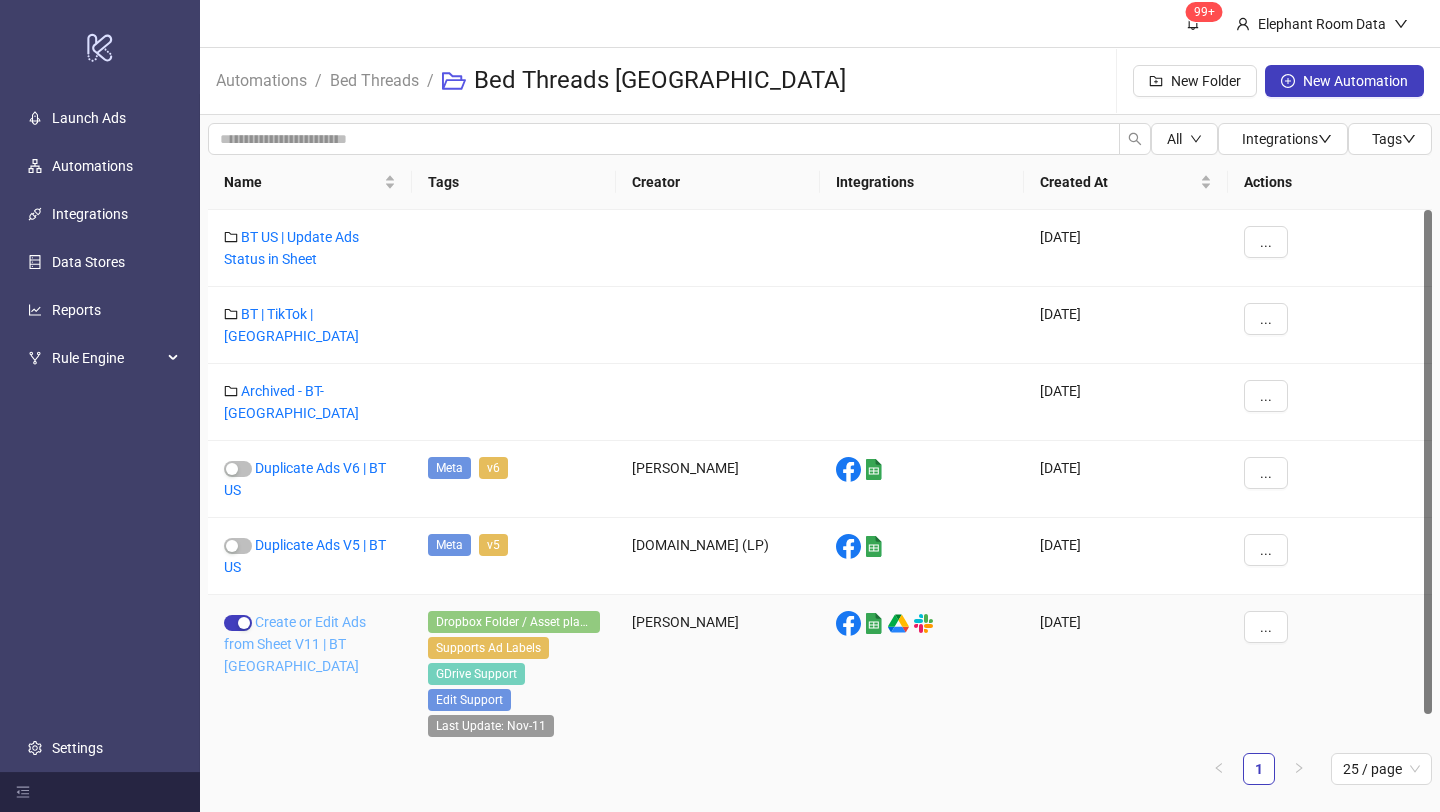 click on "Create or Edit Ads from Sheet V11 | BT [GEOGRAPHIC_DATA]" at bounding box center [295, 644] 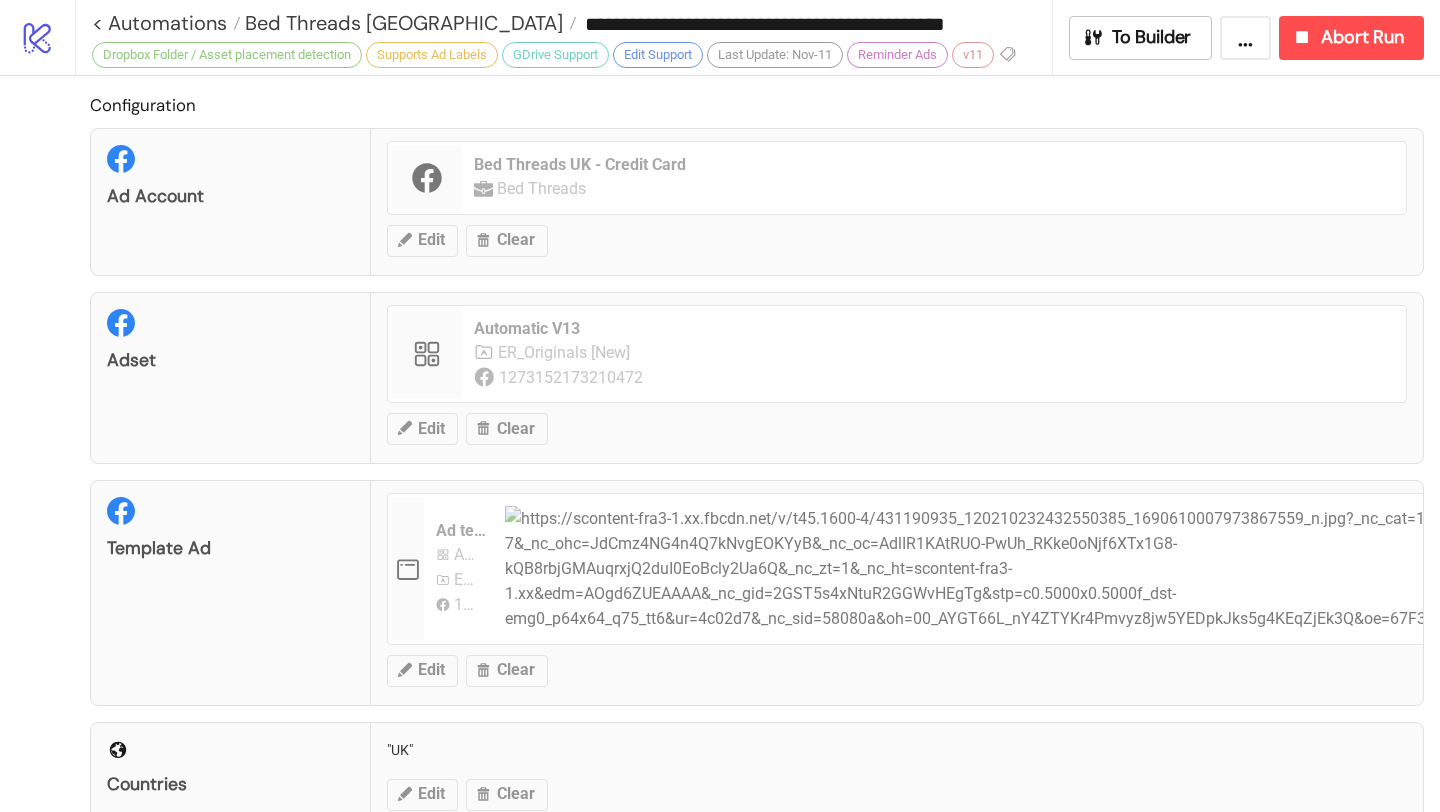 type on "**********" 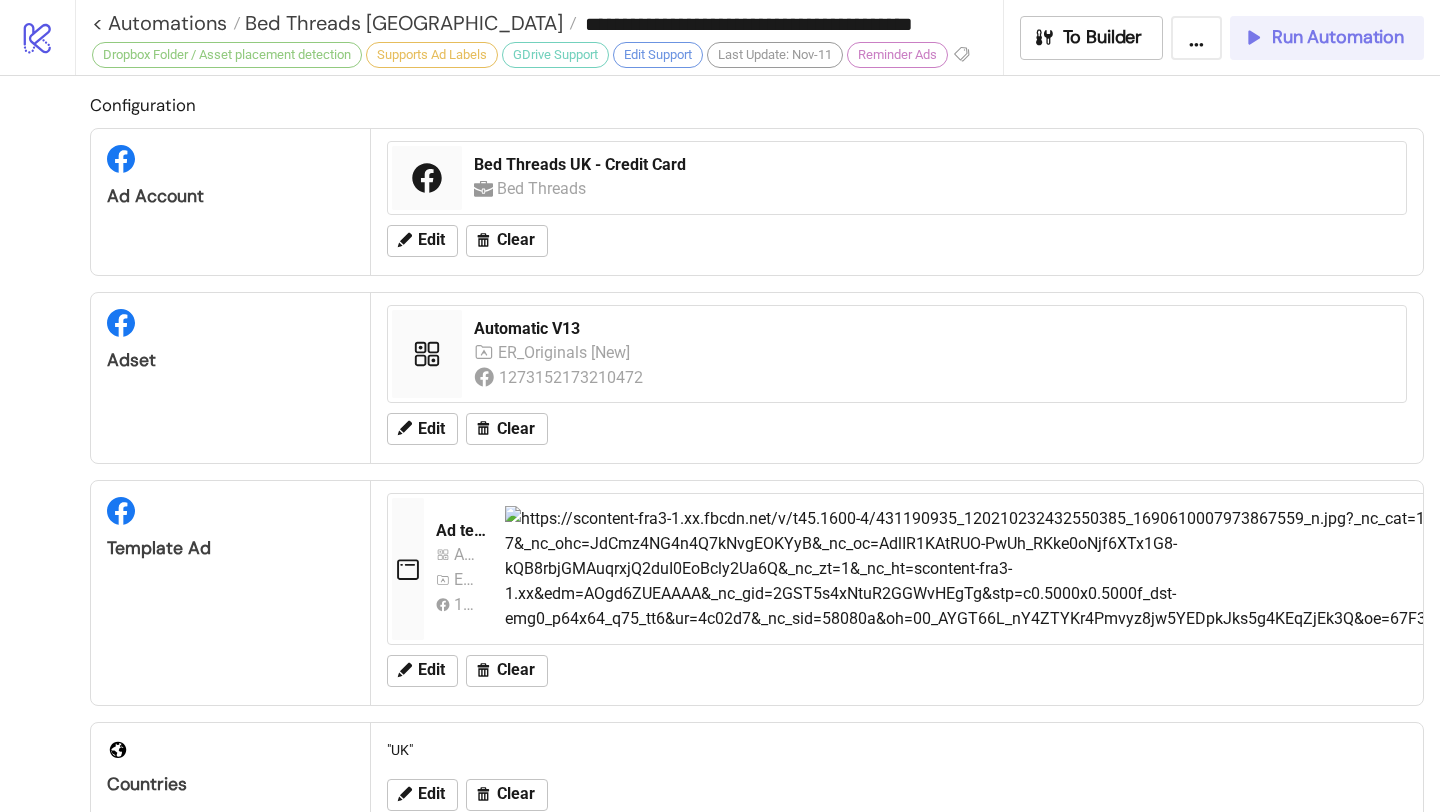click on "Run Automation" at bounding box center [1338, 37] 